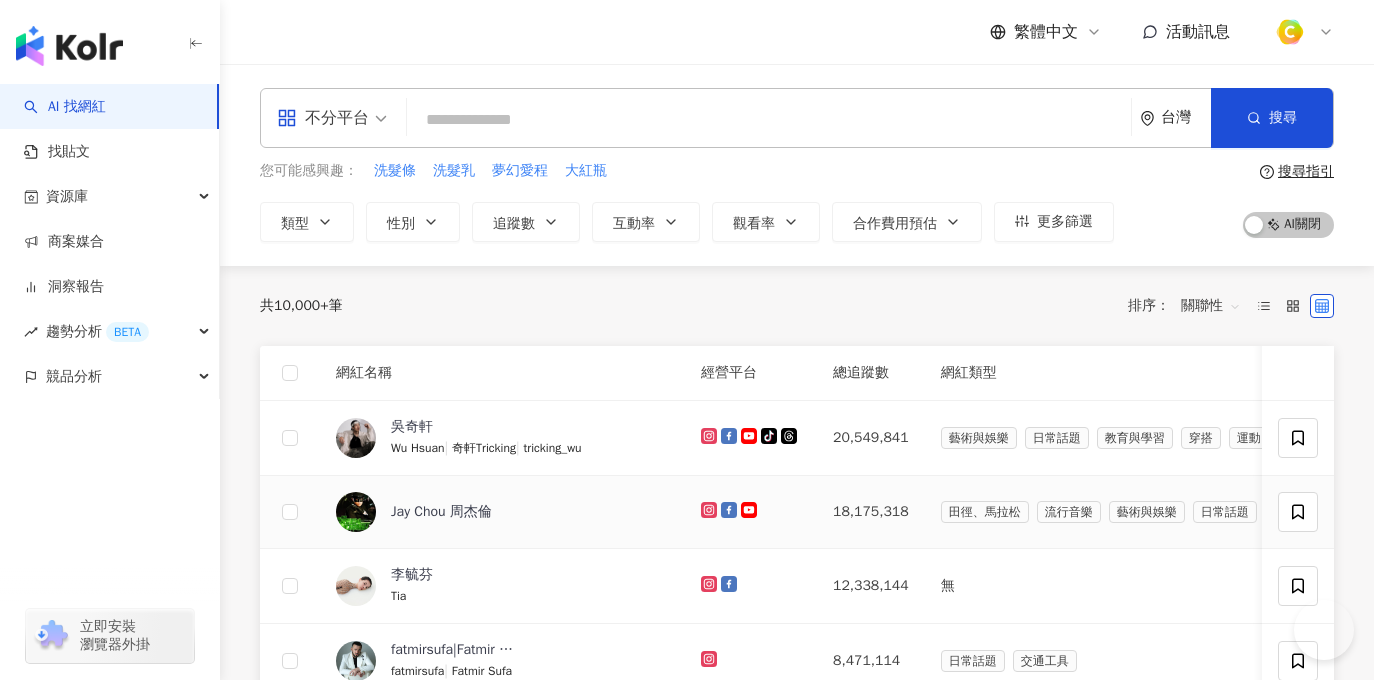 scroll, scrollTop: 0, scrollLeft: 0, axis: both 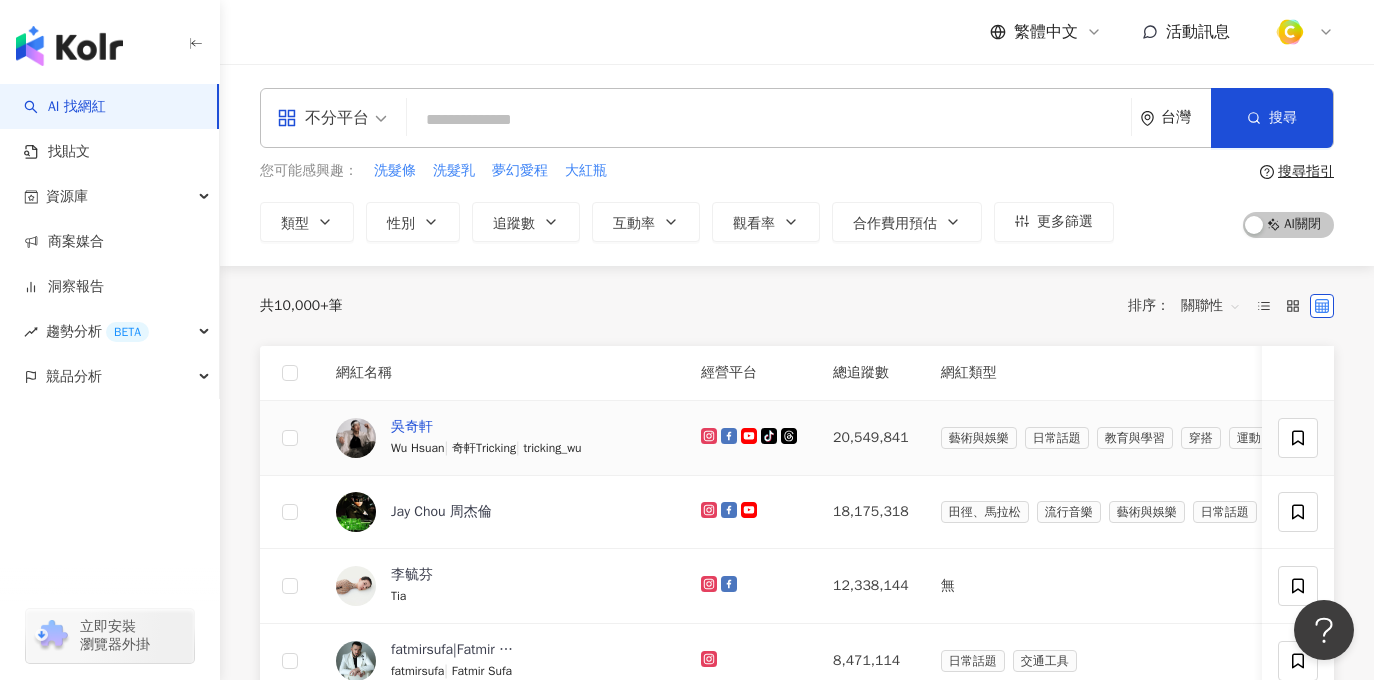 click on "吳奇軒" at bounding box center (412, 427) 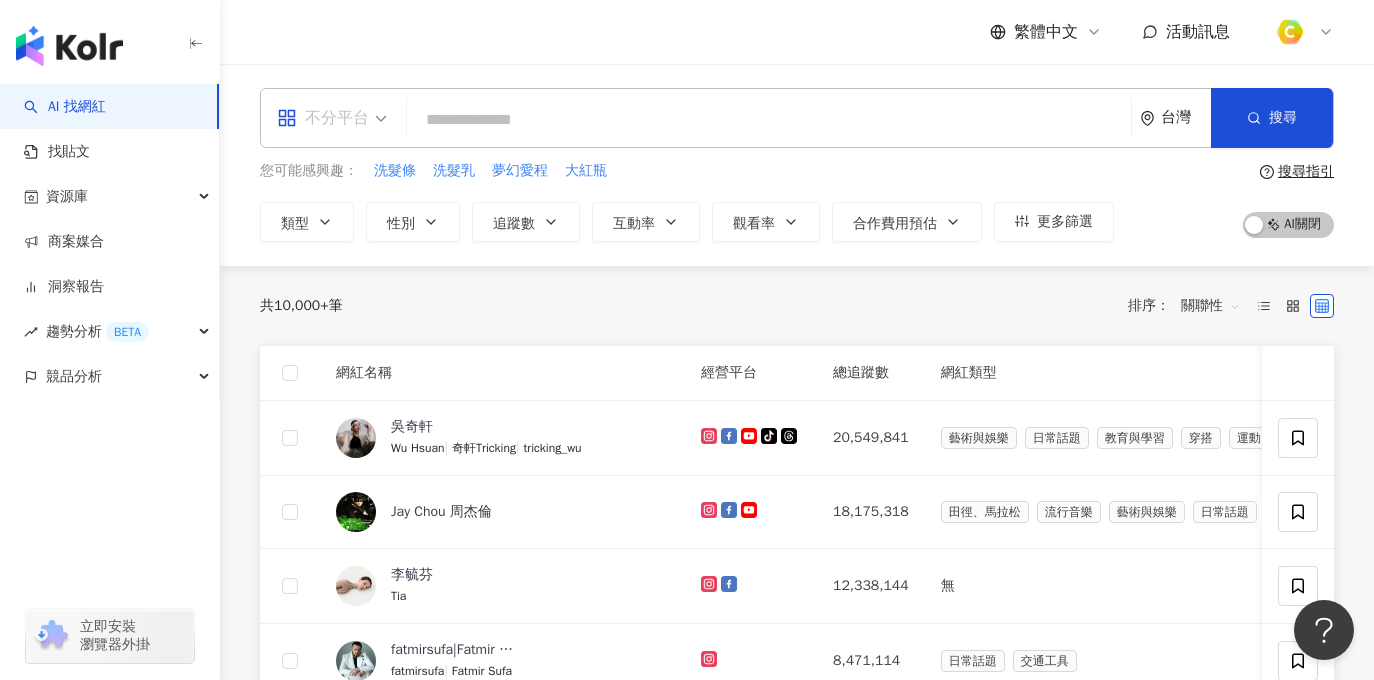 click on "不分平台" at bounding box center (323, 118) 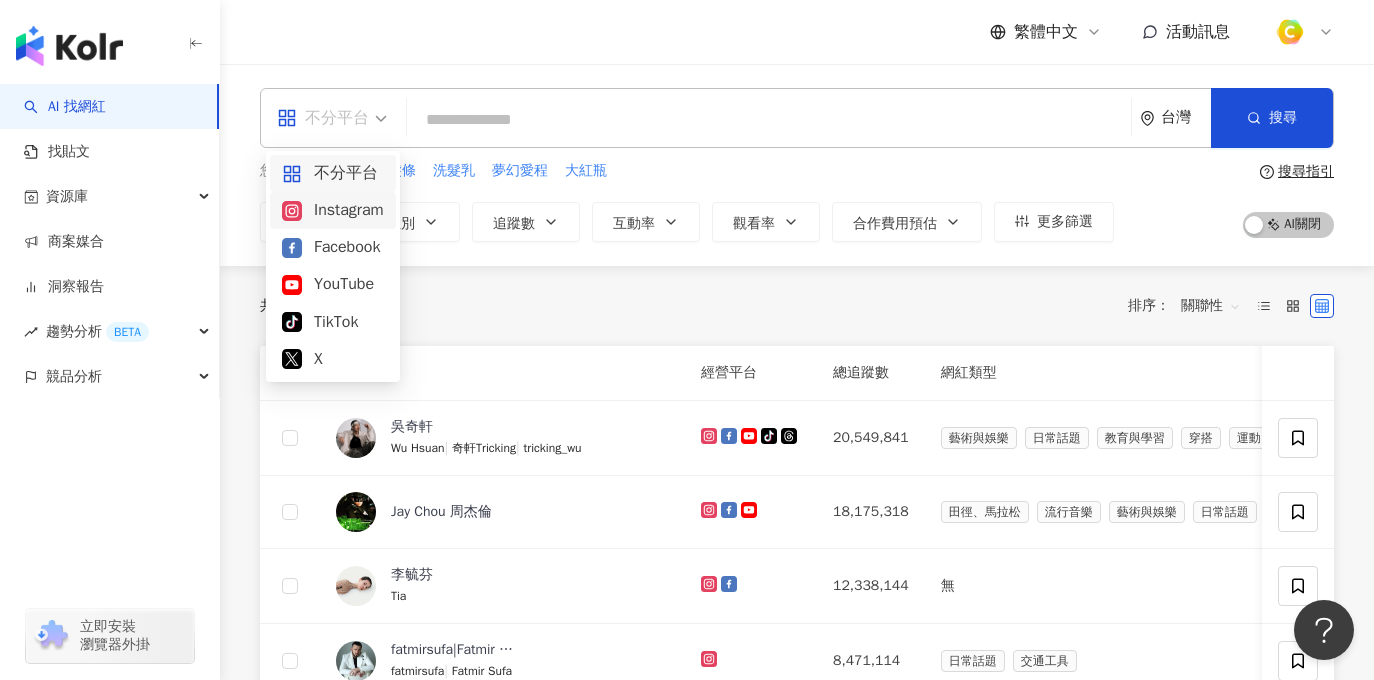 click on "Instagram" at bounding box center (333, 210) 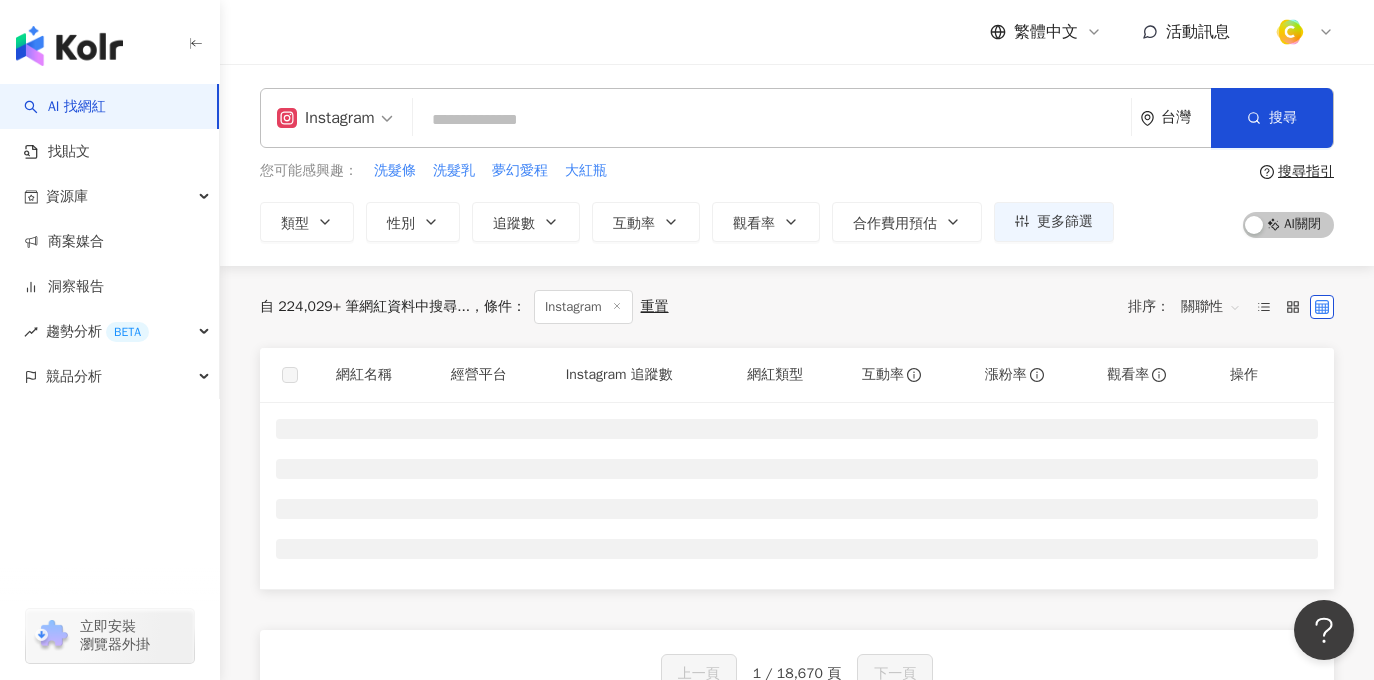 click at bounding box center (772, 120) 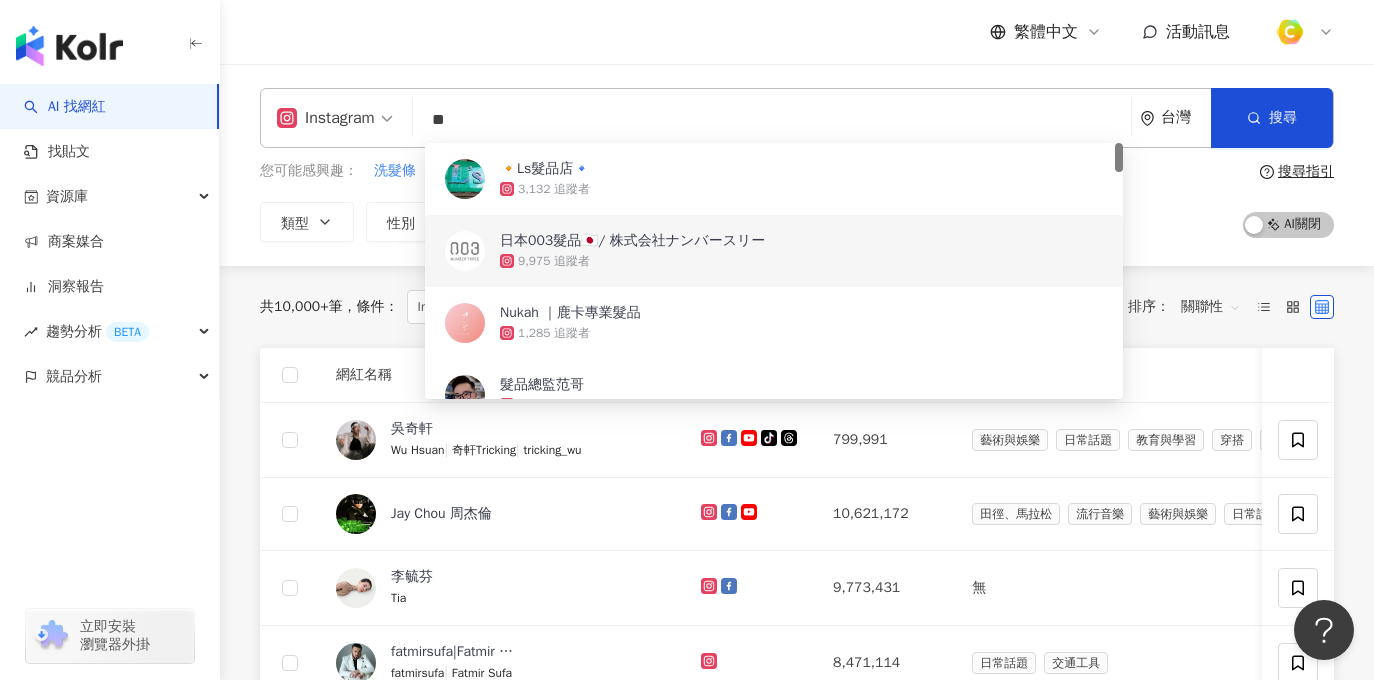 click on "您可能感興趣： 洗髮條  洗髮乳  夢幻愛程  大紅瓶  類型 性別 追蹤數 互動率 觀看率 合作費用預估  更多篩選 搜尋指引 AI  開啟 AI  關閉" at bounding box center [797, 201] 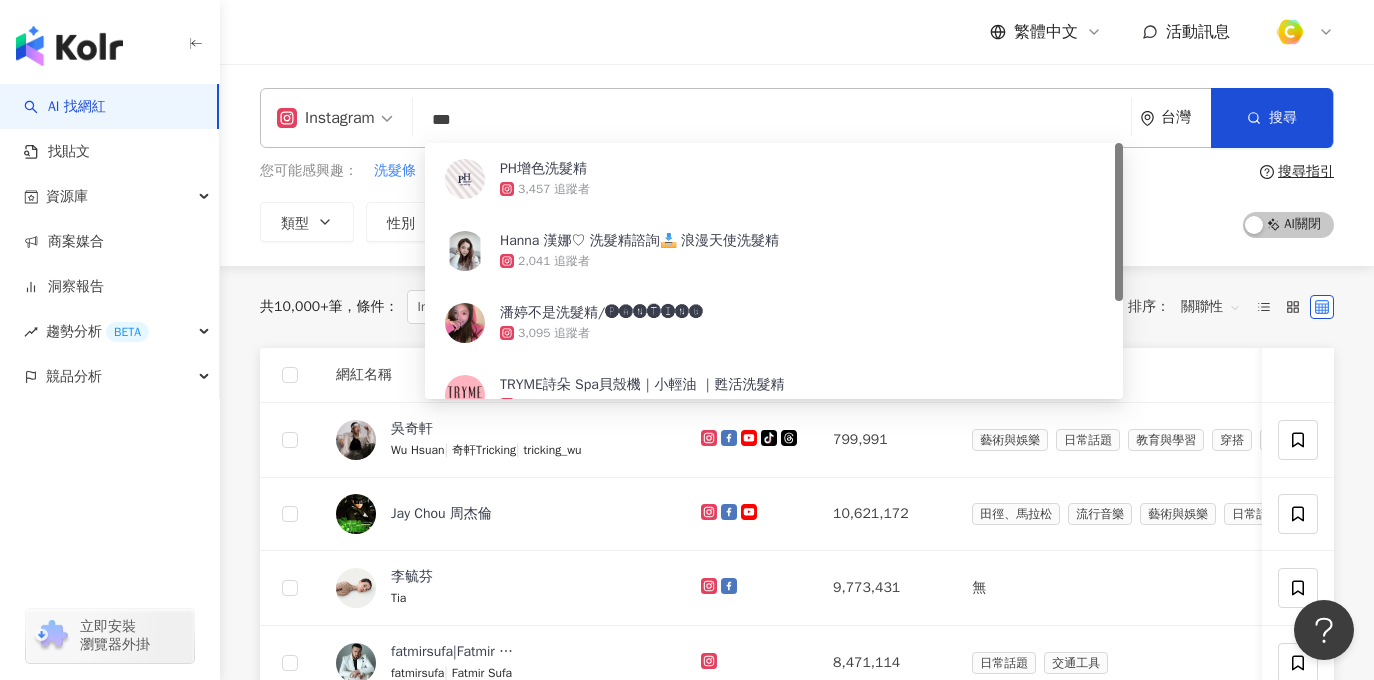 type on "***" 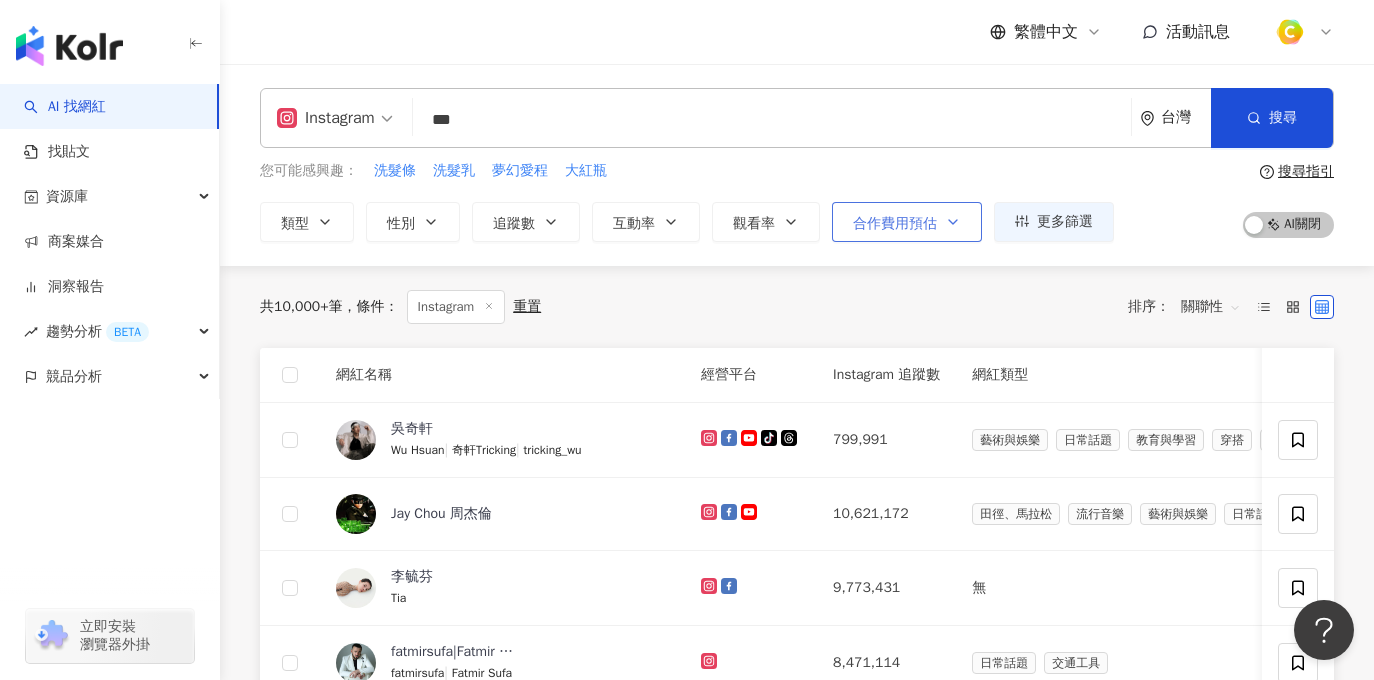 click on "合作費用預估" at bounding box center (895, 224) 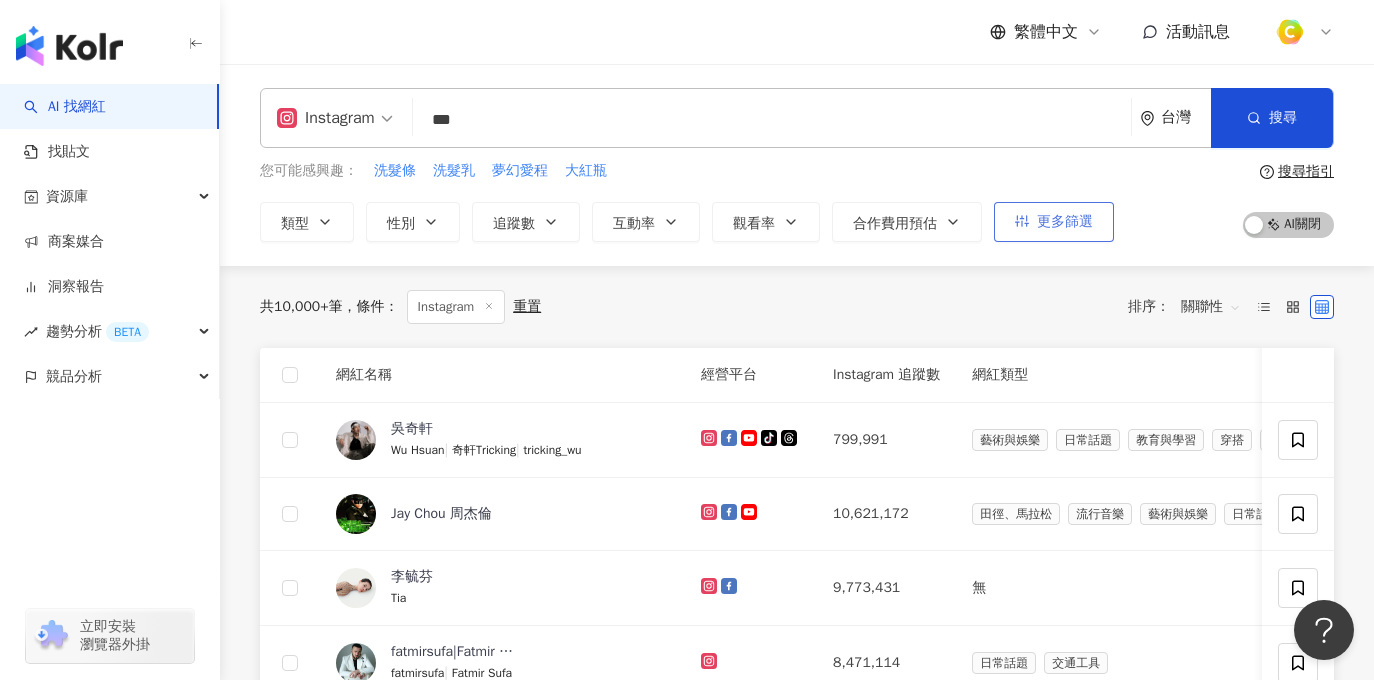 click on "更多篩選" at bounding box center (1065, 222) 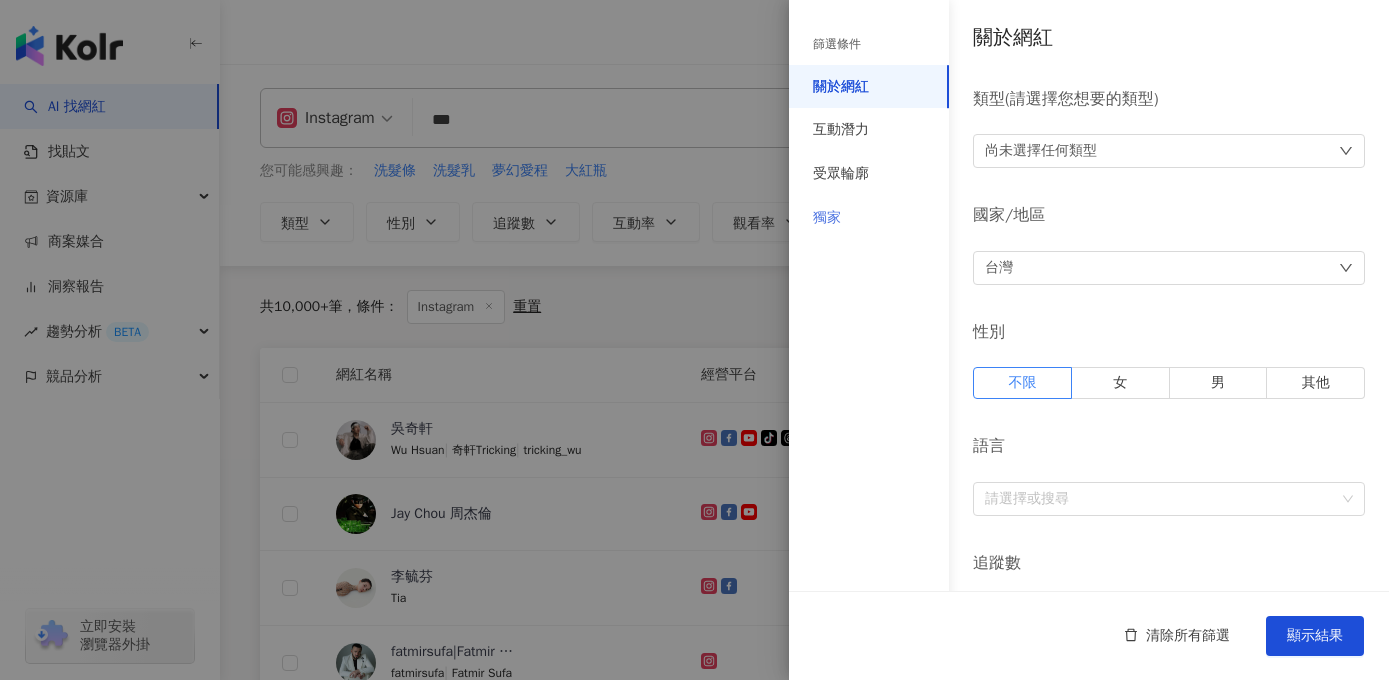 click on "獨家" at bounding box center (869, 218) 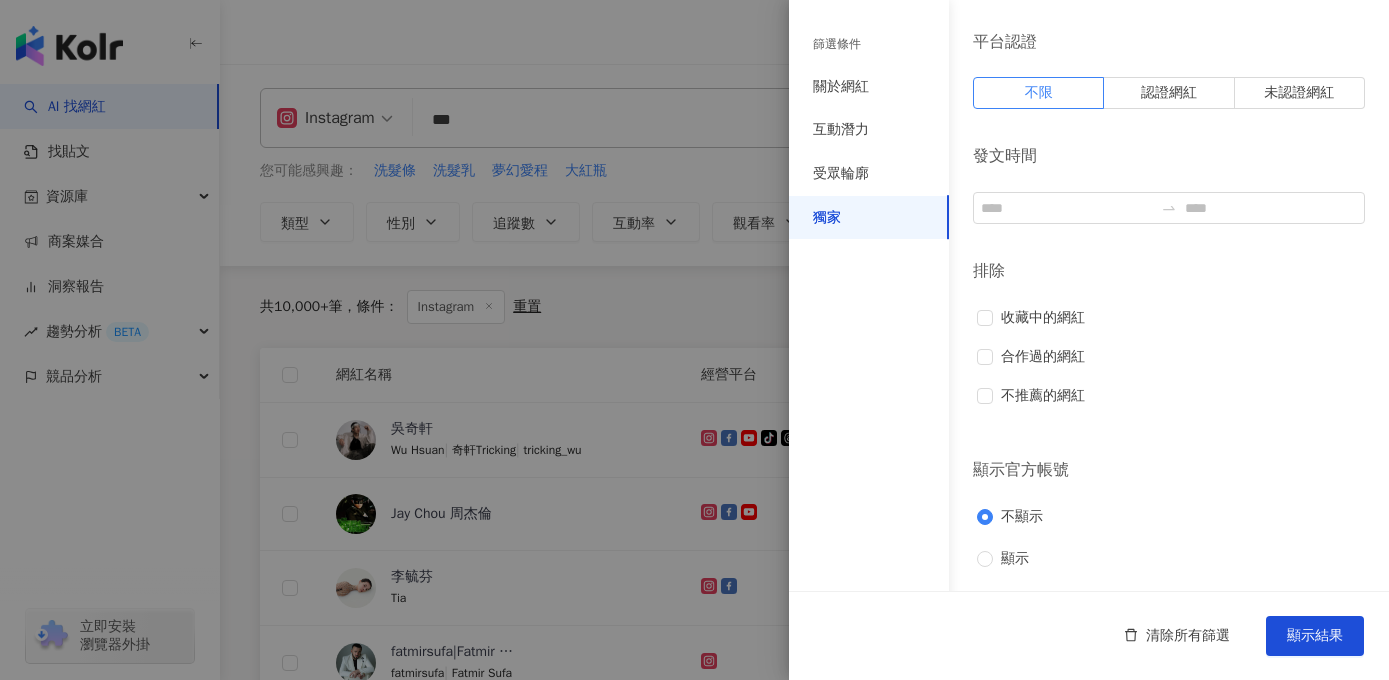scroll, scrollTop: 0, scrollLeft: 0, axis: both 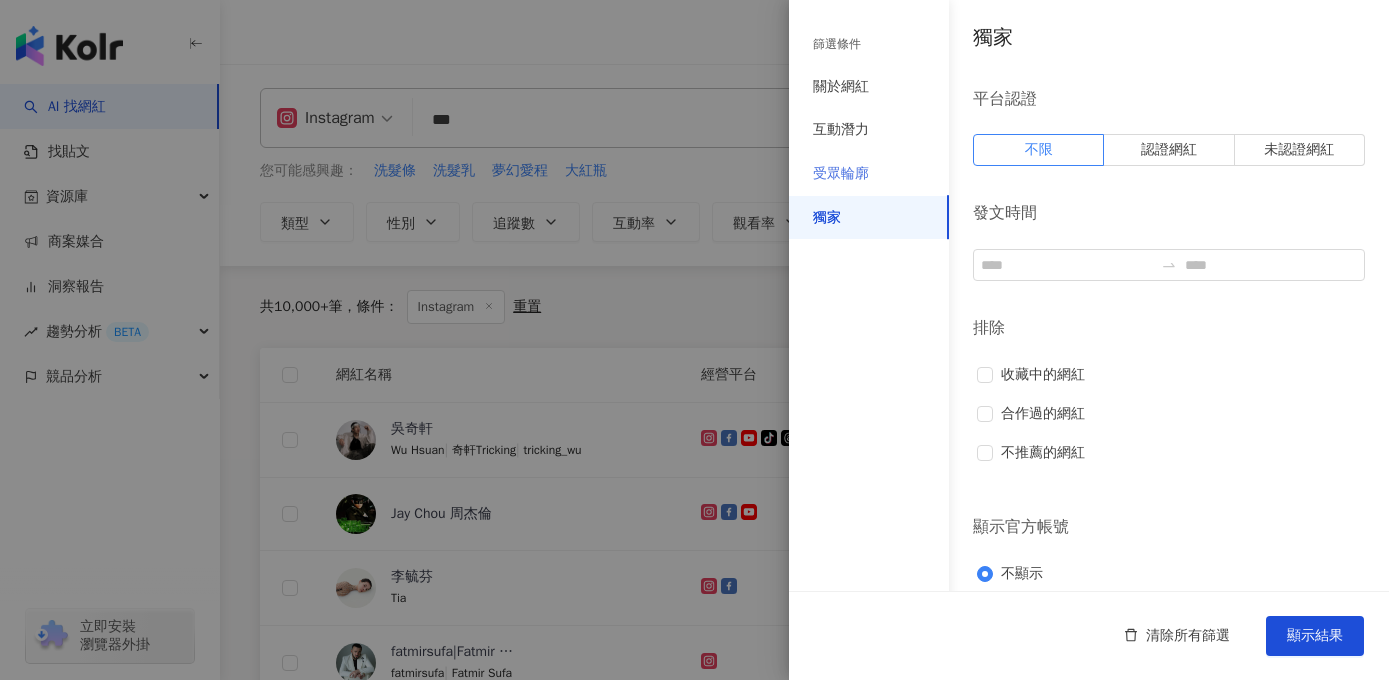 click on "受眾輪廓" at bounding box center [869, 174] 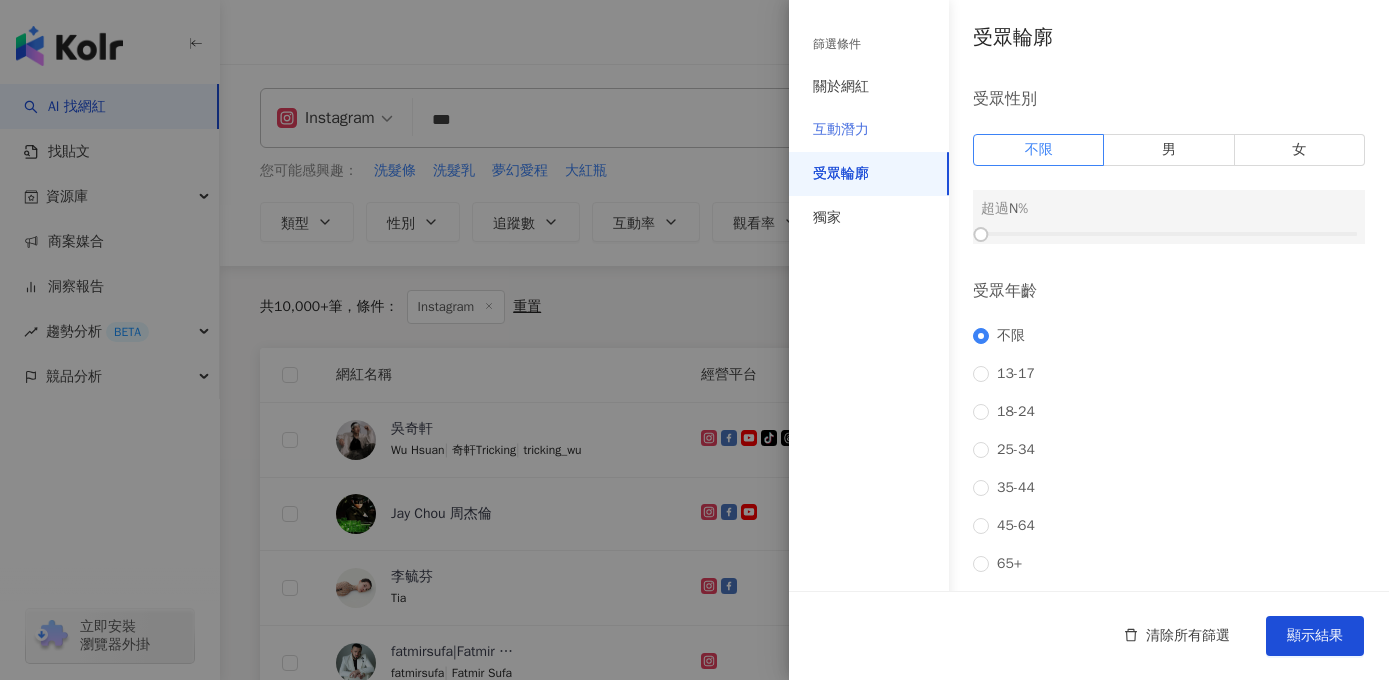 click on "互動潛力" at bounding box center (869, 130) 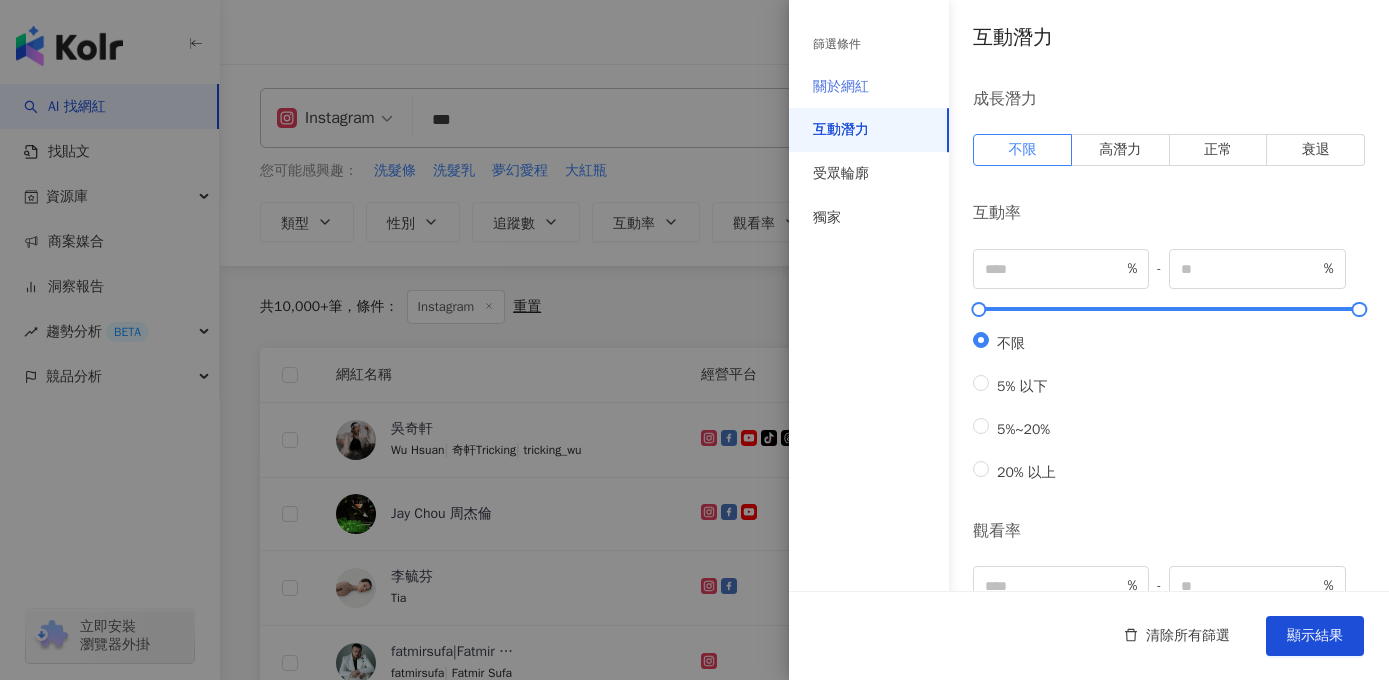 click on "關於網紅" at bounding box center (869, 87) 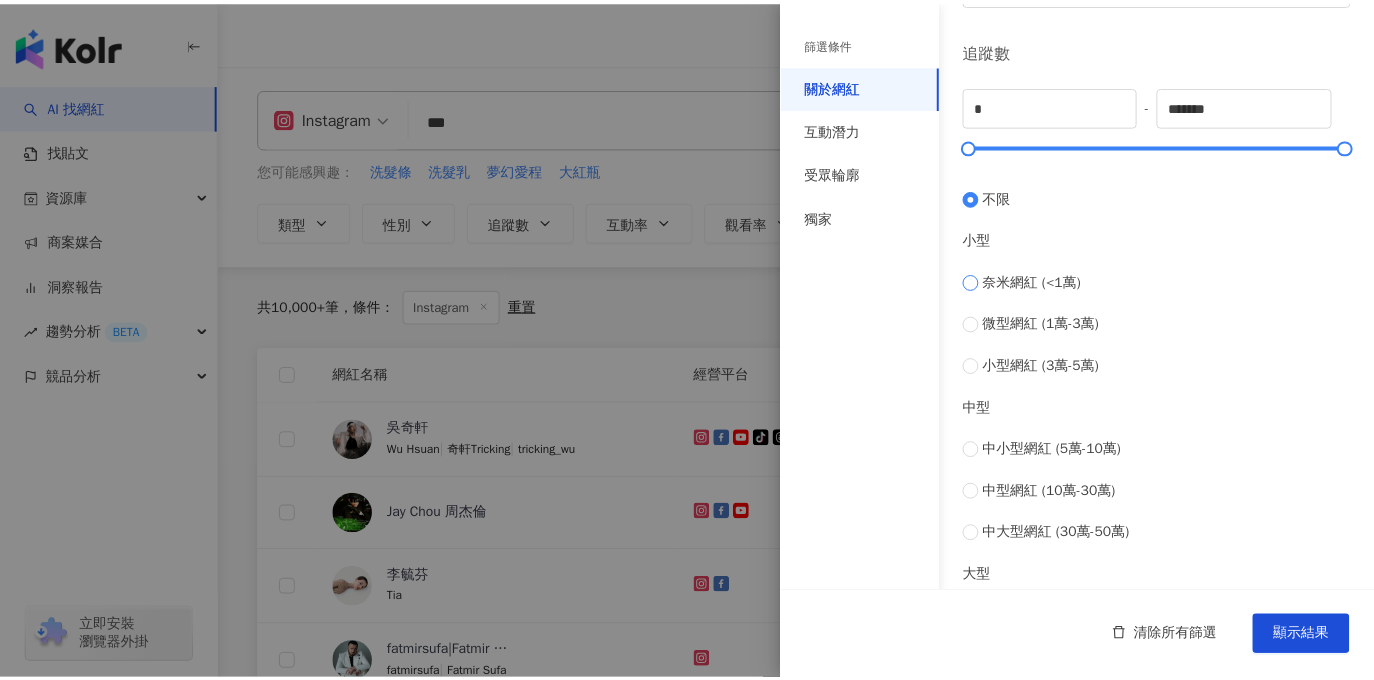 scroll, scrollTop: 464, scrollLeft: 0, axis: vertical 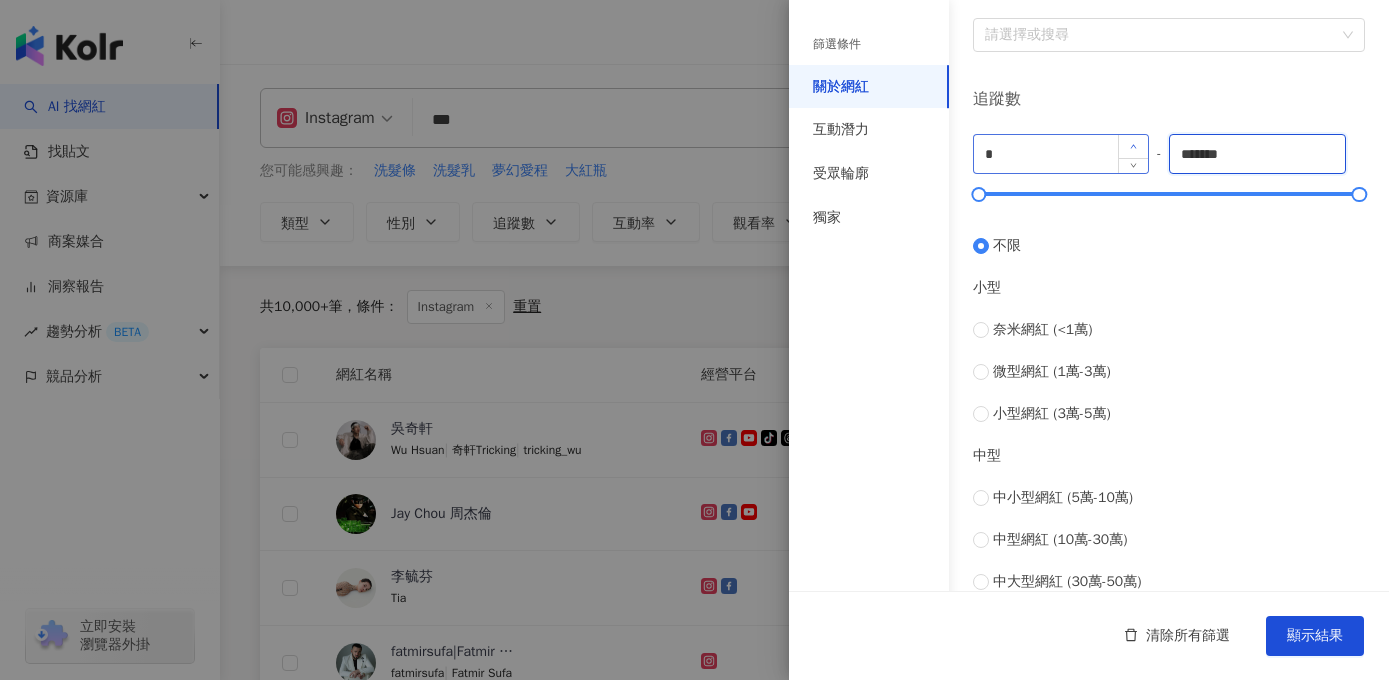 drag, startPoint x: 1265, startPoint y: 152, endPoint x: 1137, endPoint y: 141, distance: 128.47179 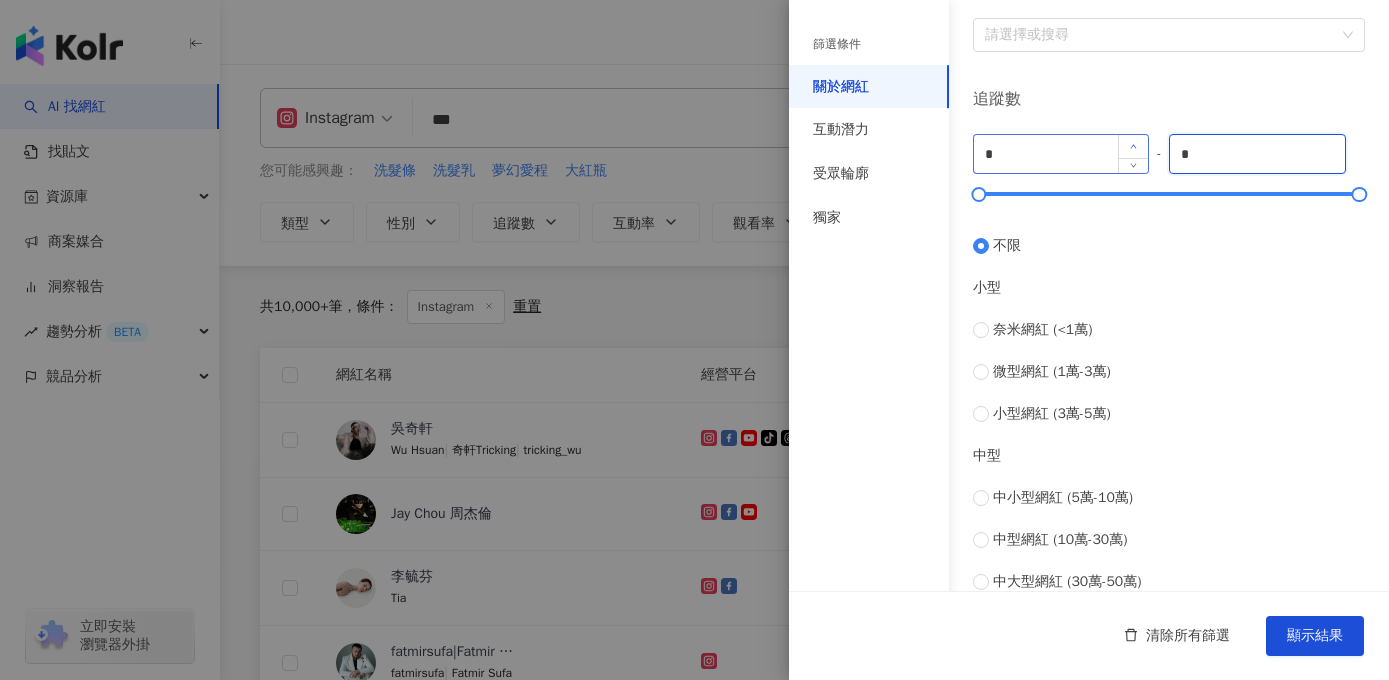 type on "*" 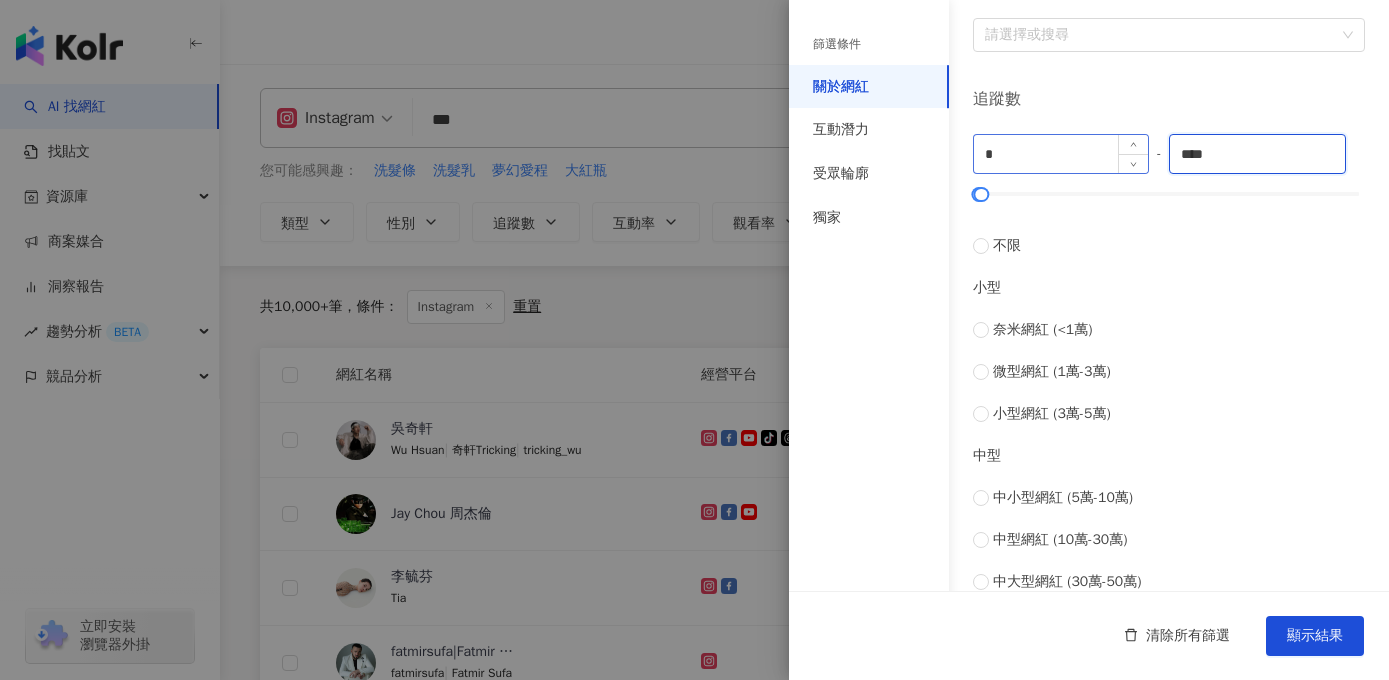 type on "****" 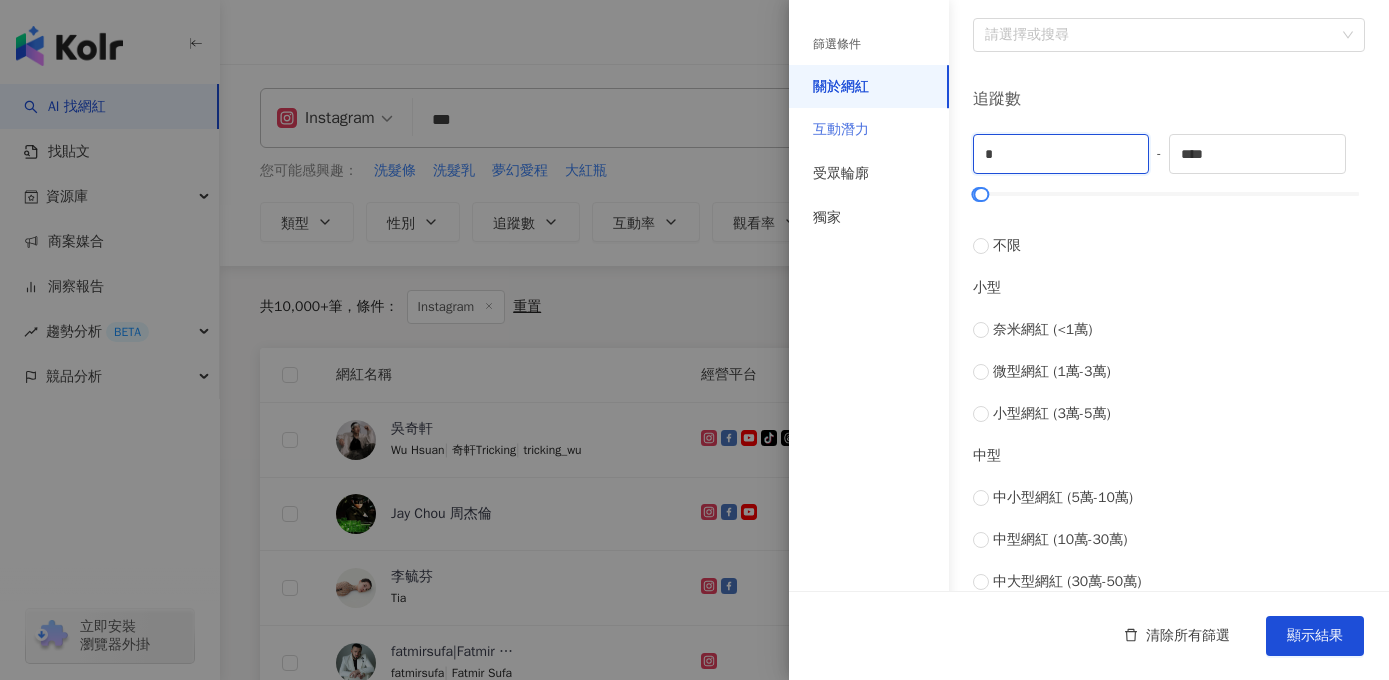 drag, startPoint x: 1046, startPoint y: 152, endPoint x: 806, endPoint y: 140, distance: 240.29982 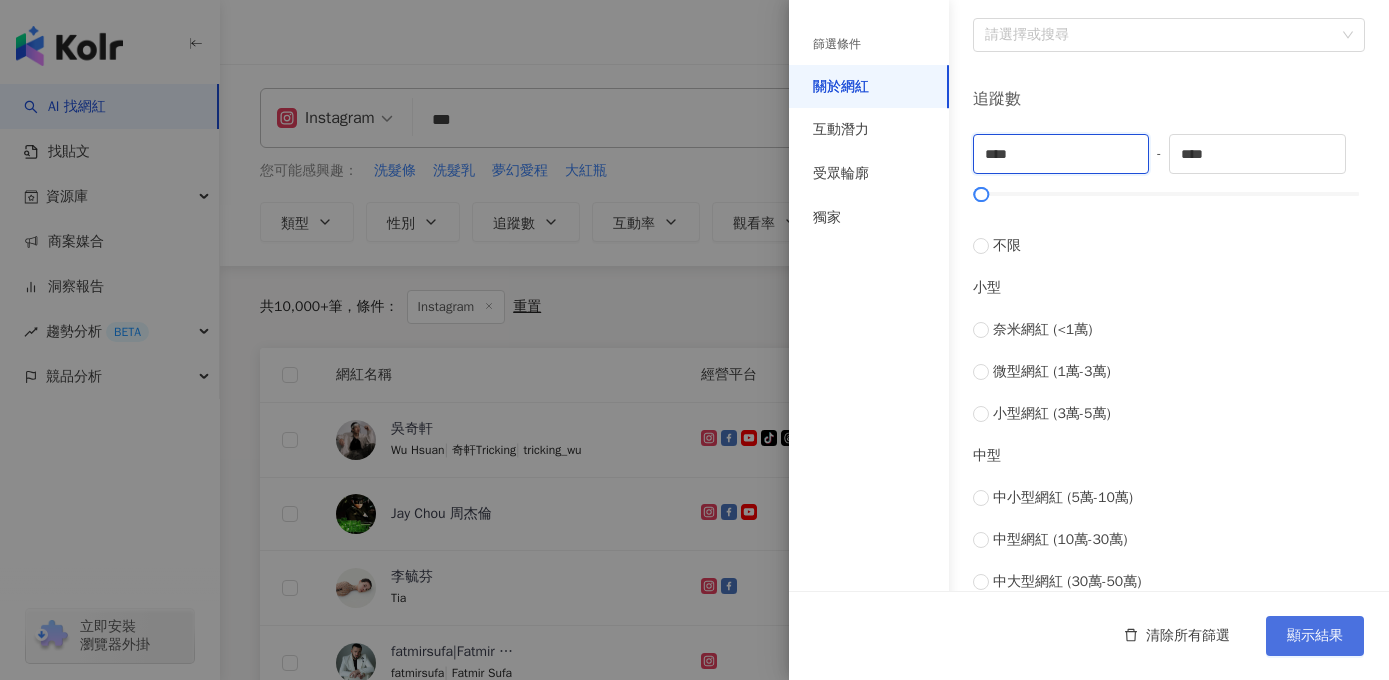 type on "****" 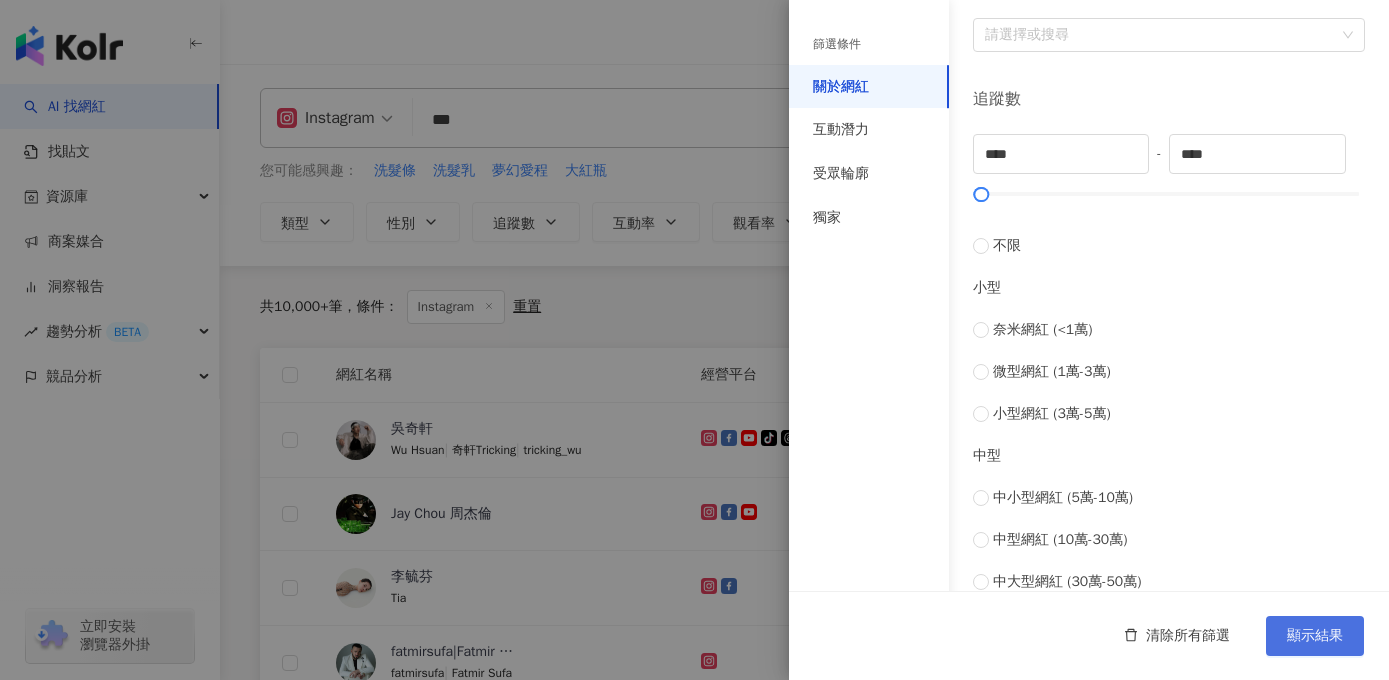 click on "顯示結果" at bounding box center [1315, 636] 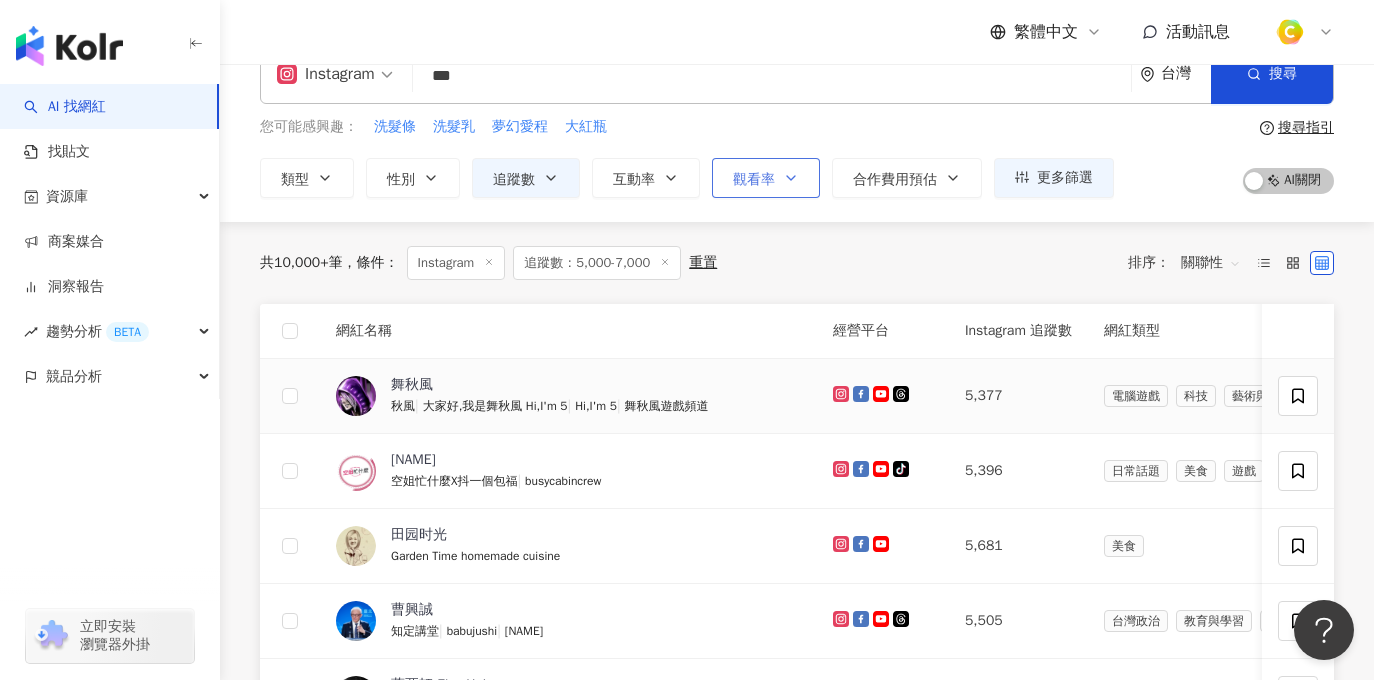 scroll, scrollTop: 0, scrollLeft: 0, axis: both 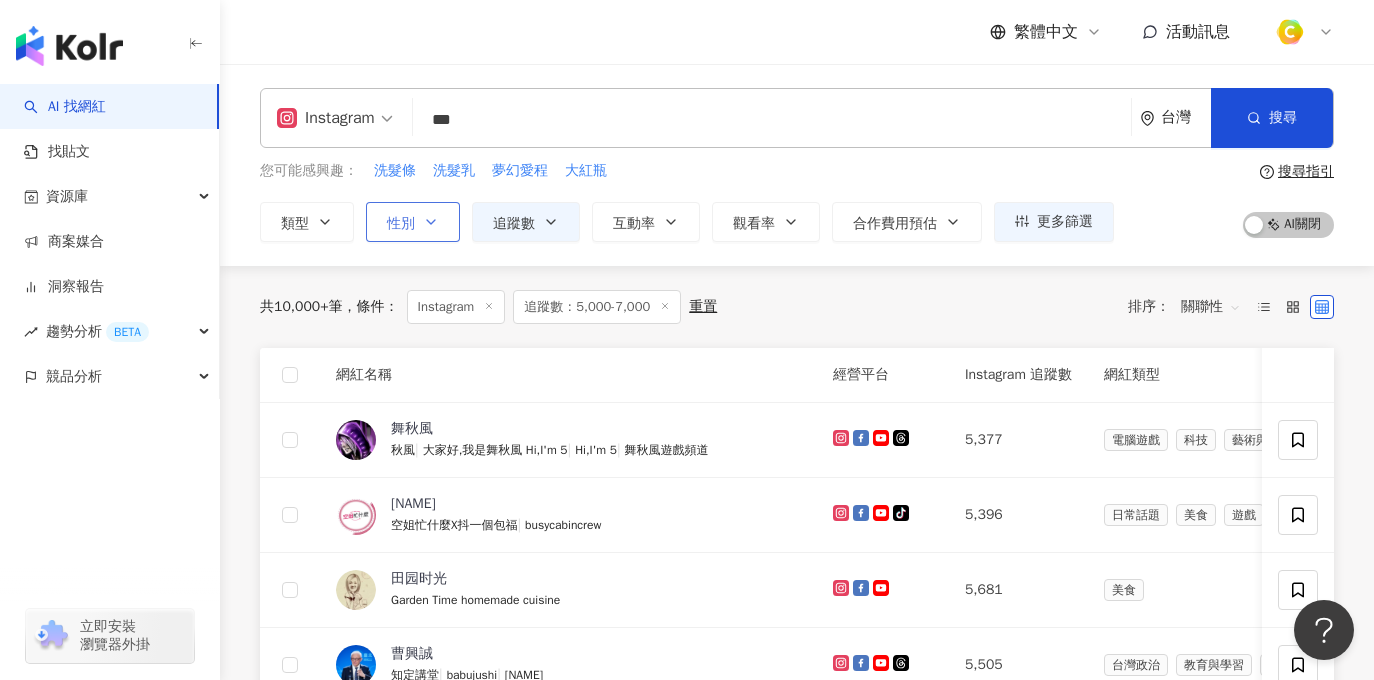 click on "性別" at bounding box center [413, 222] 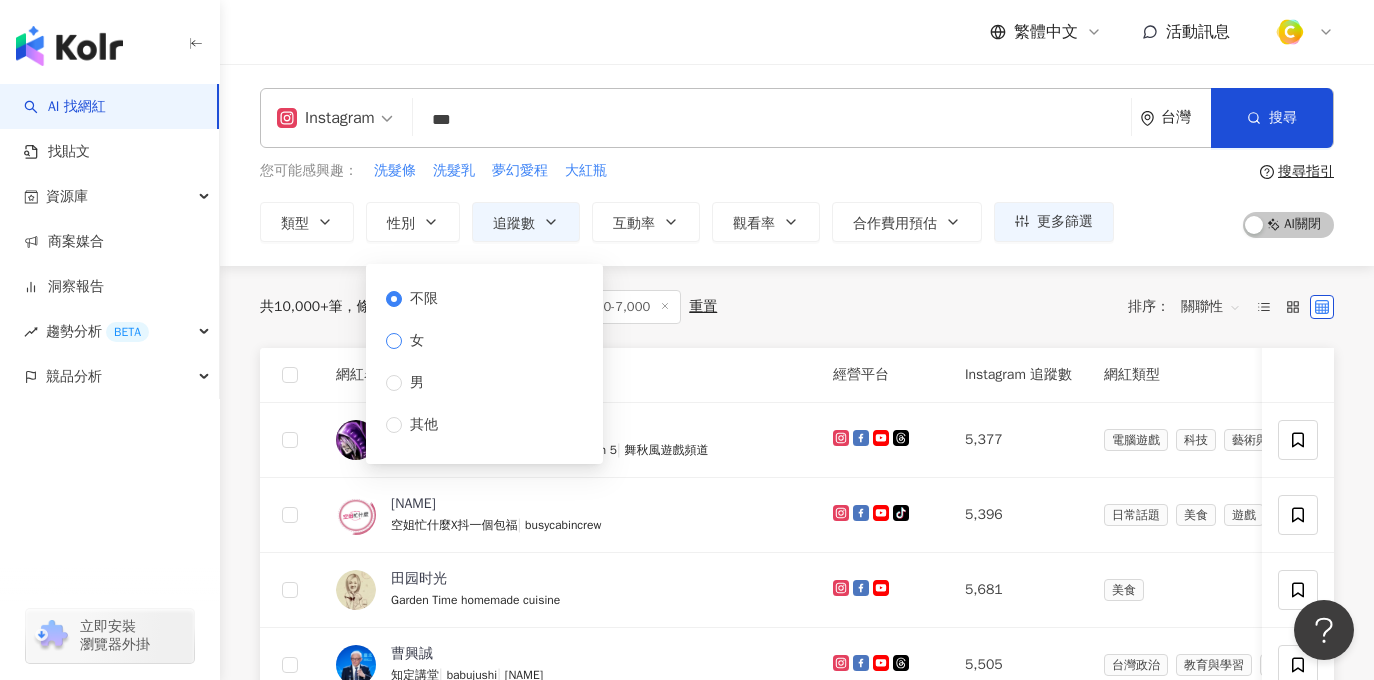 click on "女" at bounding box center [416, 341] 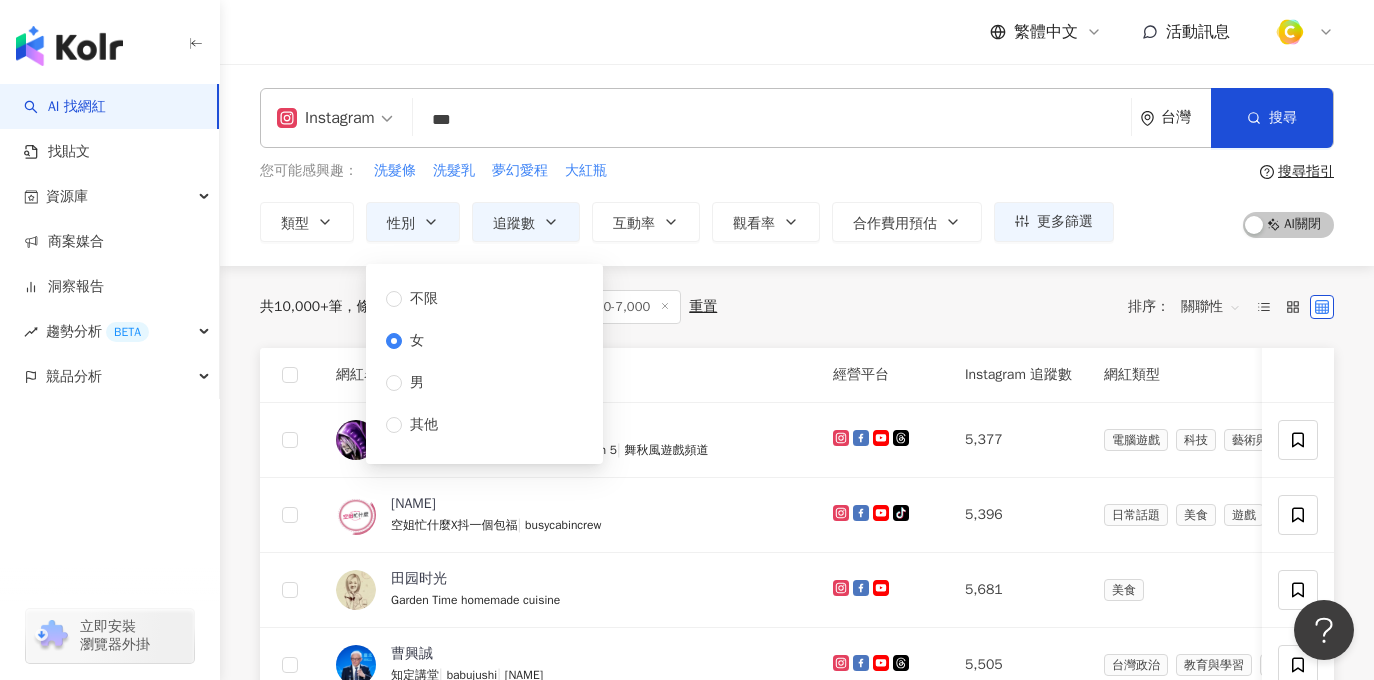click on "您可能感興趣： 洗髮條  洗髮乳  夢幻愛程  大紅瓶" at bounding box center [687, 171] 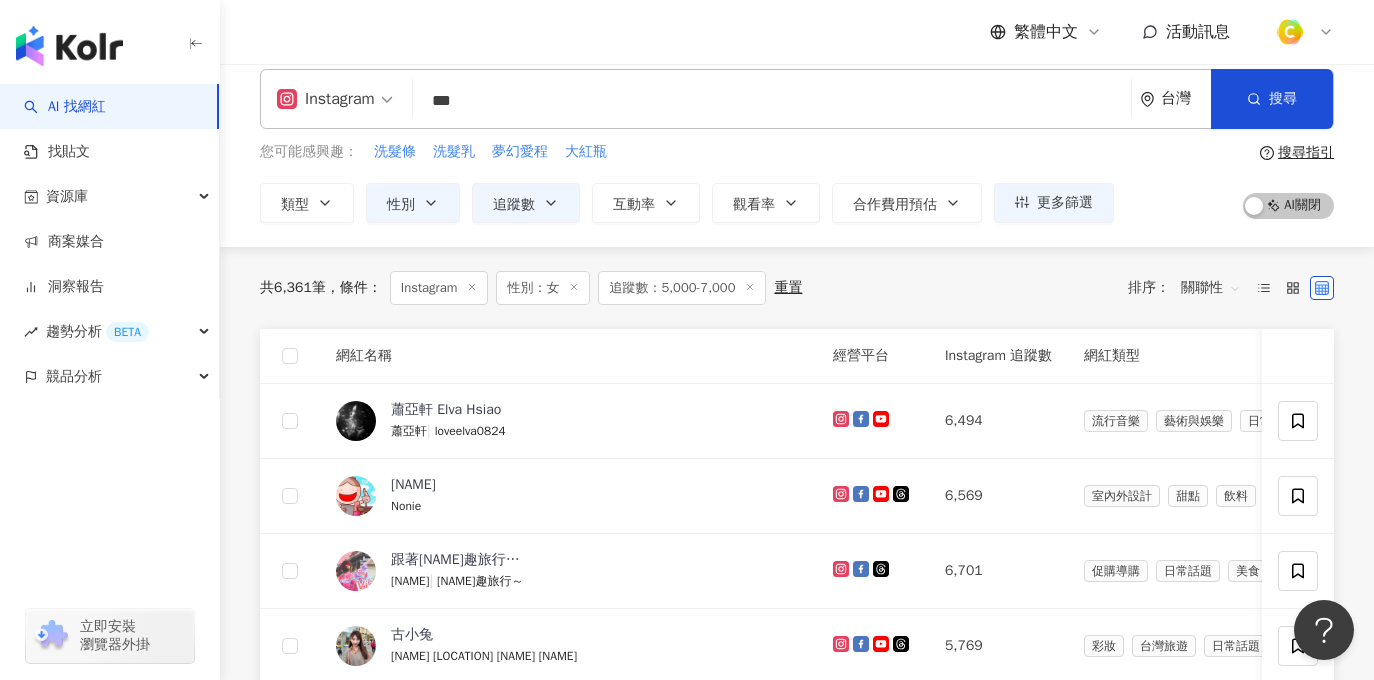 scroll, scrollTop: 0, scrollLeft: 0, axis: both 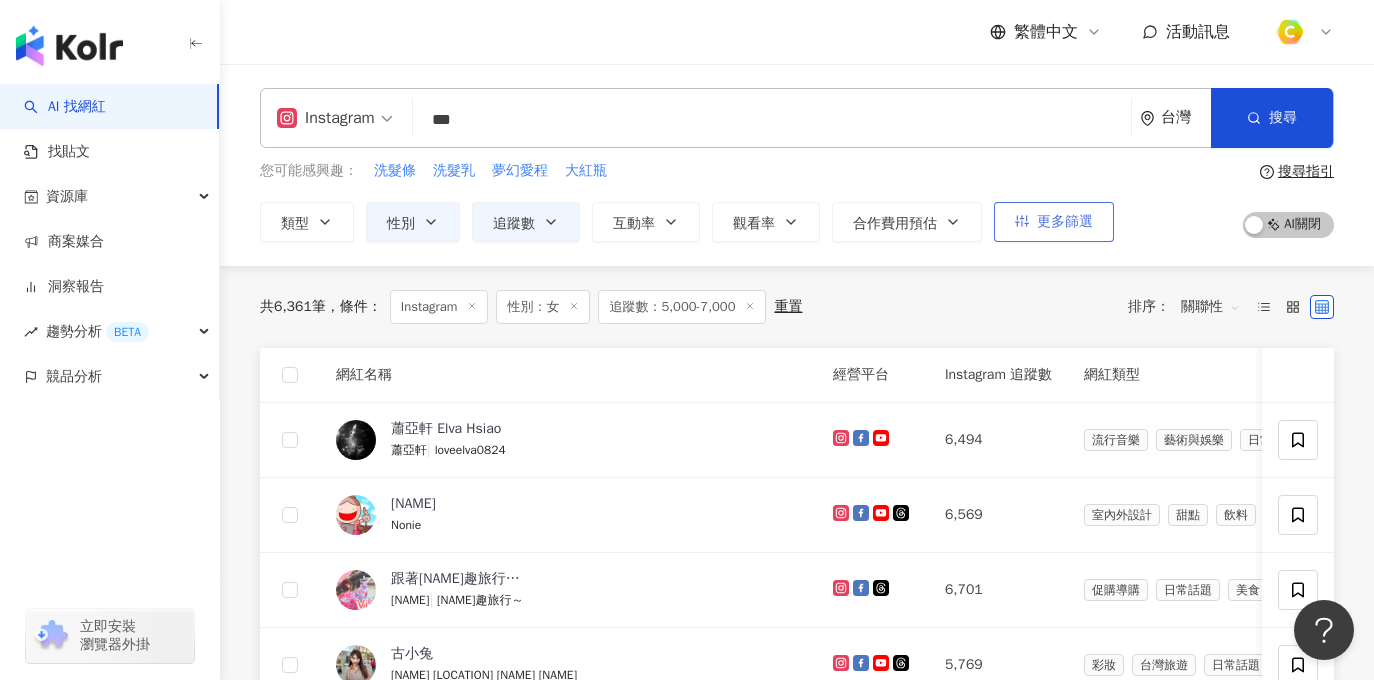 click on "更多篩選" at bounding box center (1065, 222) 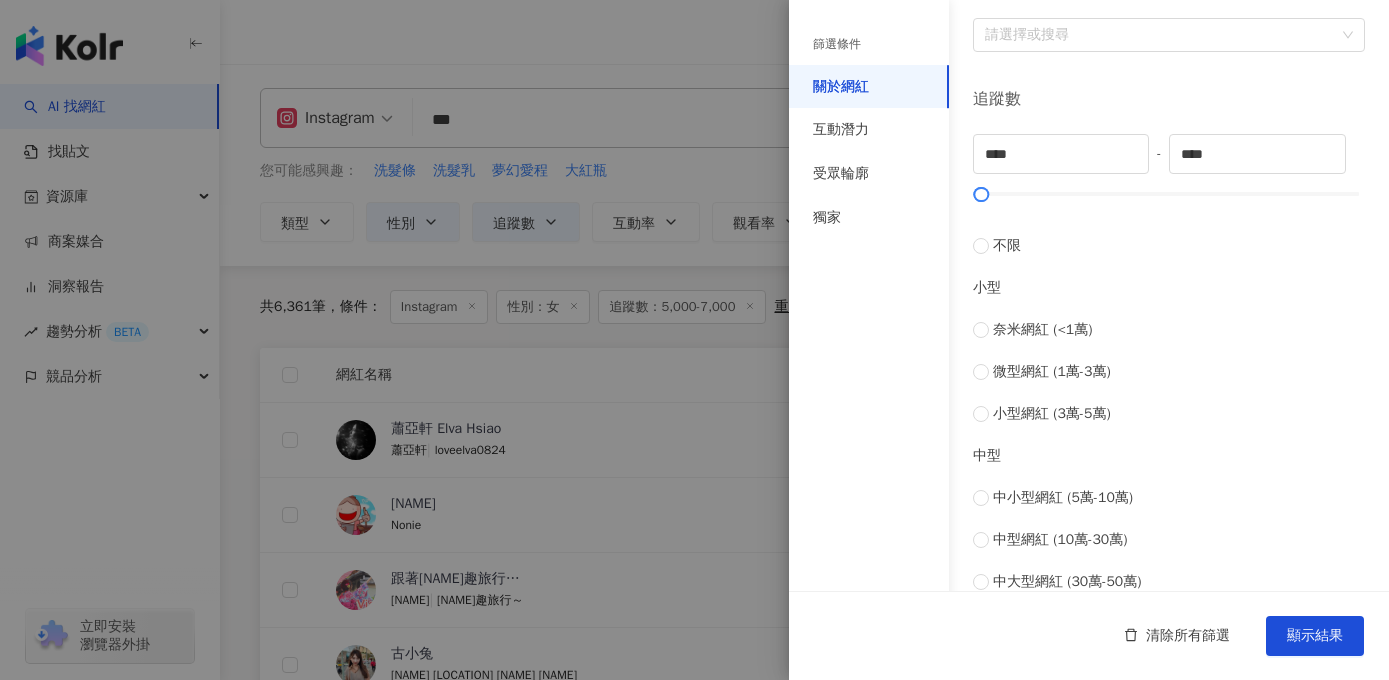 click at bounding box center (694, 340) 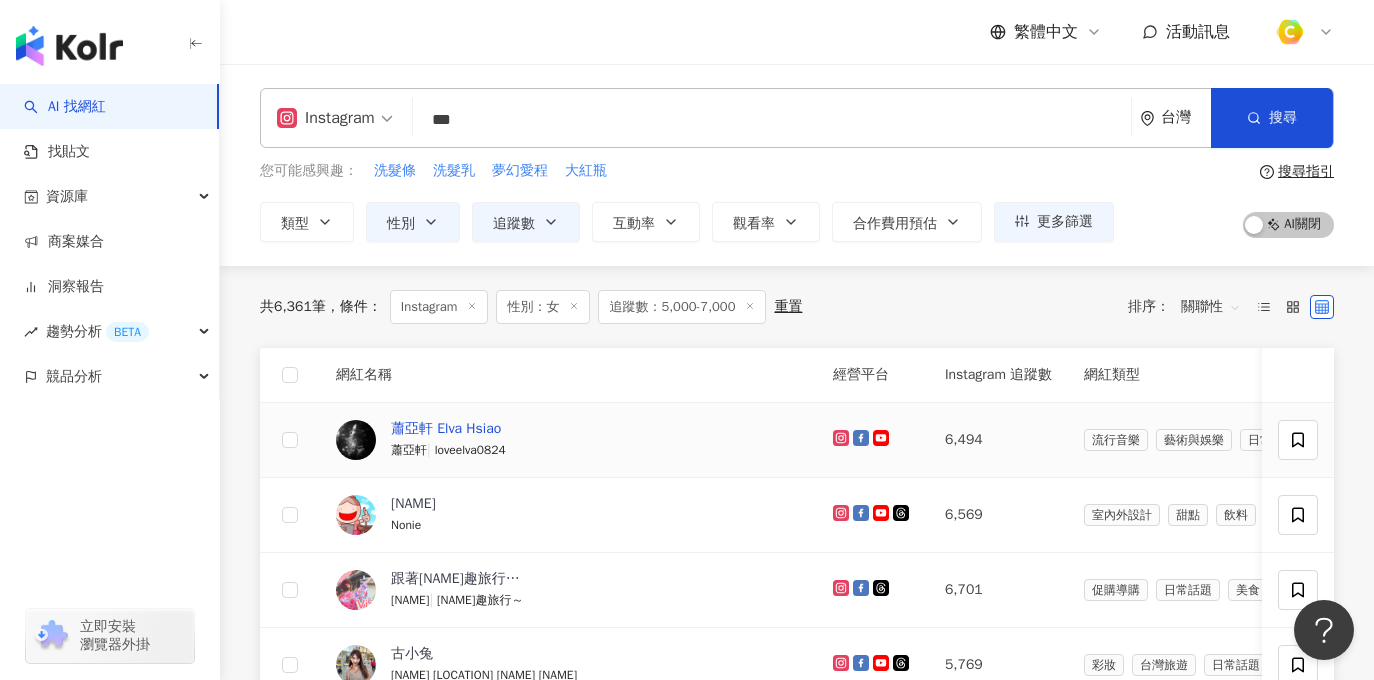 type 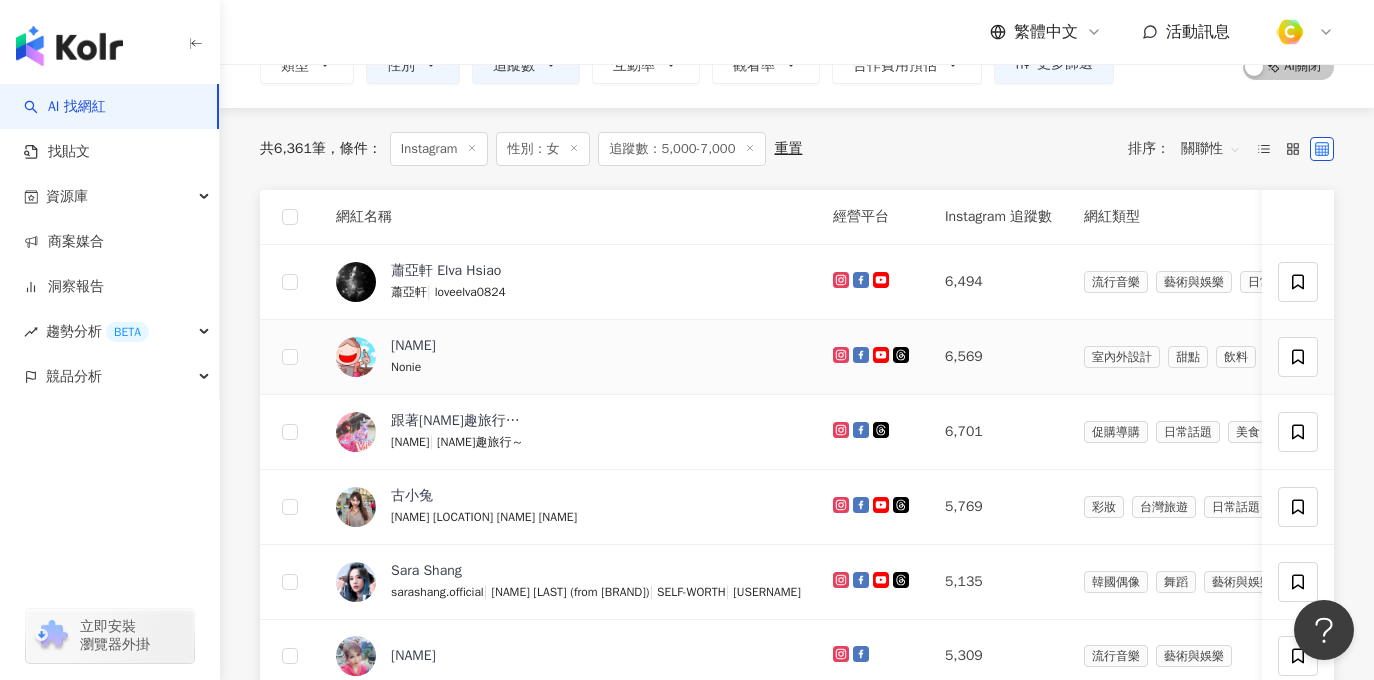 scroll, scrollTop: 158, scrollLeft: 0, axis: vertical 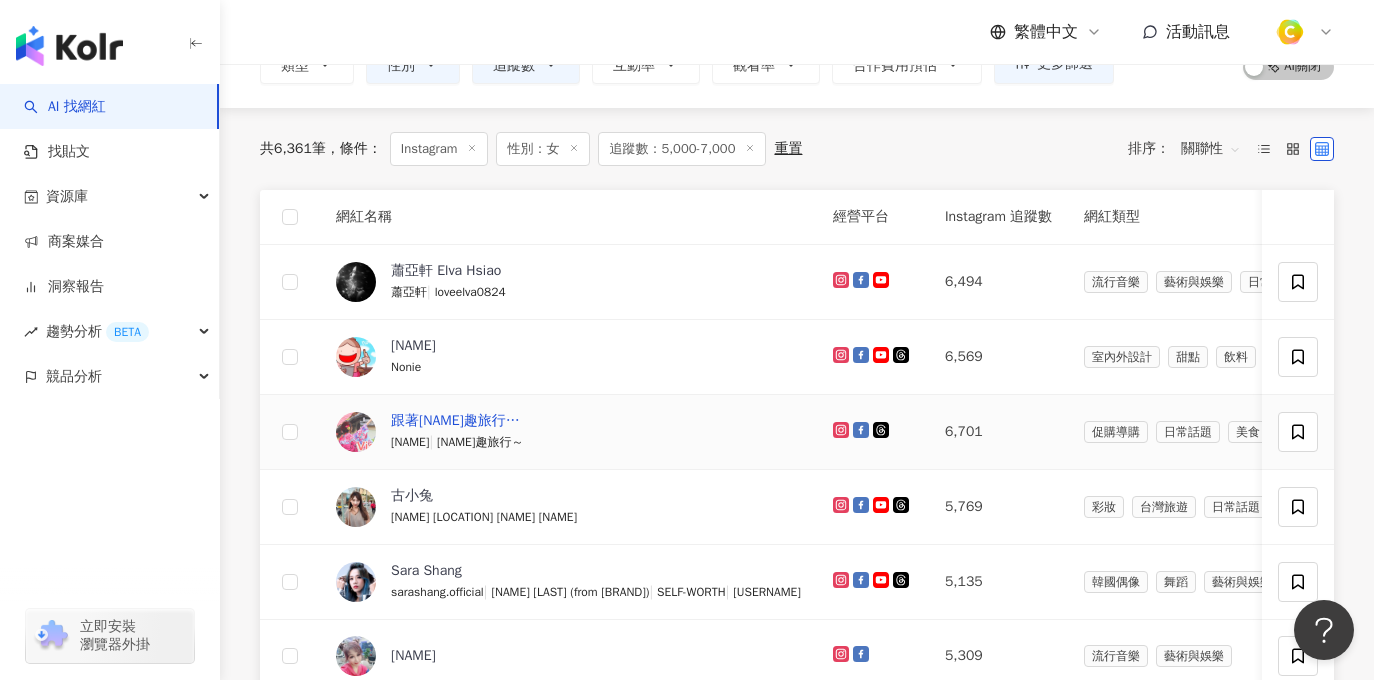 click on "跟著Via趣旅行～Part II" at bounding box center (456, 421) 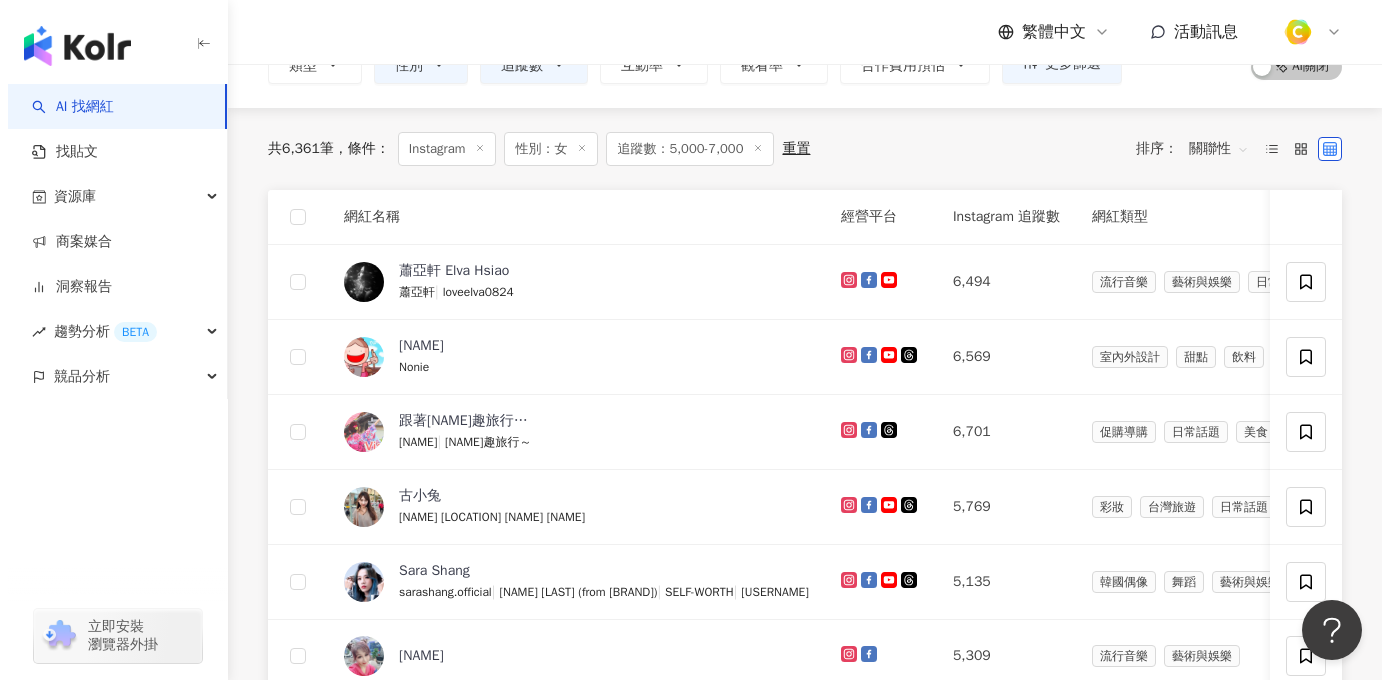 scroll, scrollTop: 0, scrollLeft: 0, axis: both 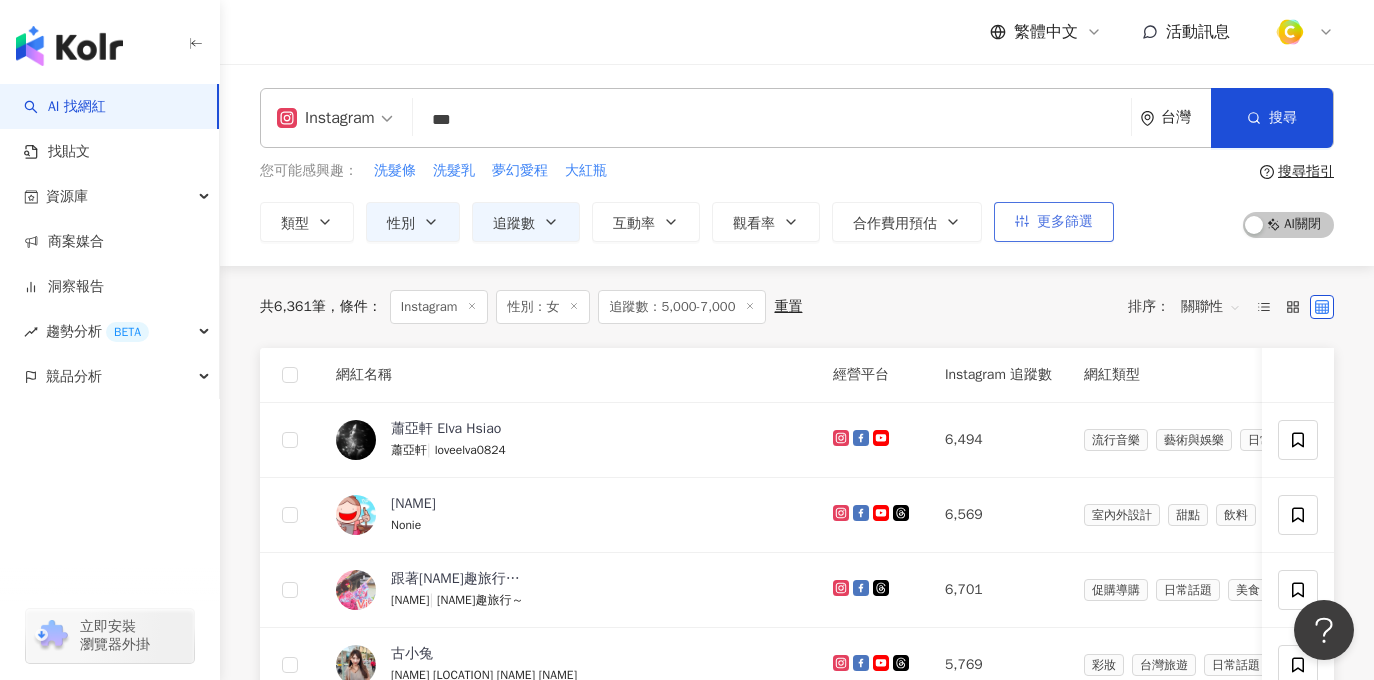 click on "更多篩選" at bounding box center (1065, 222) 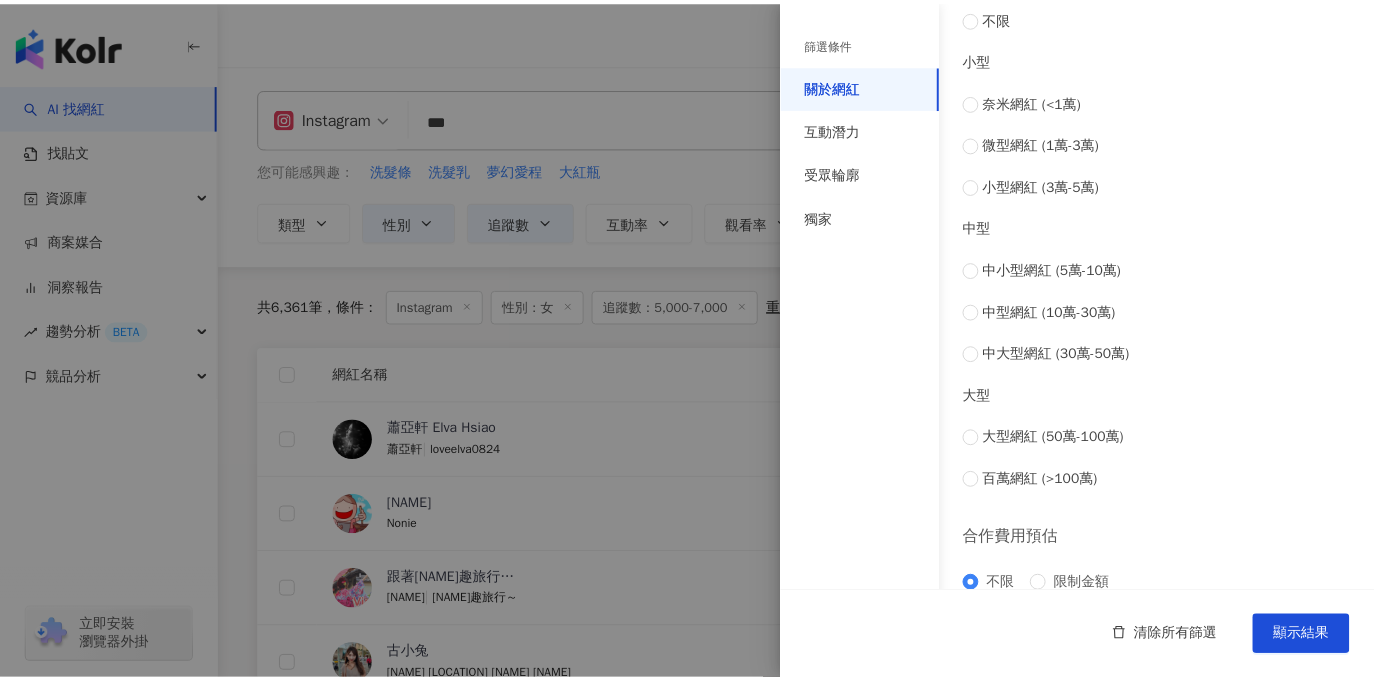 scroll, scrollTop: 830, scrollLeft: 0, axis: vertical 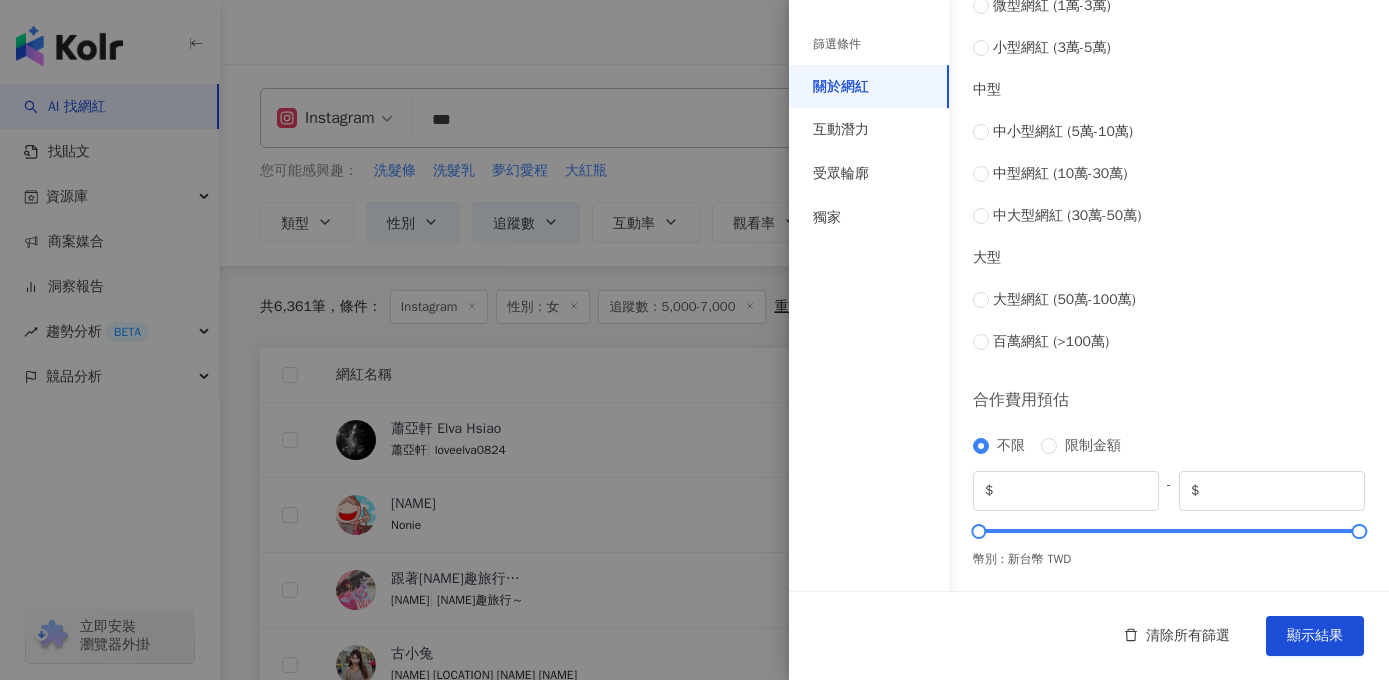click at bounding box center [694, 340] 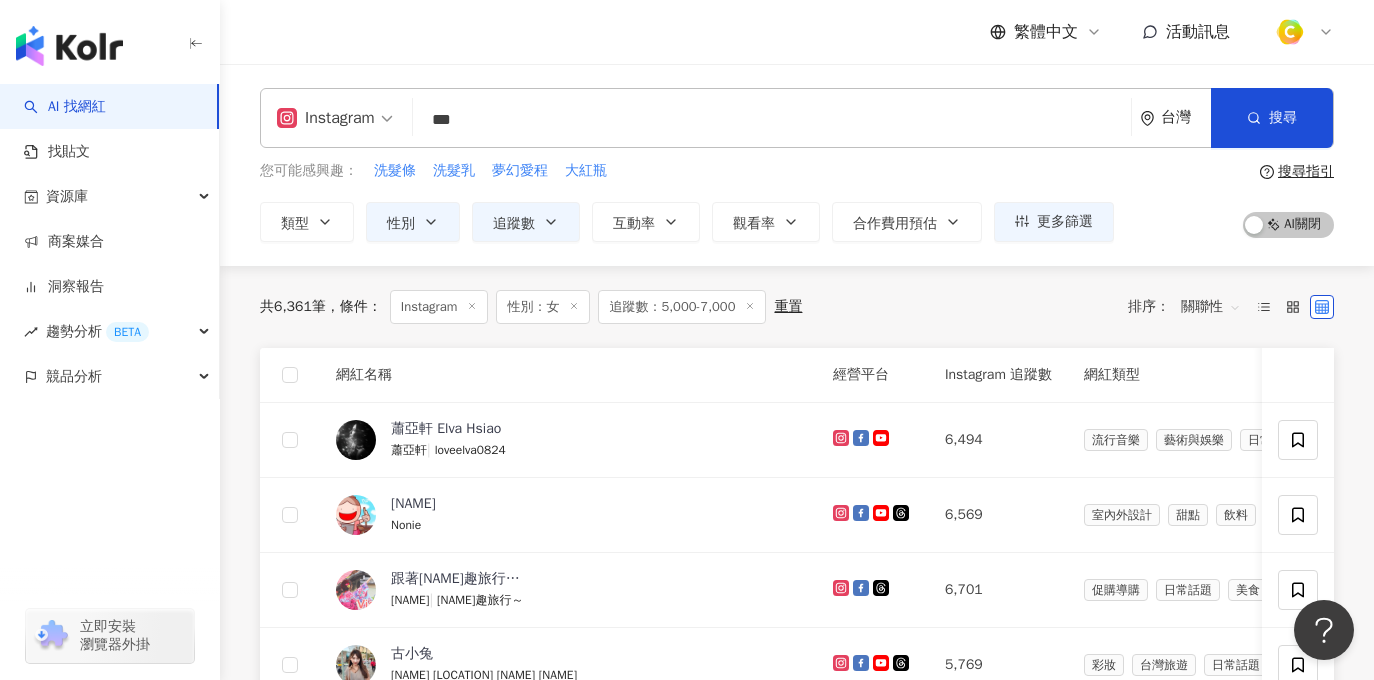 click at bounding box center (335, 105) 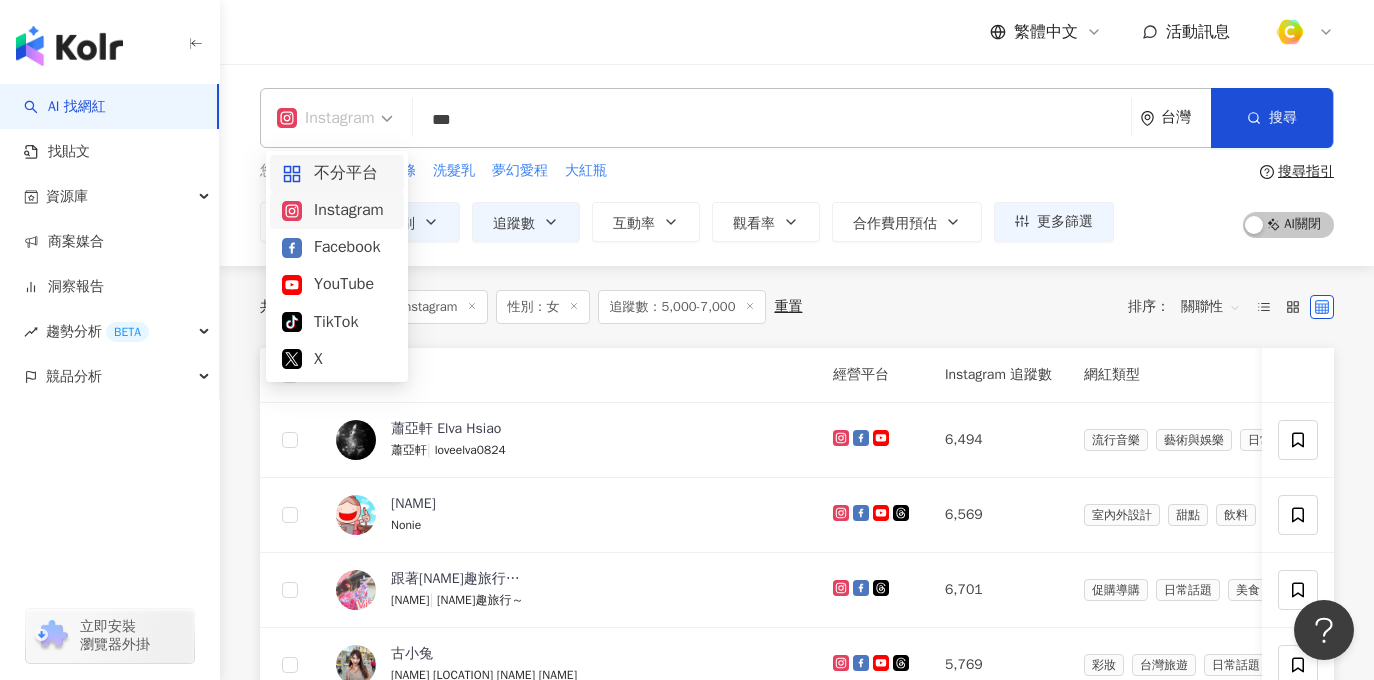 click on "不分平台" at bounding box center (337, 173) 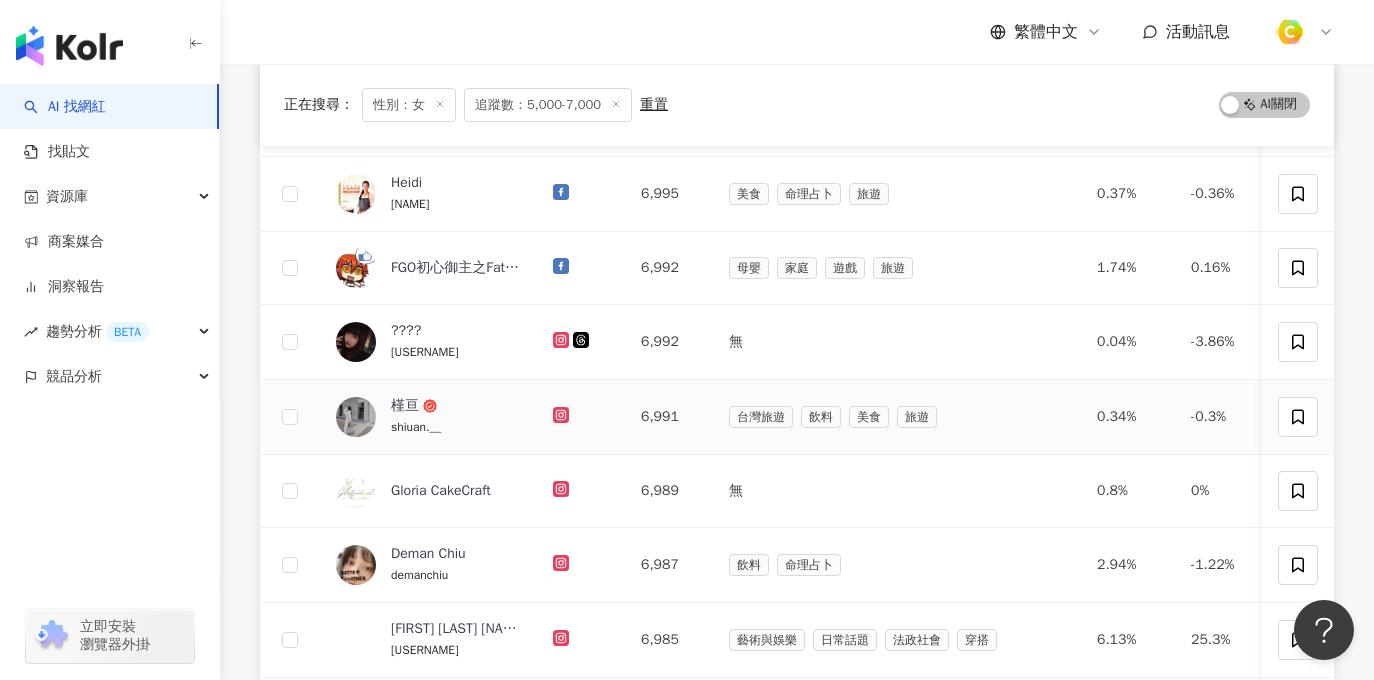 scroll, scrollTop: 440, scrollLeft: 0, axis: vertical 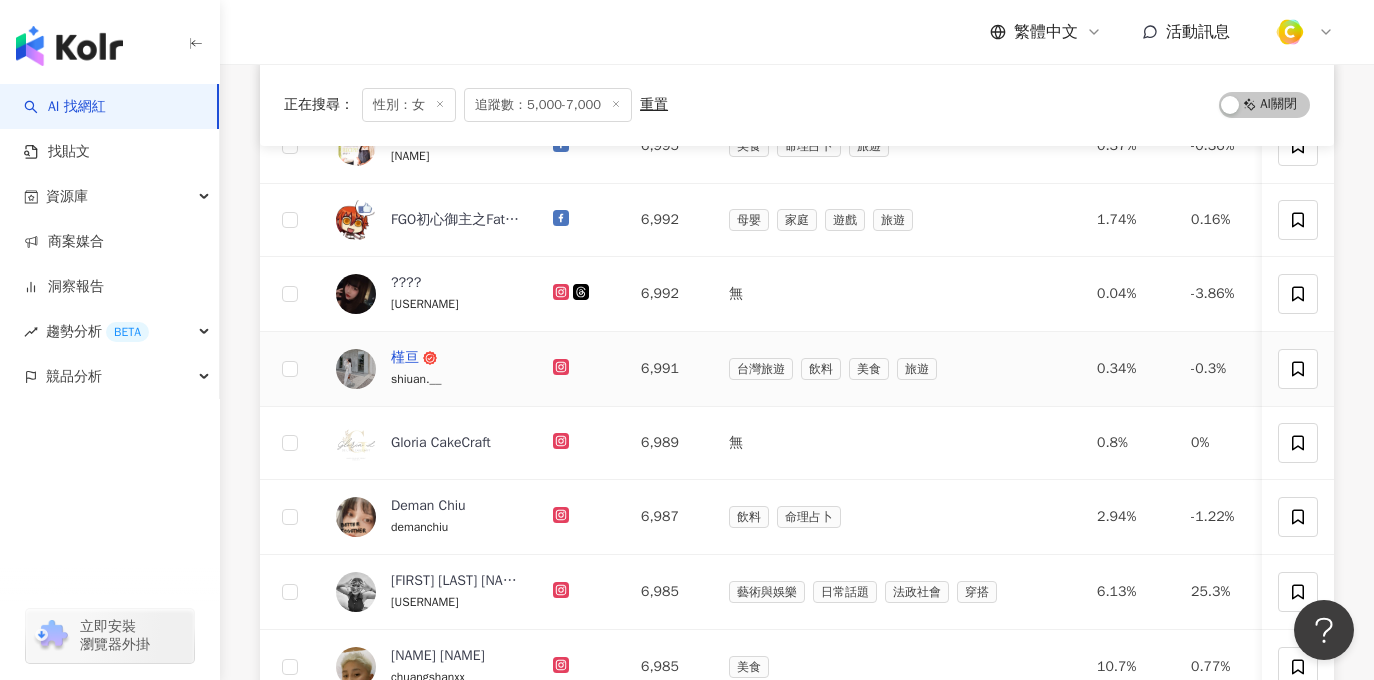 click on "槿亘" at bounding box center [405, 358] 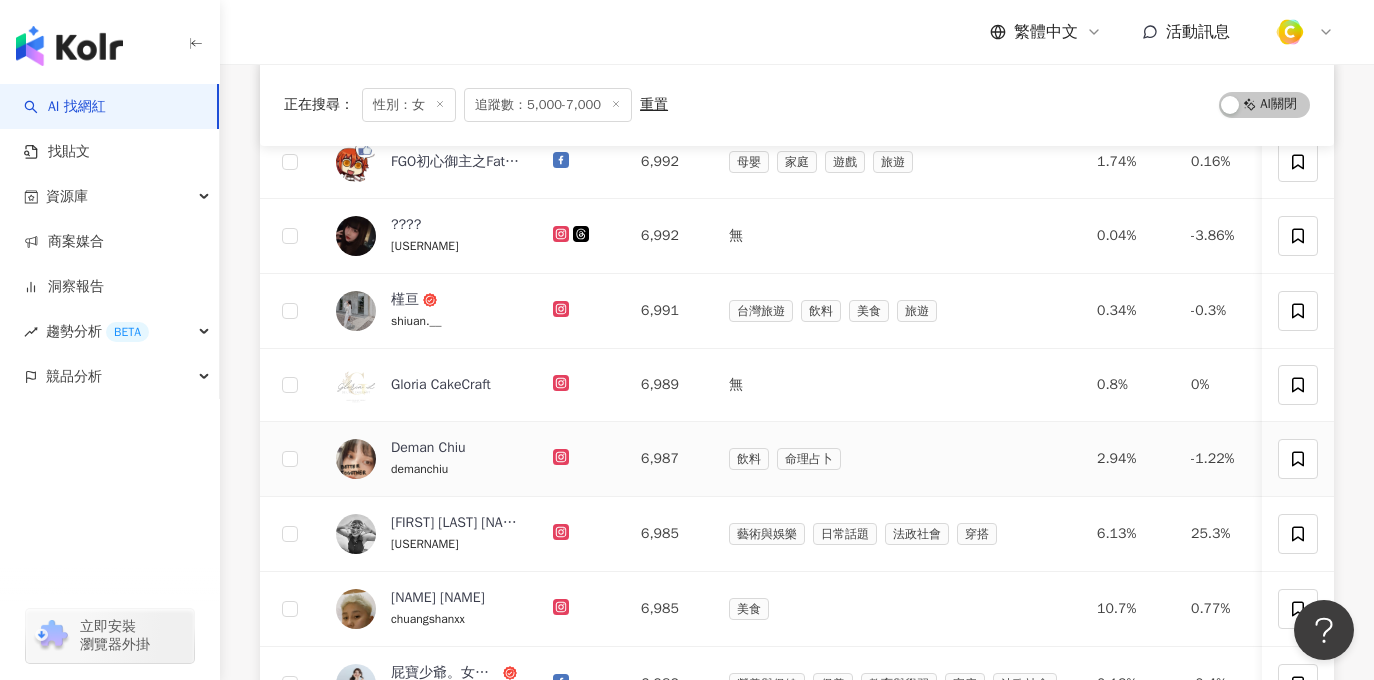 scroll, scrollTop: 532, scrollLeft: 0, axis: vertical 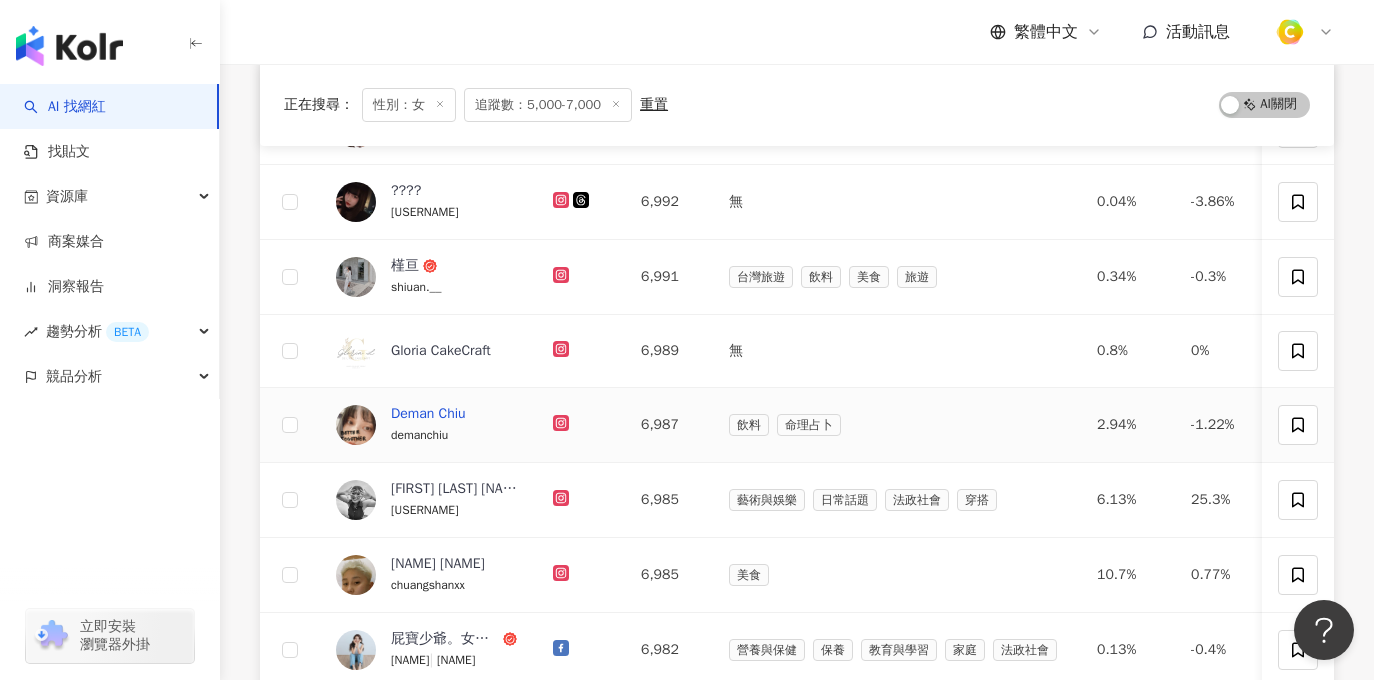 click on "Deman Chiu" at bounding box center [428, 414] 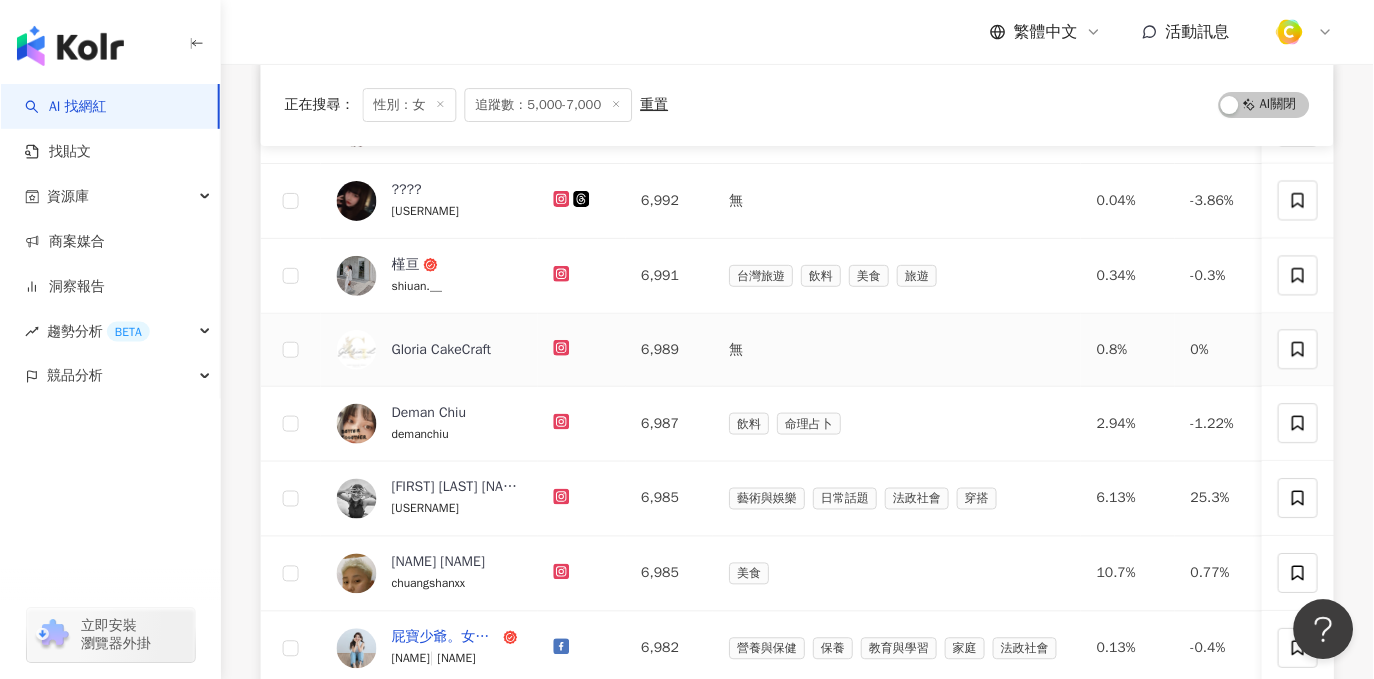 scroll, scrollTop: 794, scrollLeft: 0, axis: vertical 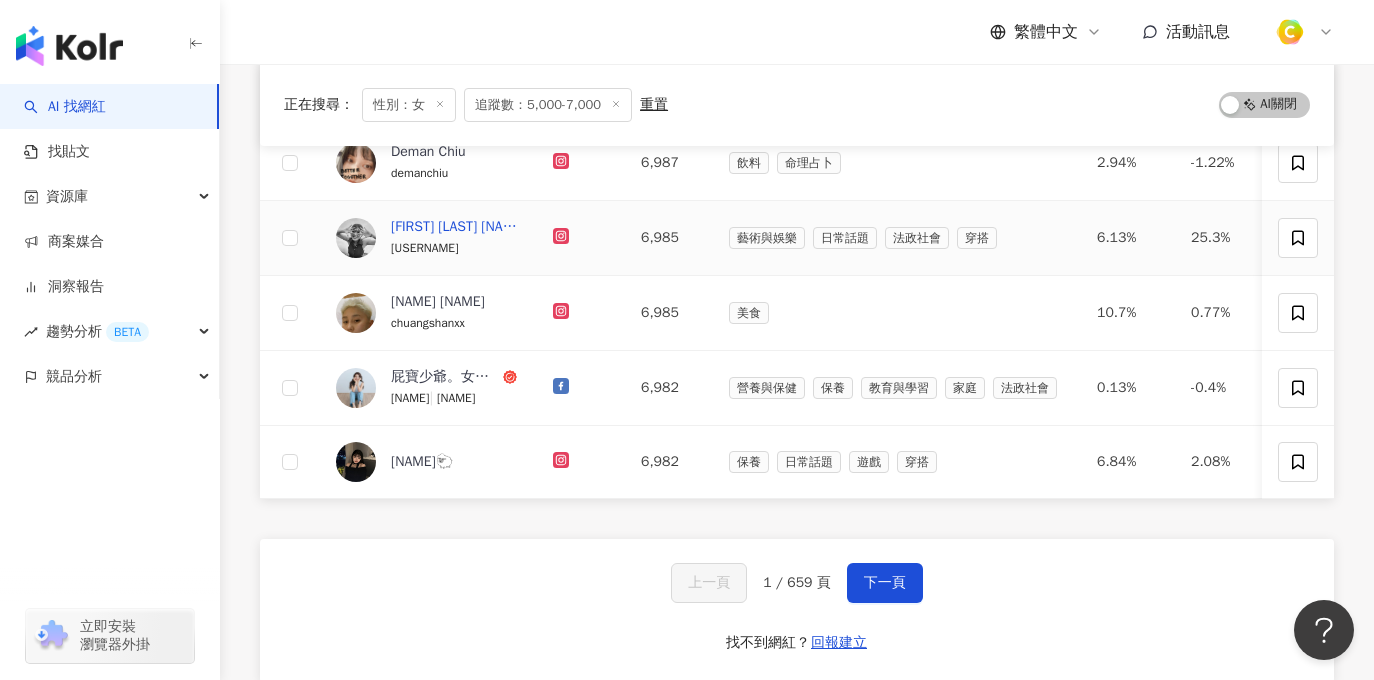 click on "Vince Lee 詠詩" at bounding box center [456, 227] 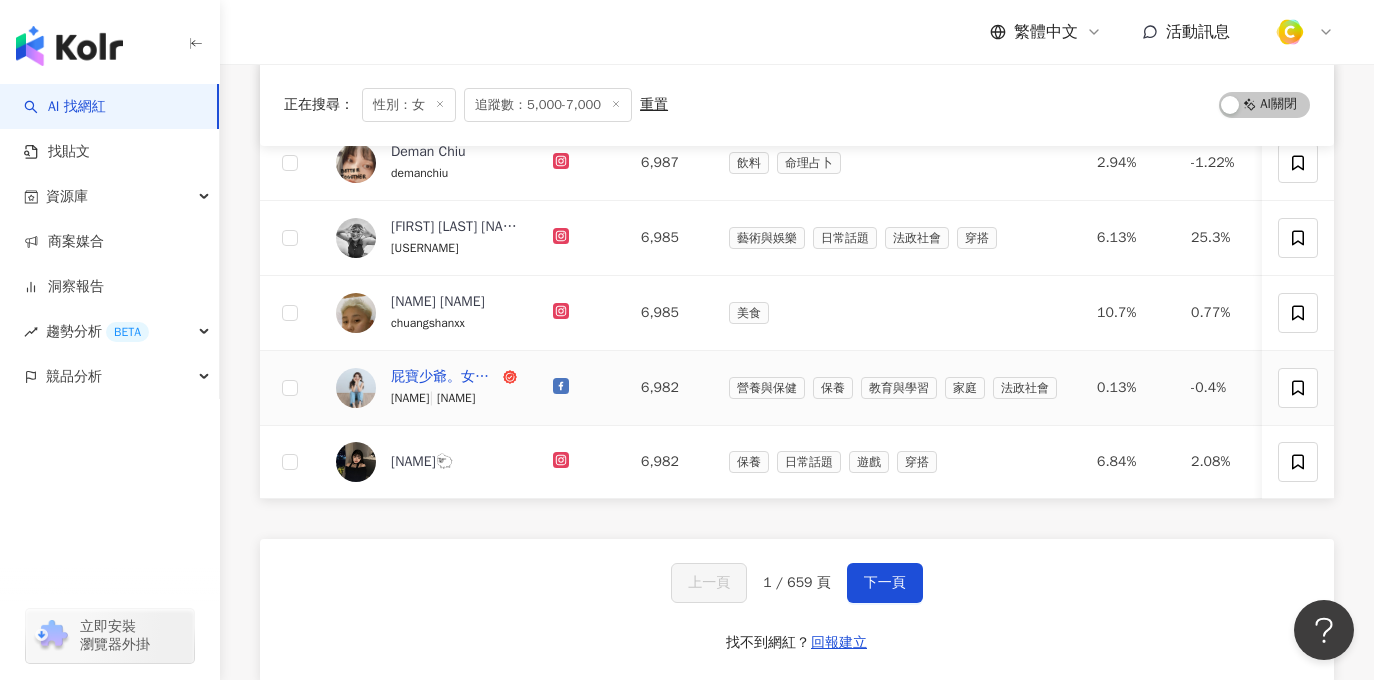 click on "屁寶少爺。女僕。男傭" at bounding box center [445, 377] 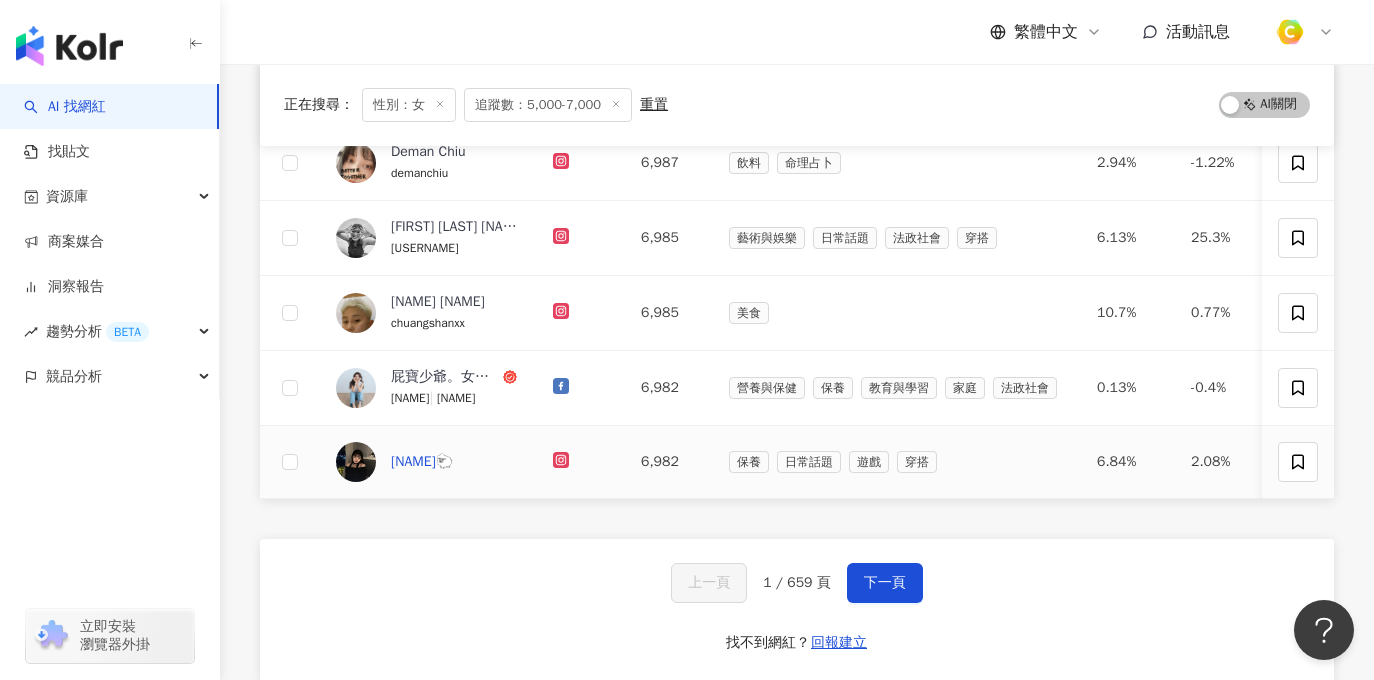 click on "楊🐑" at bounding box center (422, 462) 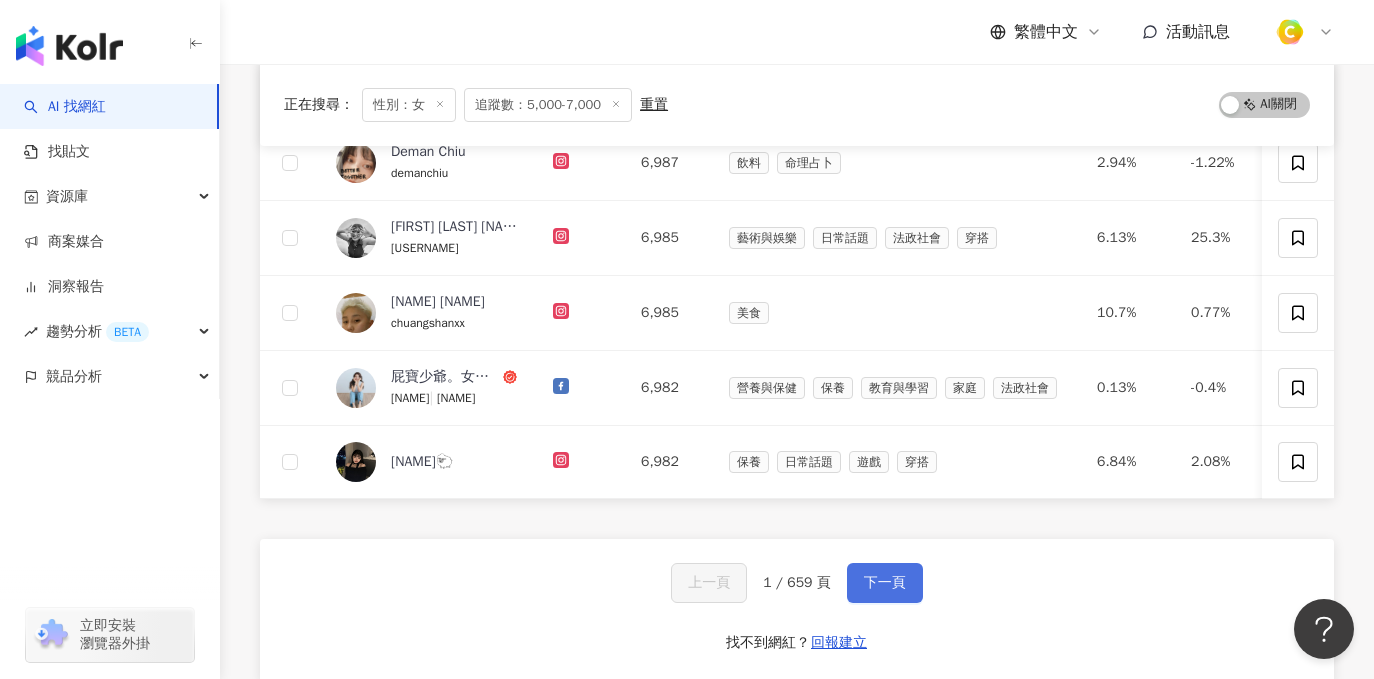 click on "下一頁" at bounding box center (885, 583) 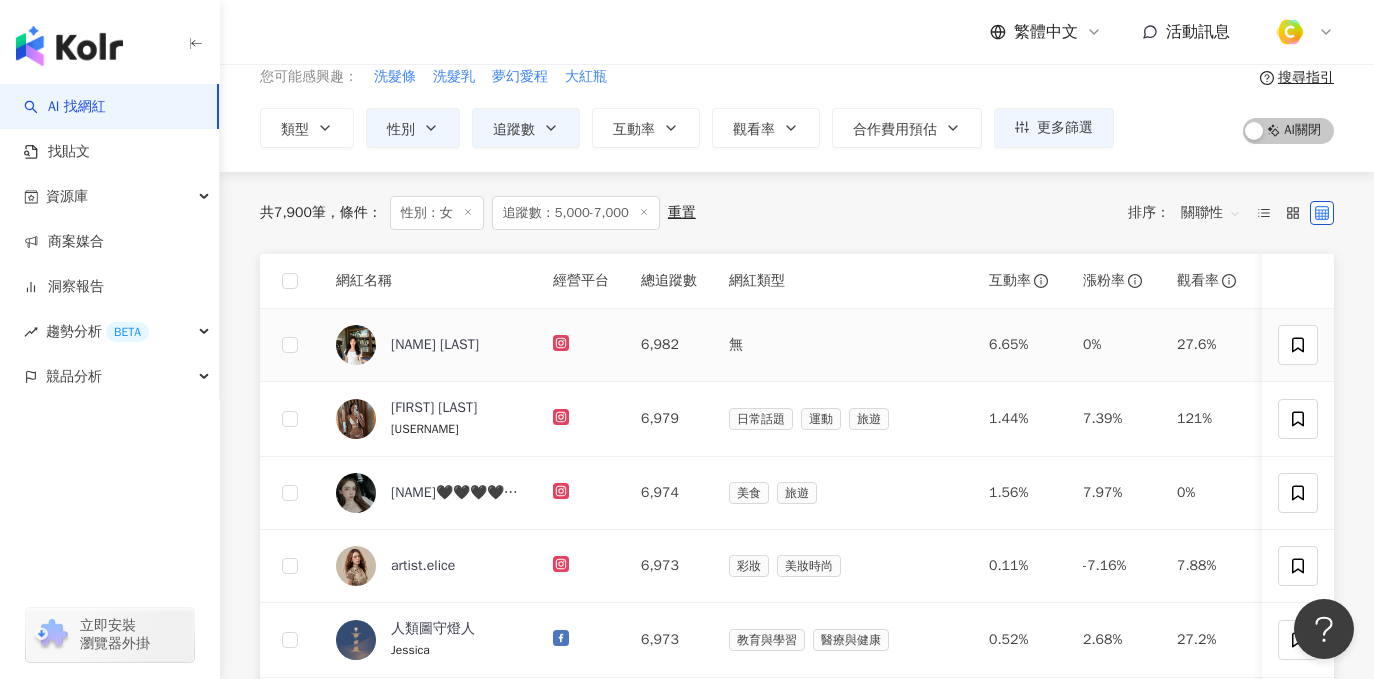 scroll, scrollTop: 144, scrollLeft: 0, axis: vertical 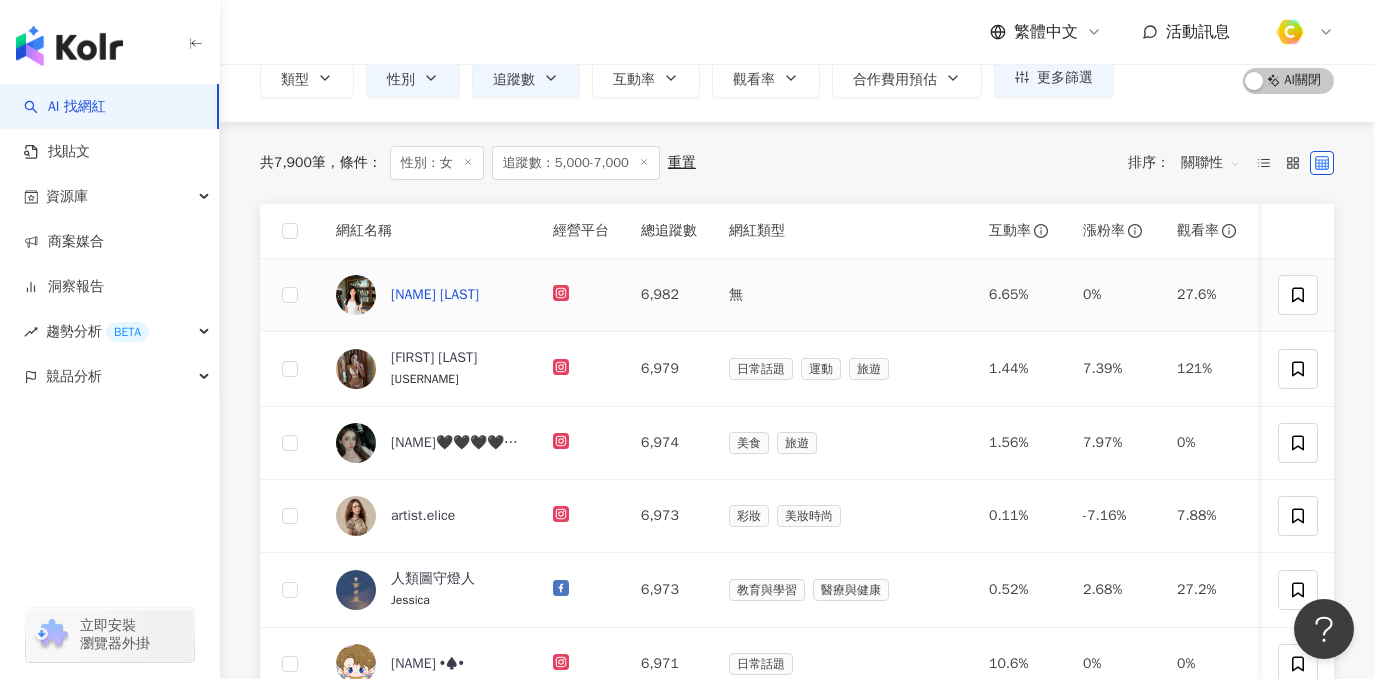 click on "Ruby Sung" at bounding box center [435, 295] 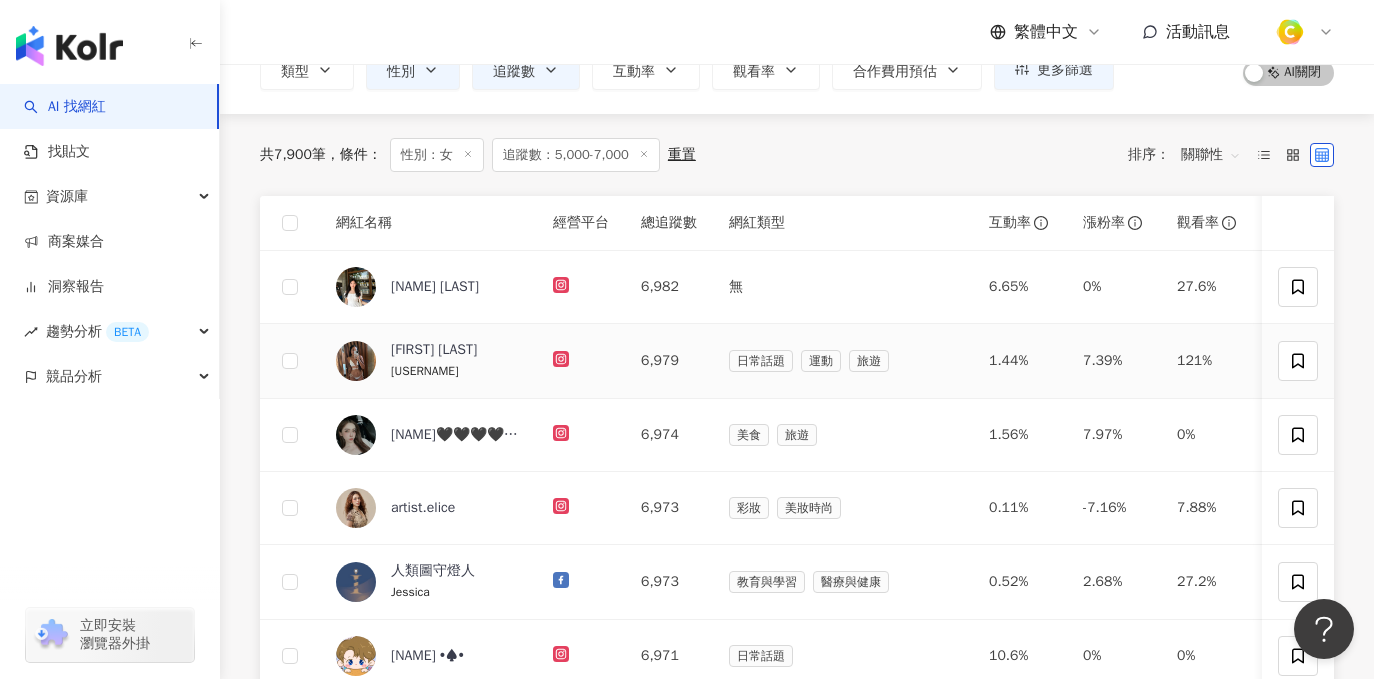 scroll, scrollTop: 263, scrollLeft: 0, axis: vertical 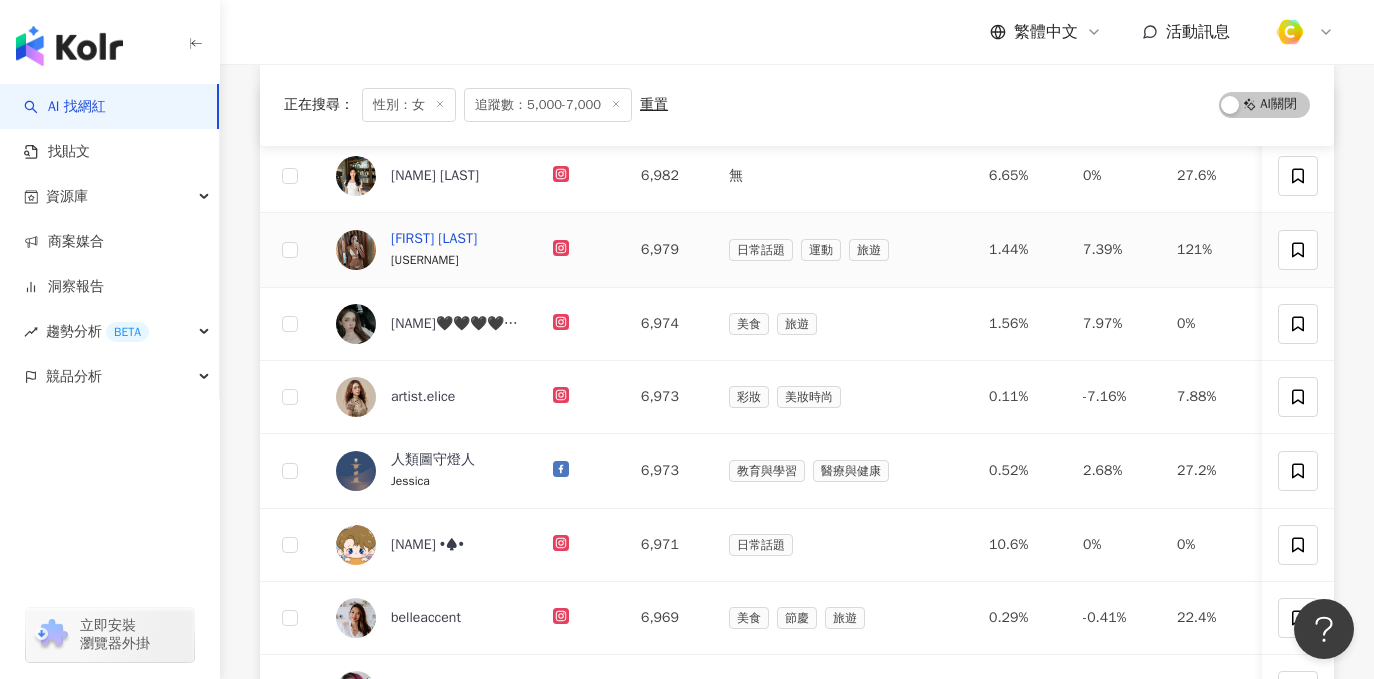 click on "Unn Chou" at bounding box center (434, 239) 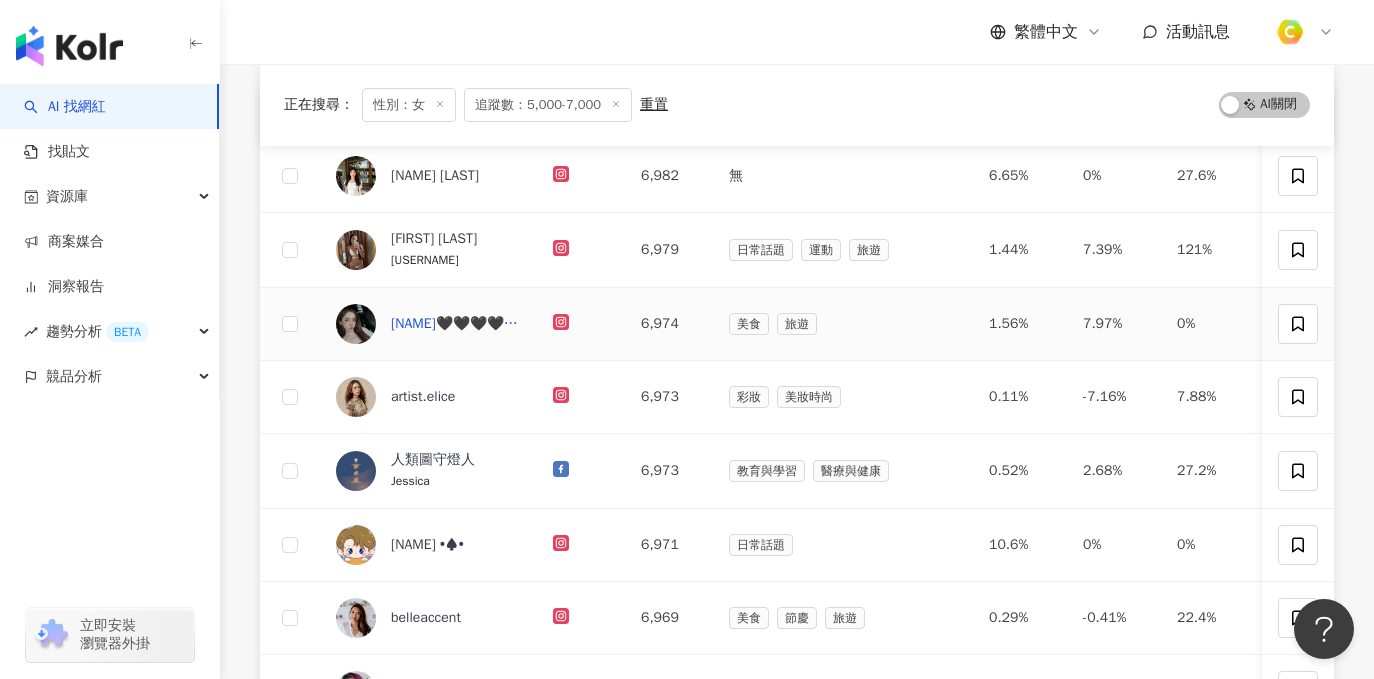 click on "Ling🖤🖤🖤🖤🖤醫美誠實豆" at bounding box center [456, 324] 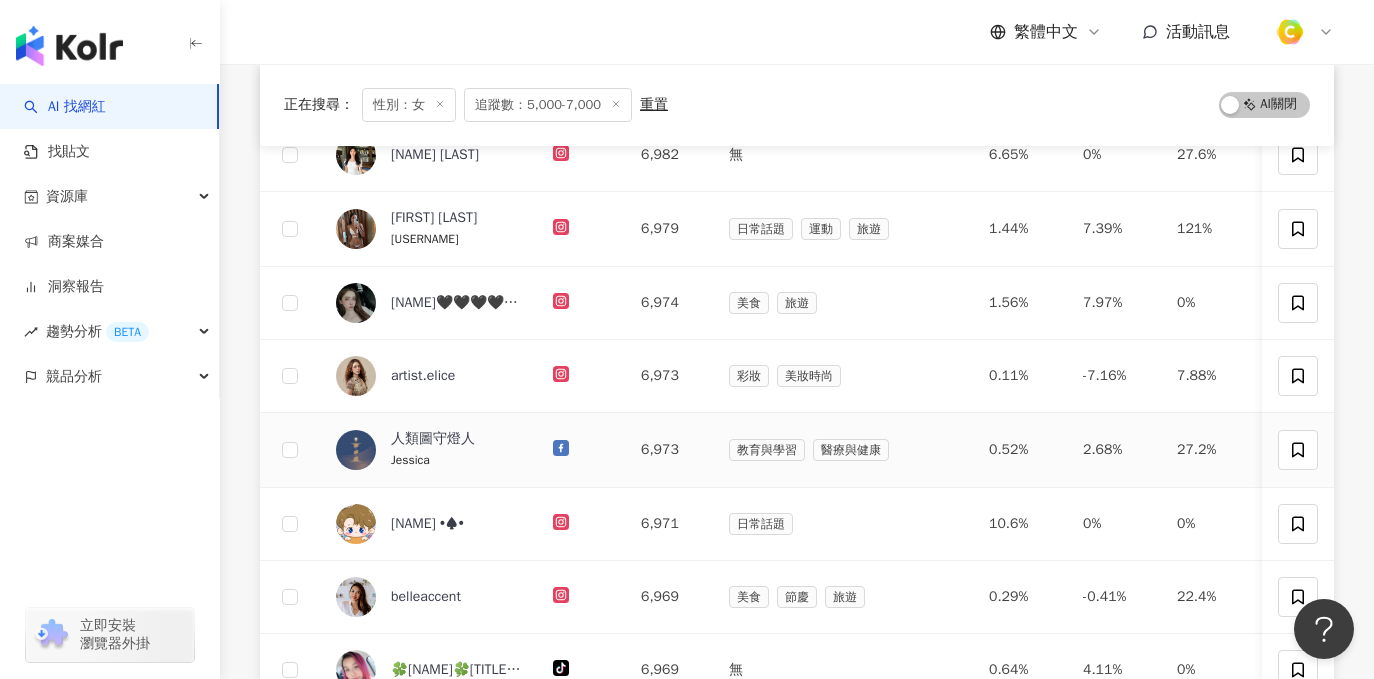 scroll, scrollTop: 314, scrollLeft: 0, axis: vertical 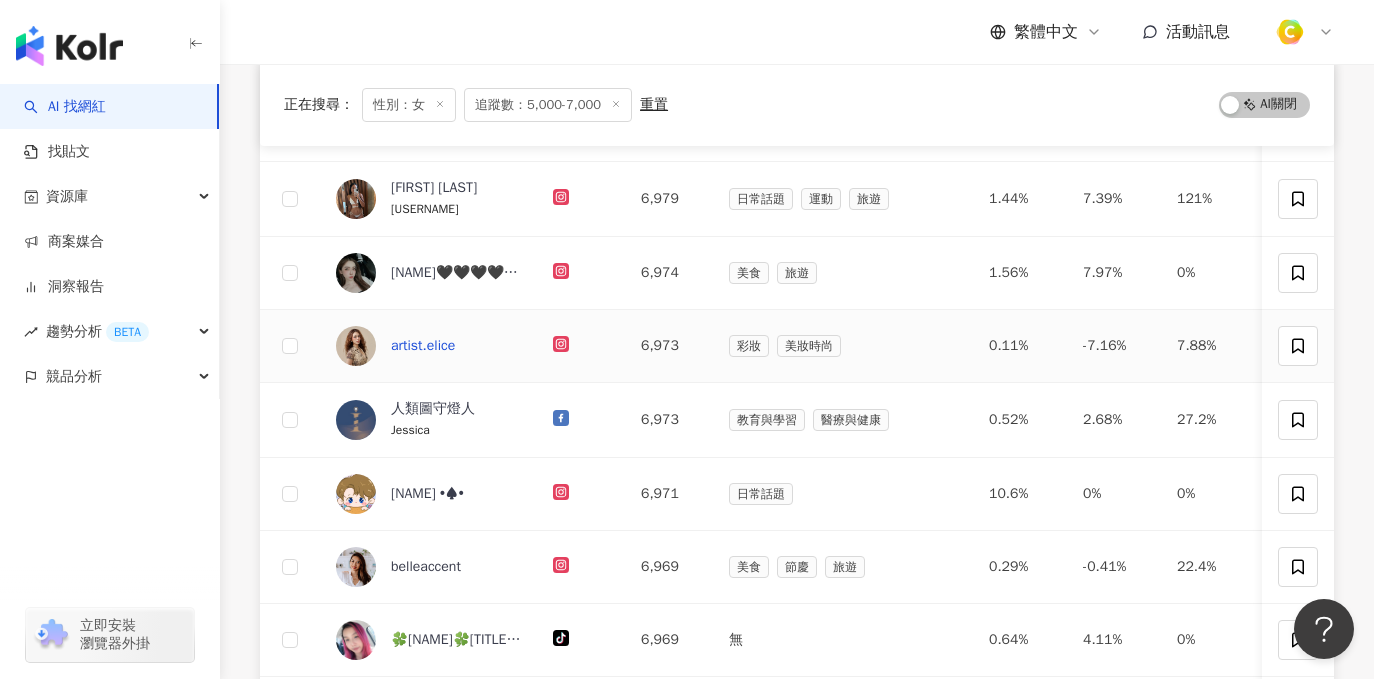 click on "artist.elice" at bounding box center [423, 346] 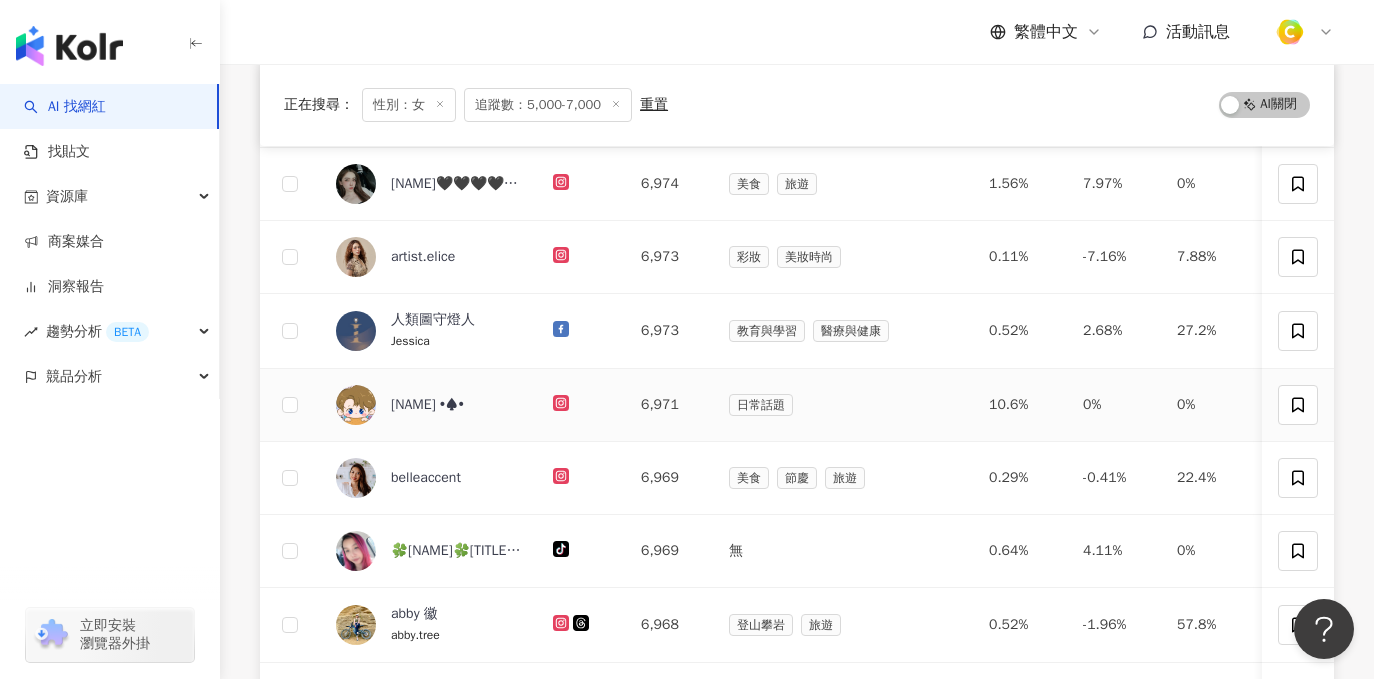 scroll, scrollTop: 405, scrollLeft: 0, axis: vertical 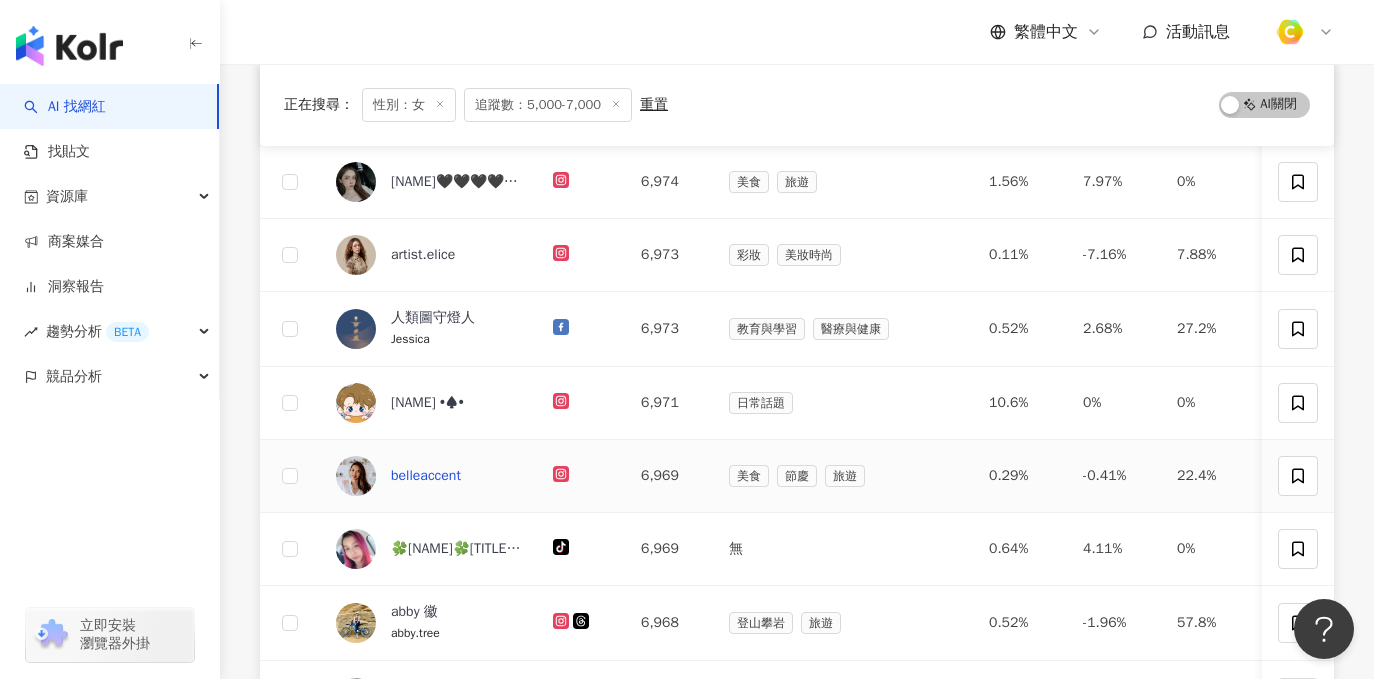 click on "belleaccent" at bounding box center [426, 476] 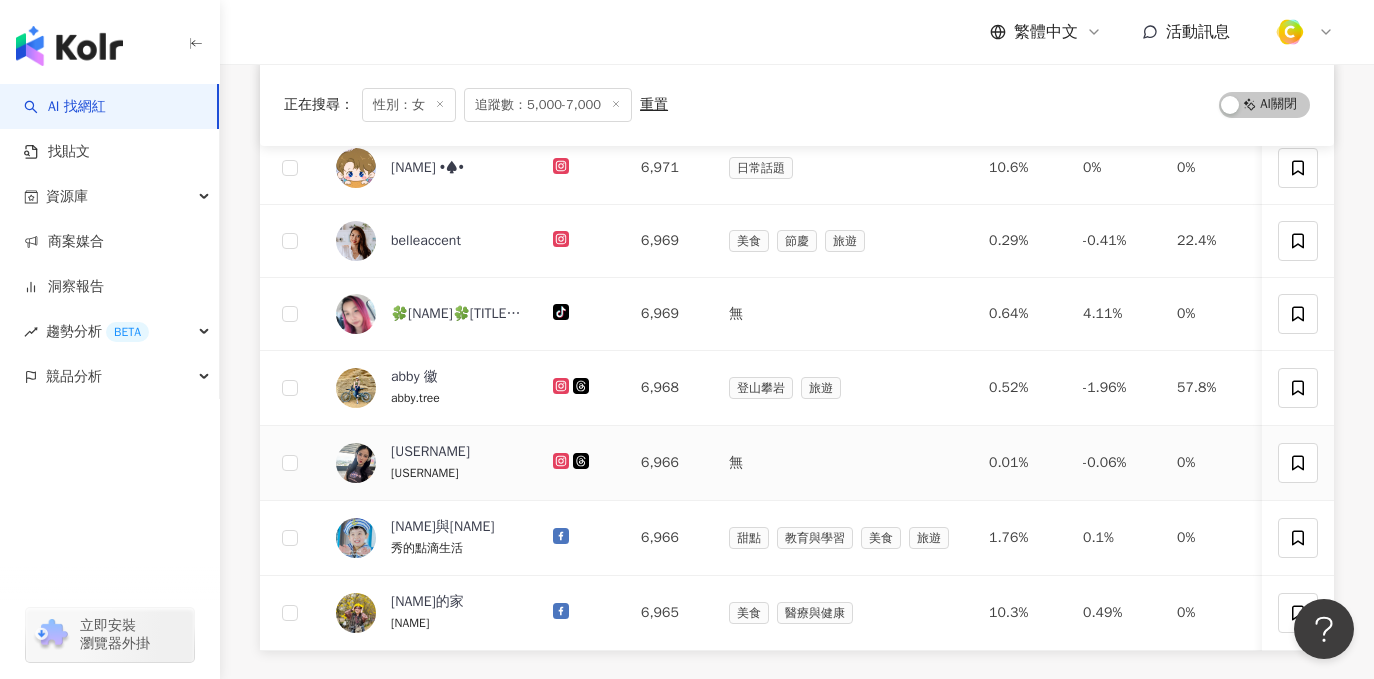 scroll, scrollTop: 700, scrollLeft: 0, axis: vertical 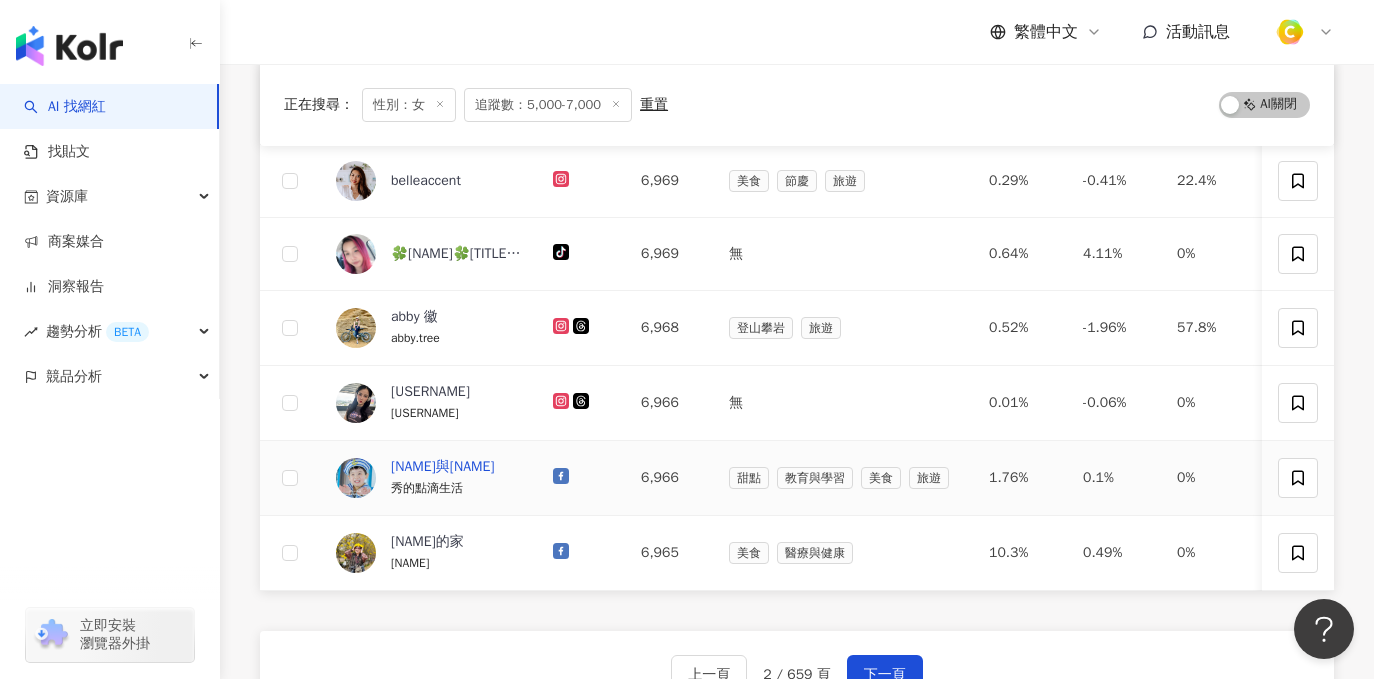 click on "張cc與秀媽咪" at bounding box center (443, 467) 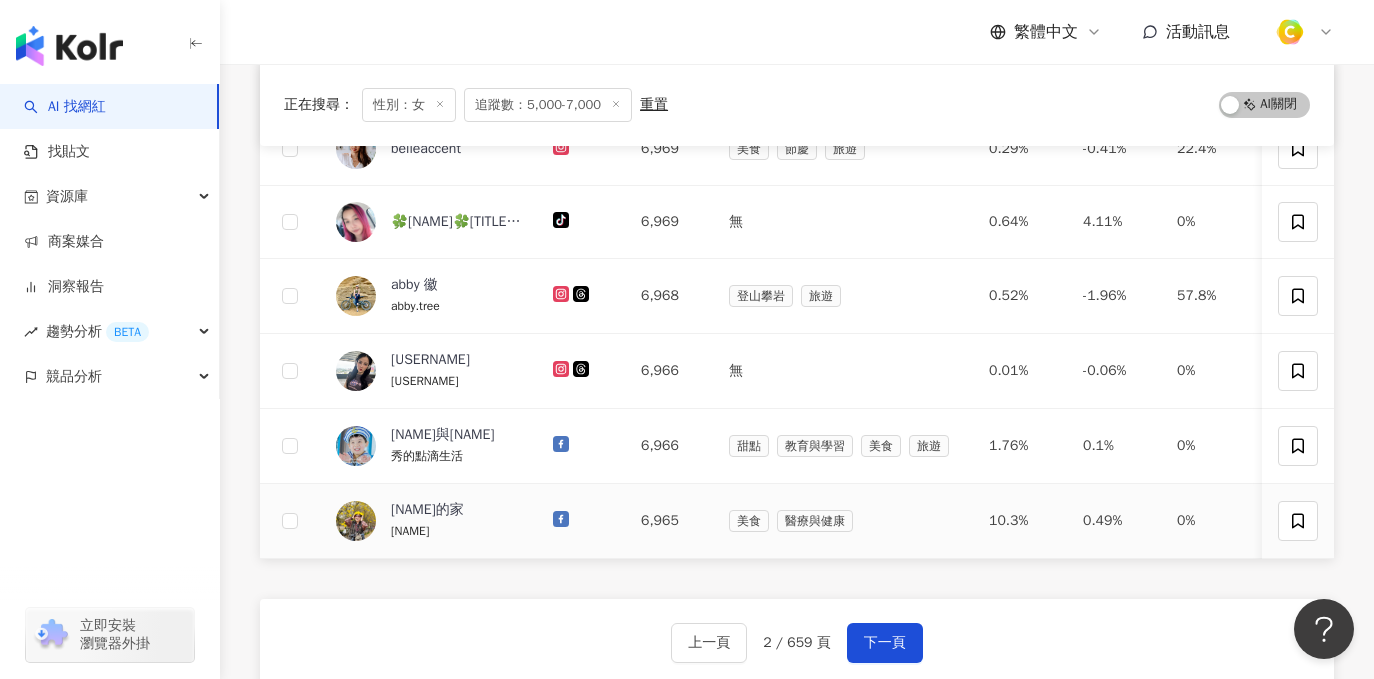 scroll, scrollTop: 761, scrollLeft: 0, axis: vertical 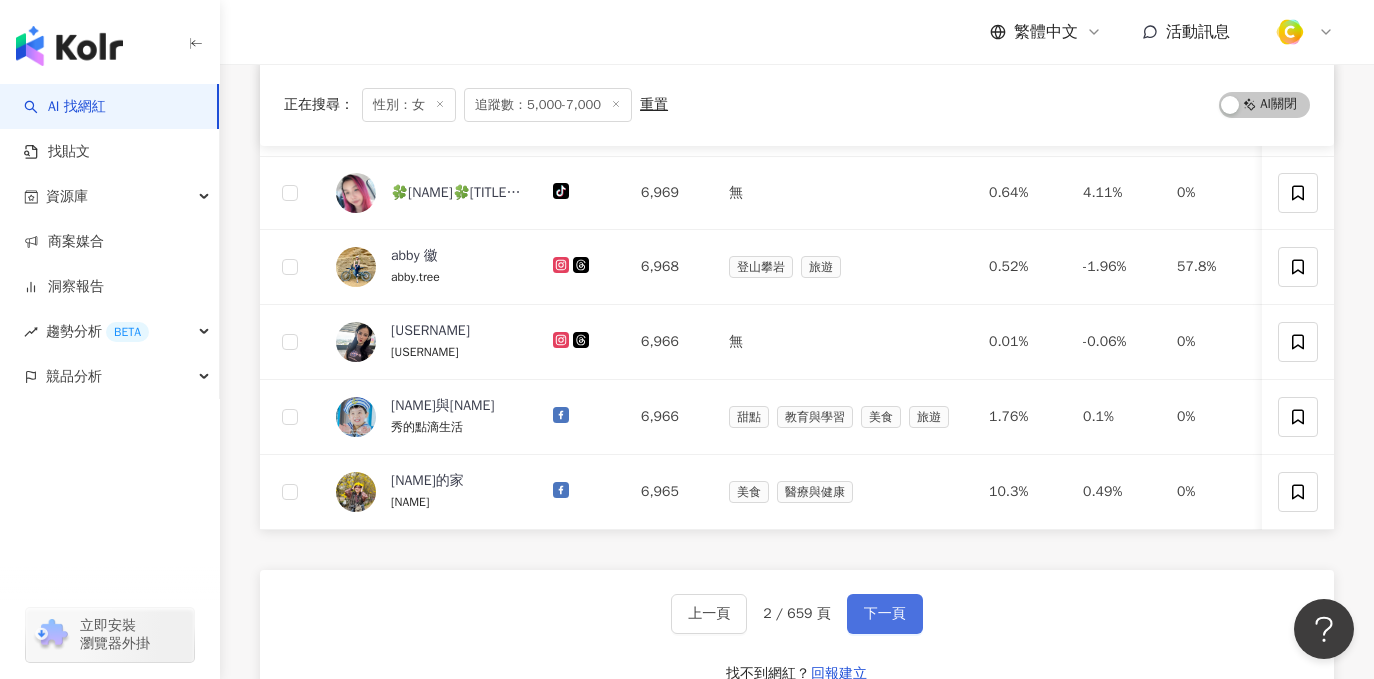 click on "下一頁" at bounding box center [885, 614] 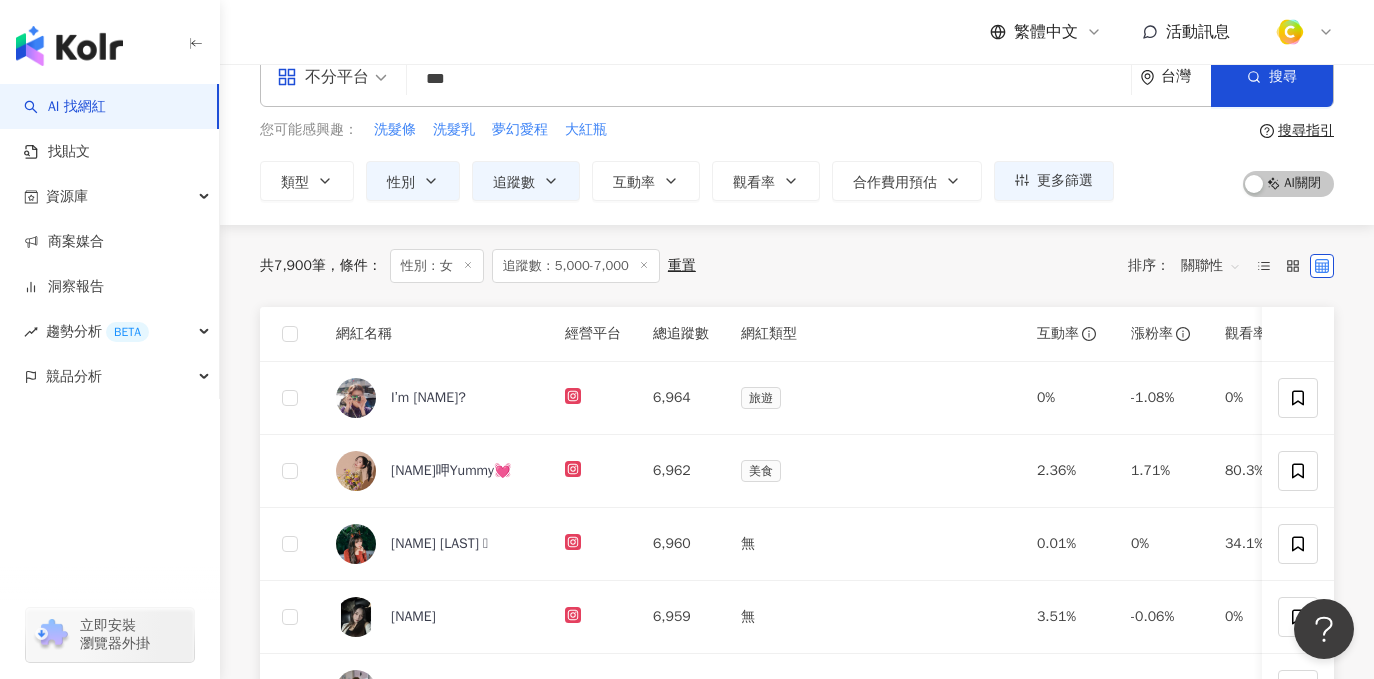 scroll, scrollTop: 42, scrollLeft: 0, axis: vertical 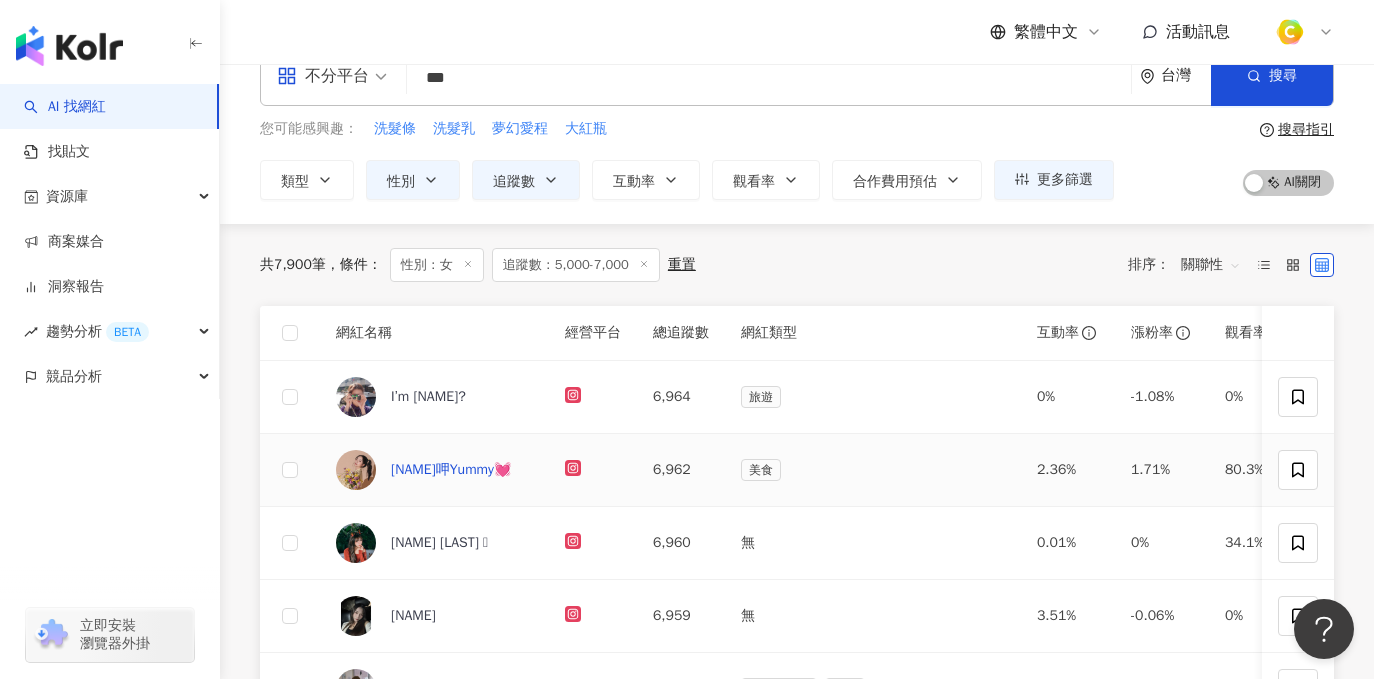 click on "米亞呷Yummy💓" at bounding box center (451, 470) 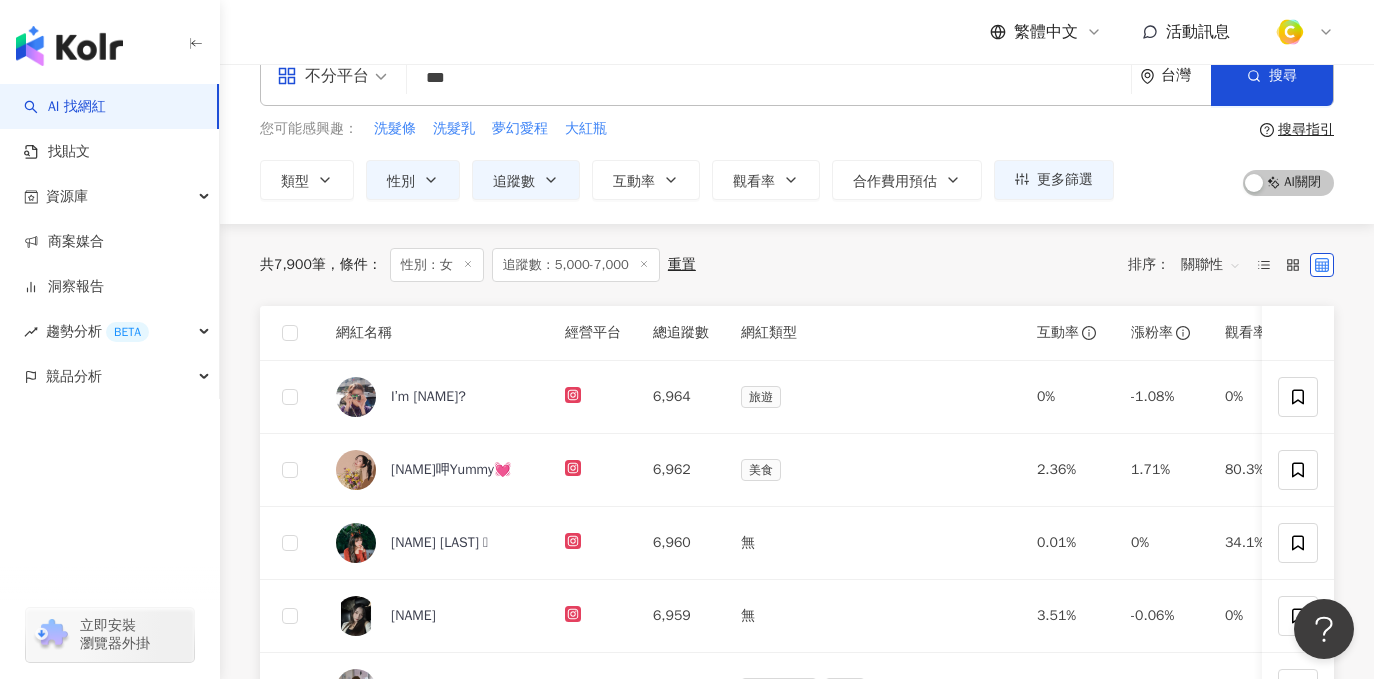 click on "***" at bounding box center [769, 78] 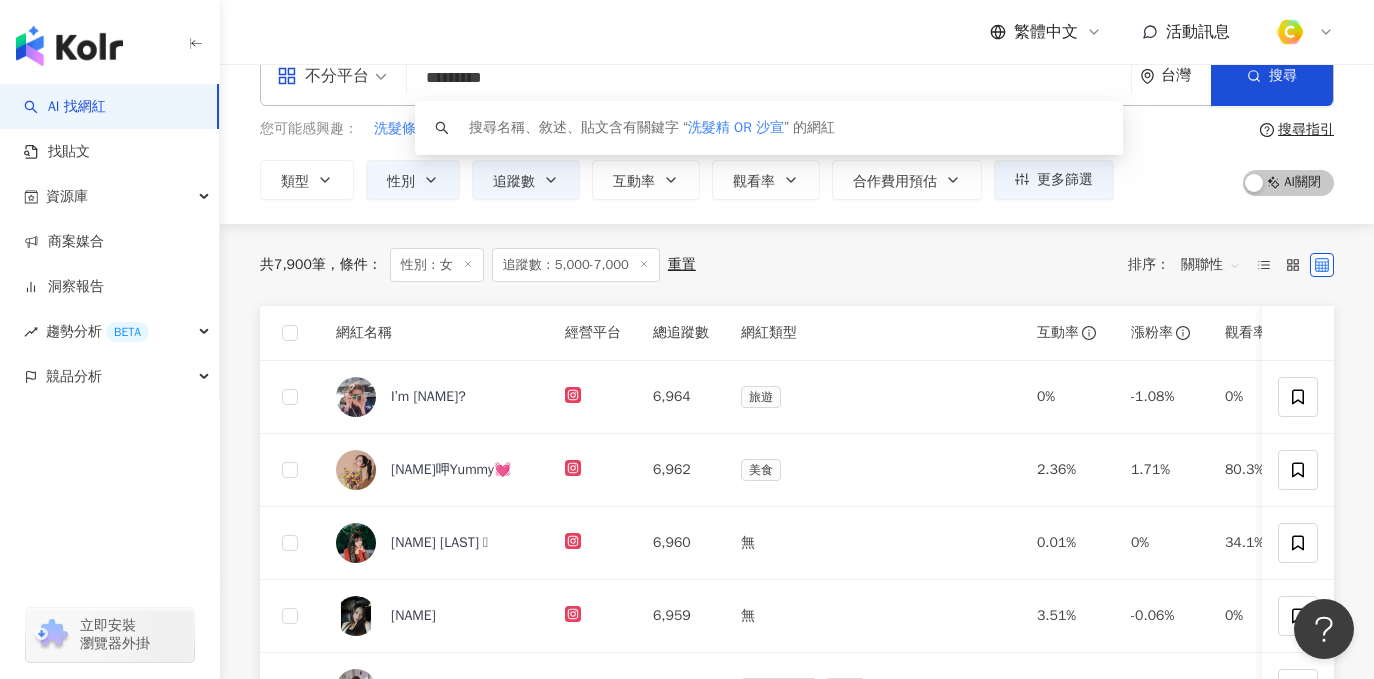 drag, startPoint x: 470, startPoint y: 71, endPoint x: 508, endPoint y: 76, distance: 38.327538 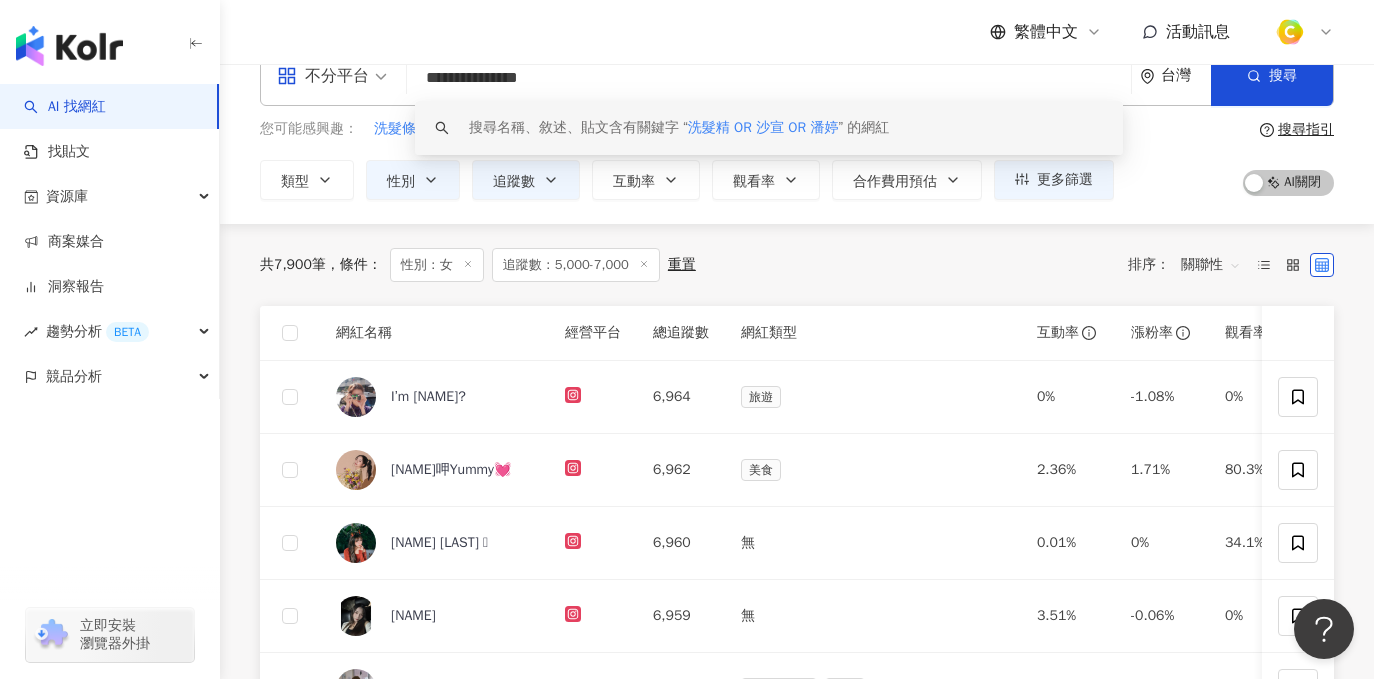 click on "**********" at bounding box center [769, 78] 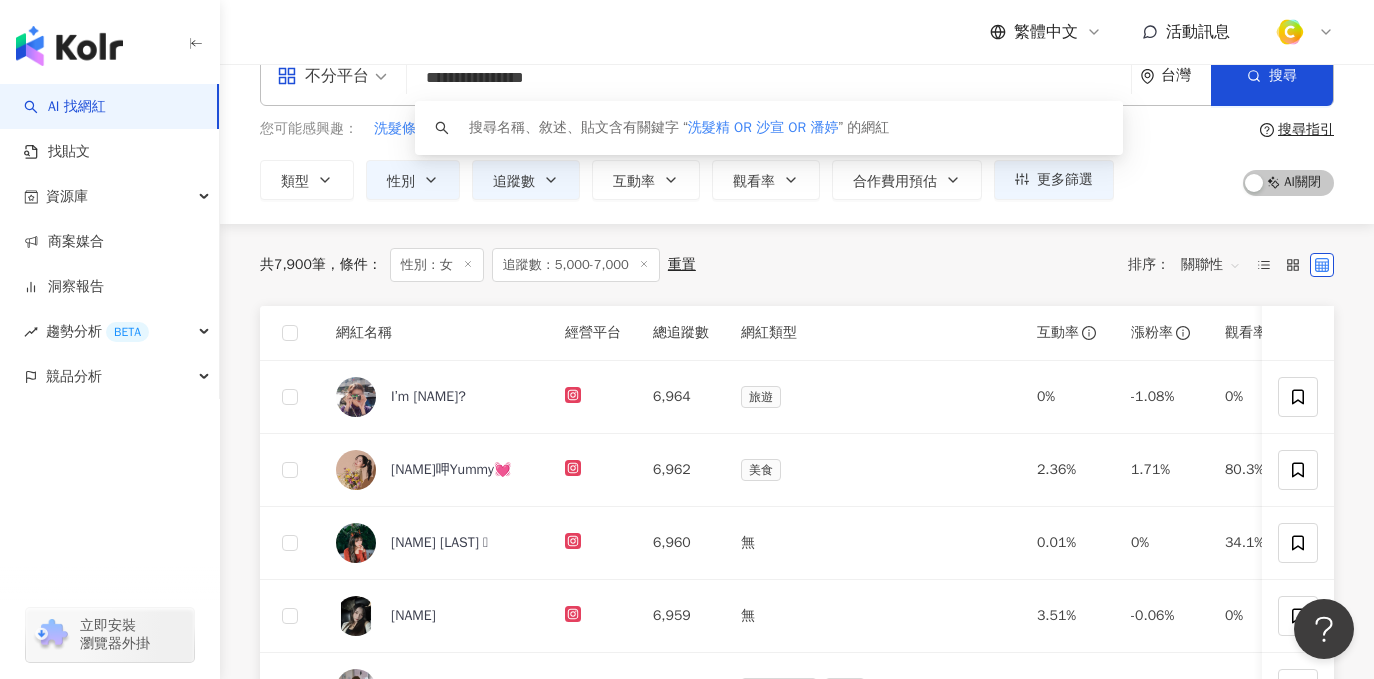 paste on "****" 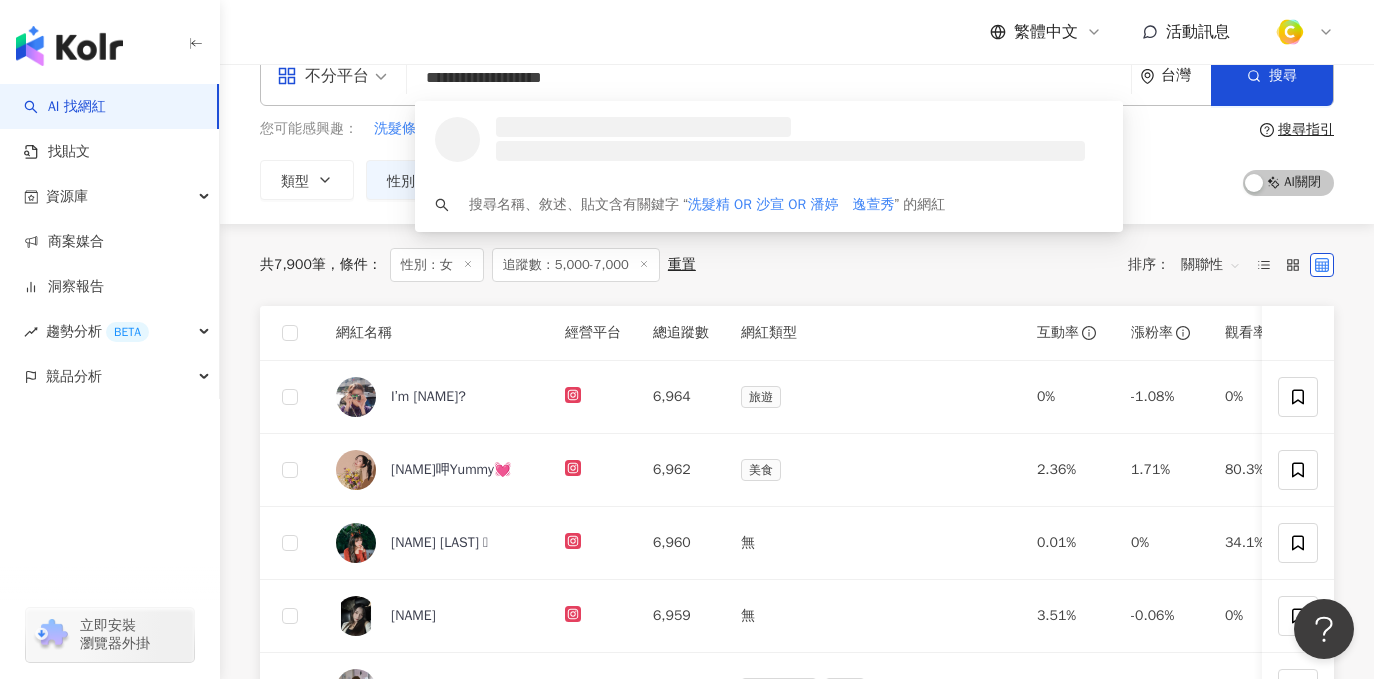 click on "**********" at bounding box center (769, 78) 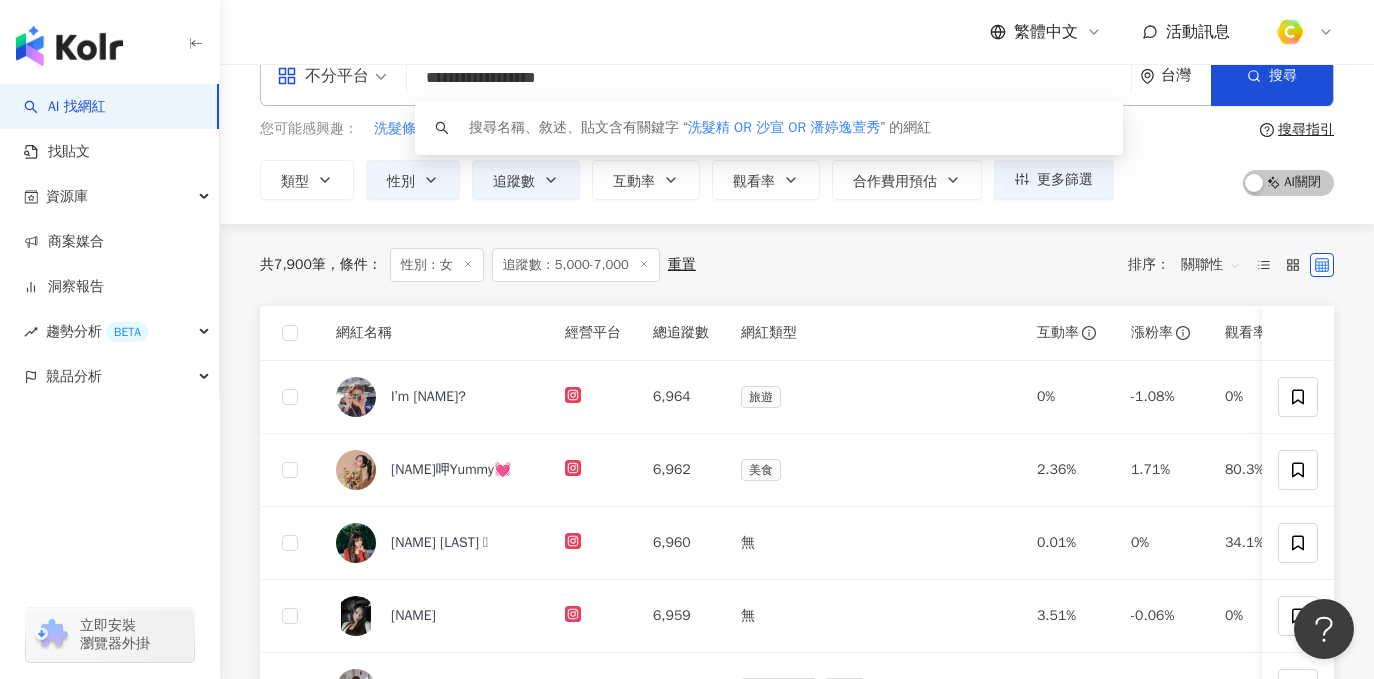click on "**********" at bounding box center [769, 78] 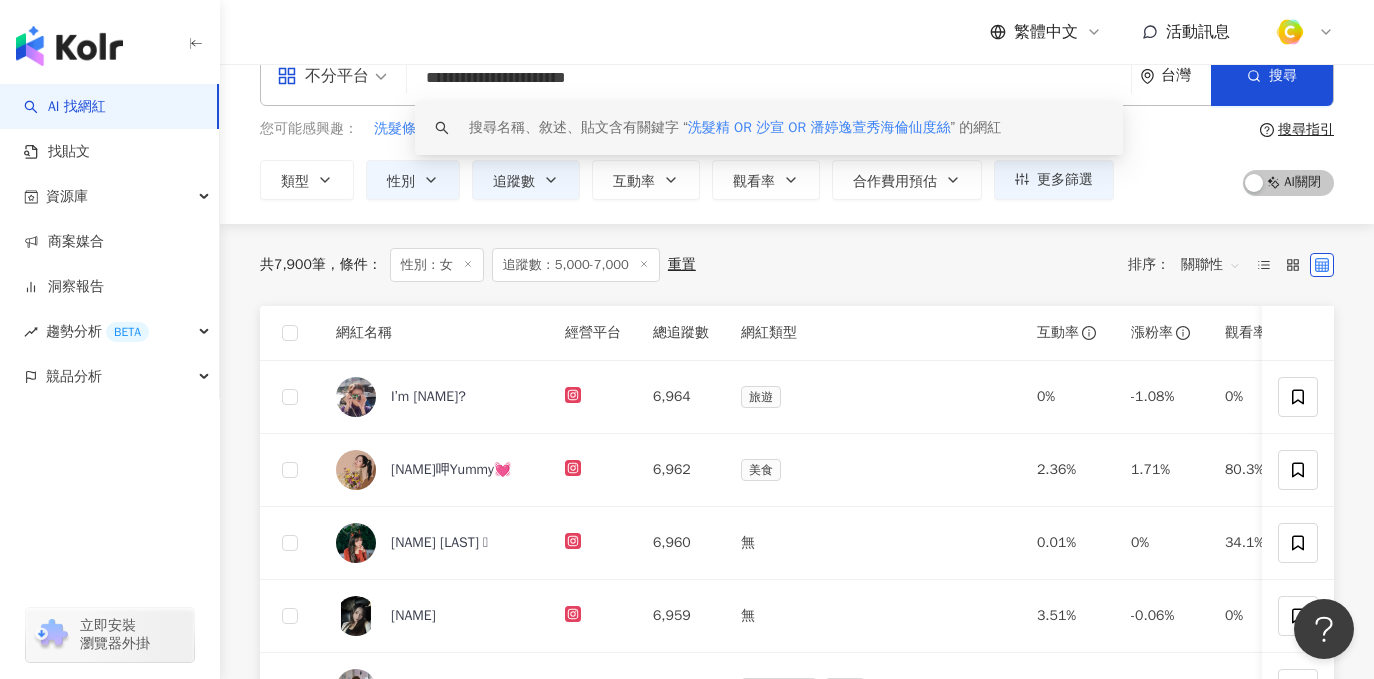 paste on "****" 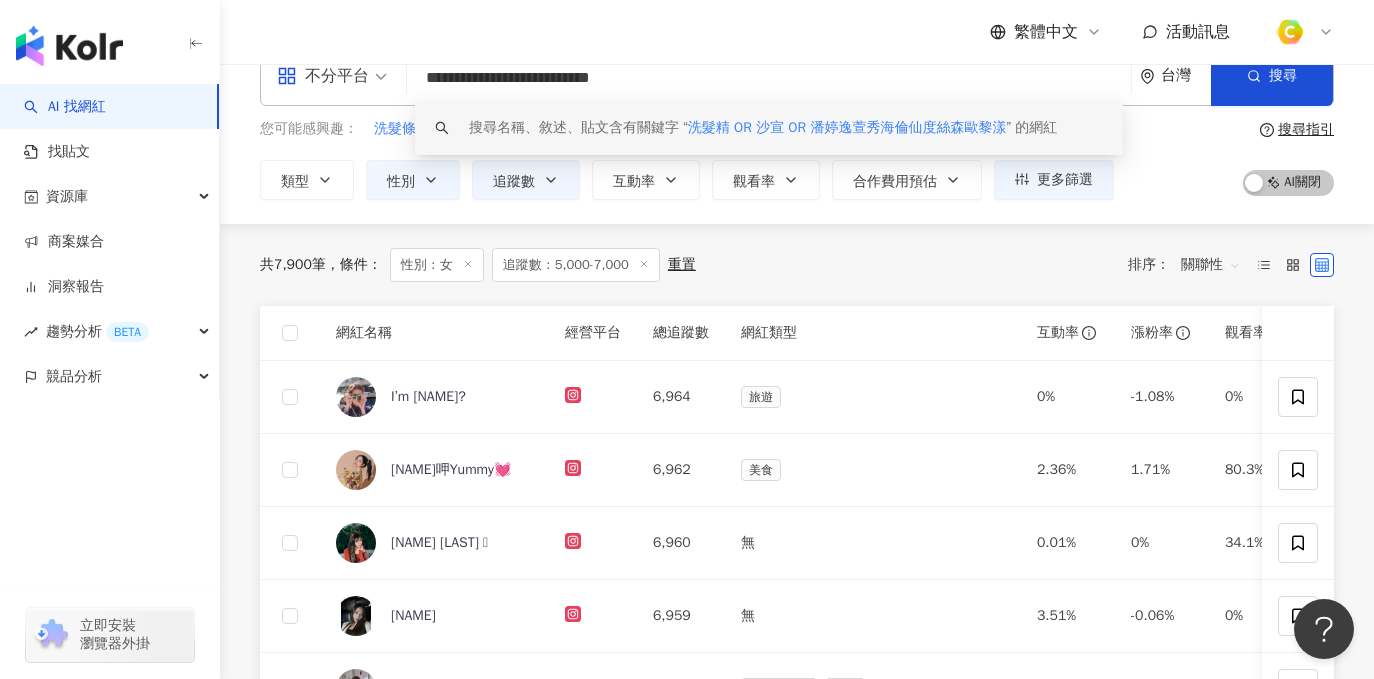 paste on "***" 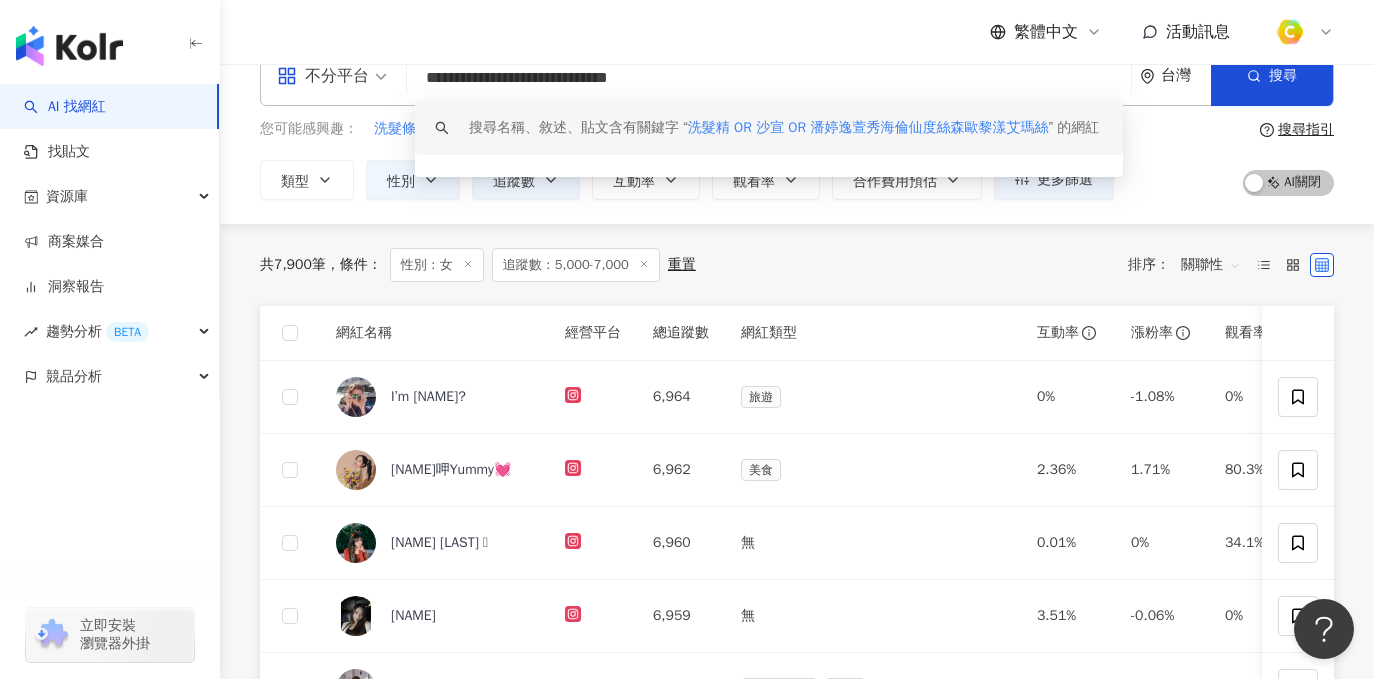 paste on "*******" 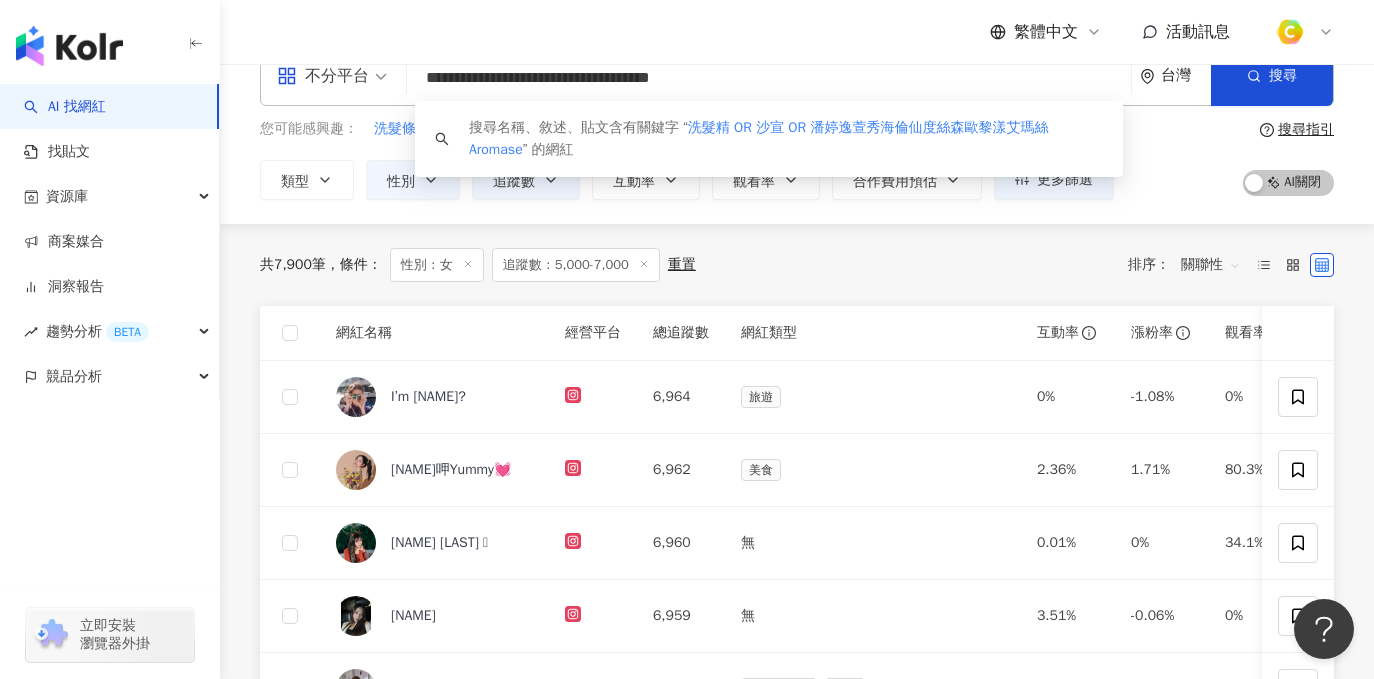 paste on "*******" 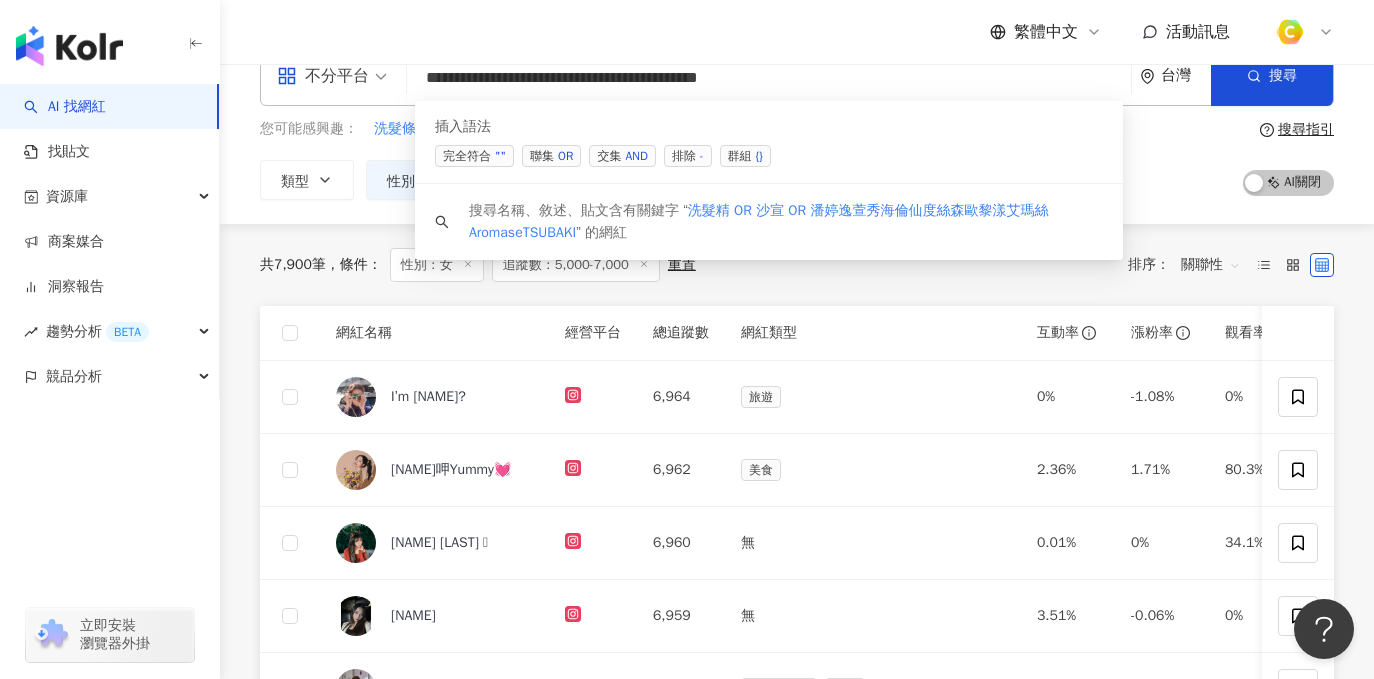 drag, startPoint x: 537, startPoint y: 72, endPoint x: 569, endPoint y: 75, distance: 32.140316 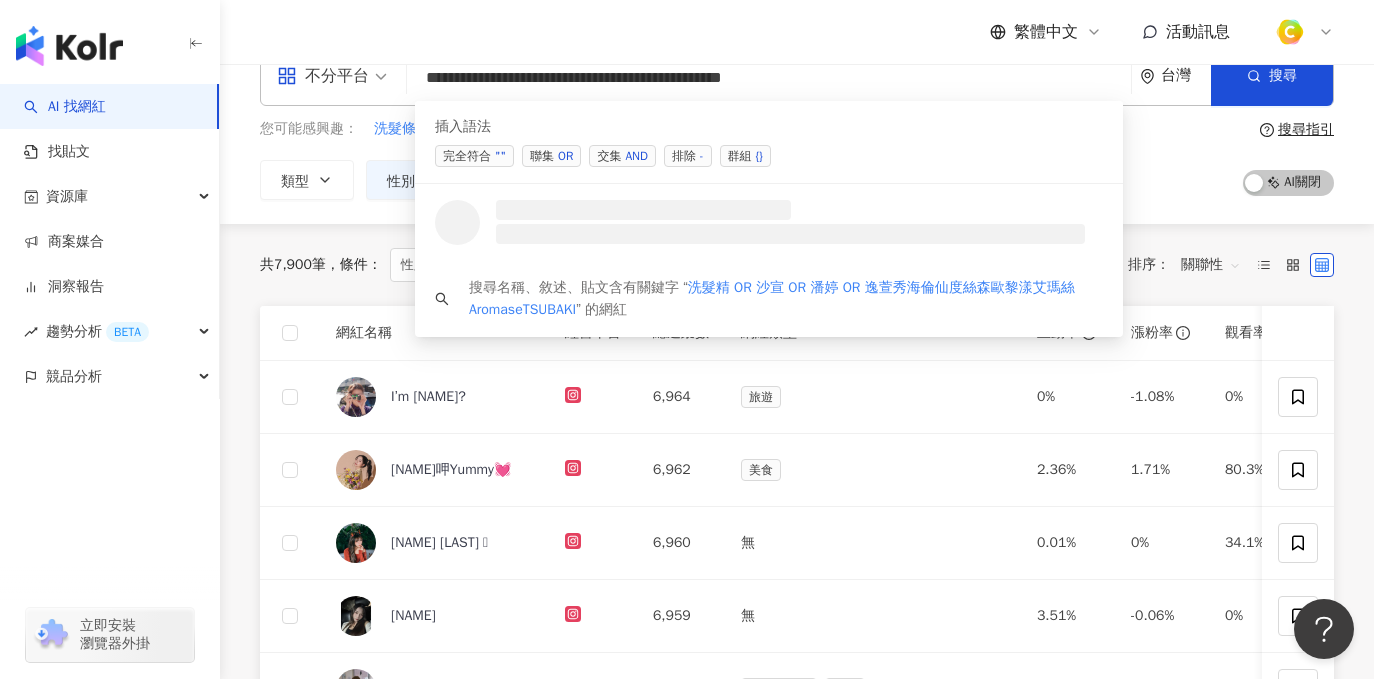 click on "**********" at bounding box center [769, 78] 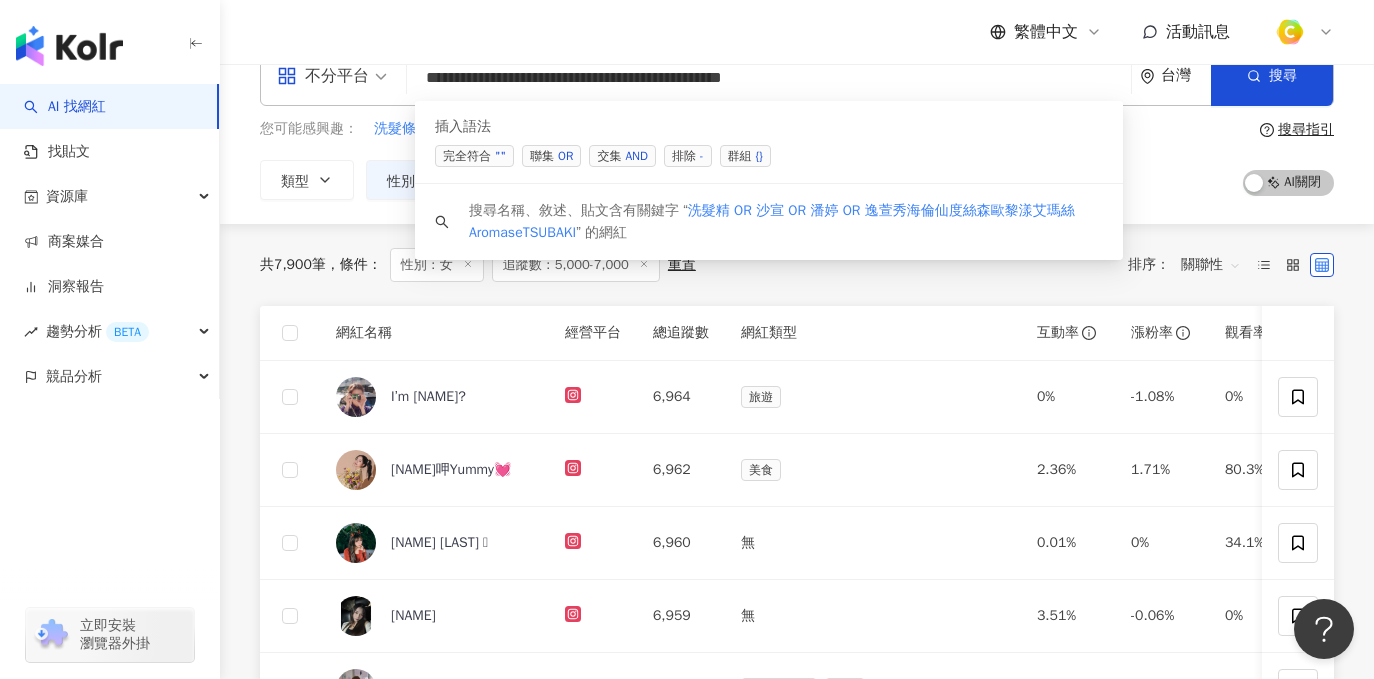 paste on "****" 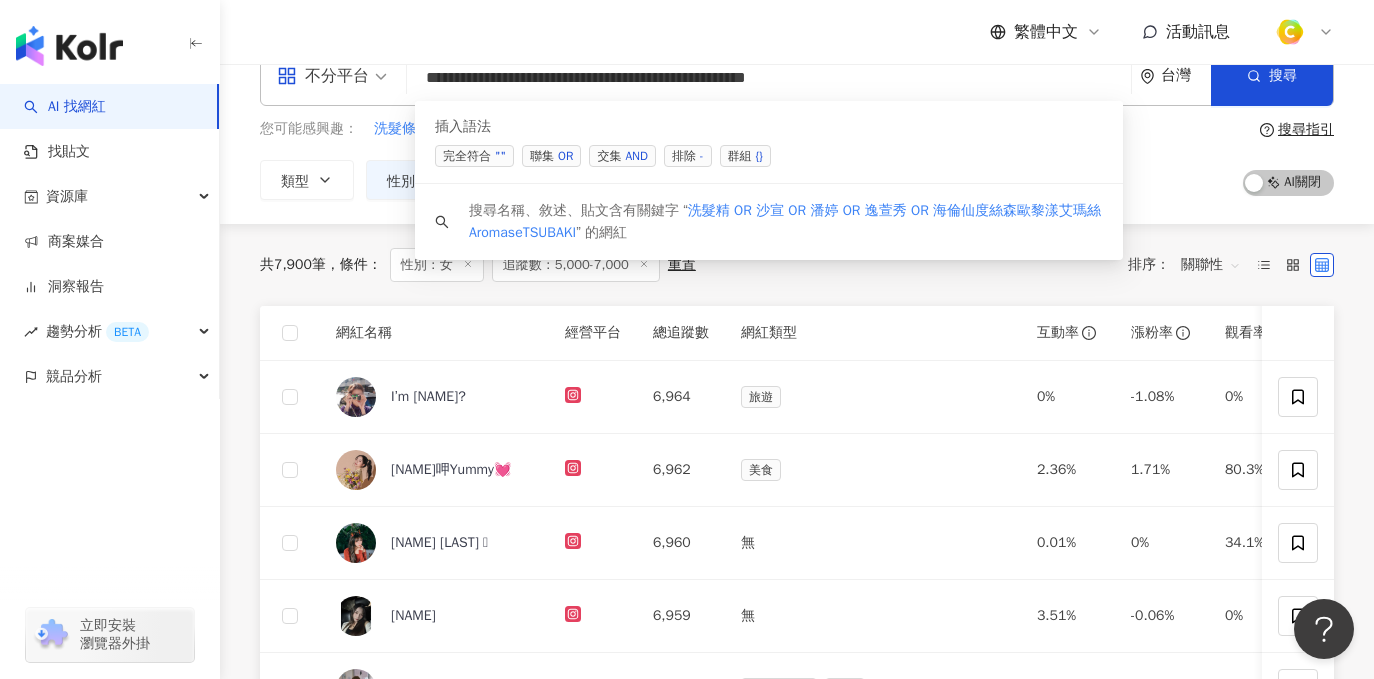 click on "**********" at bounding box center [769, 78] 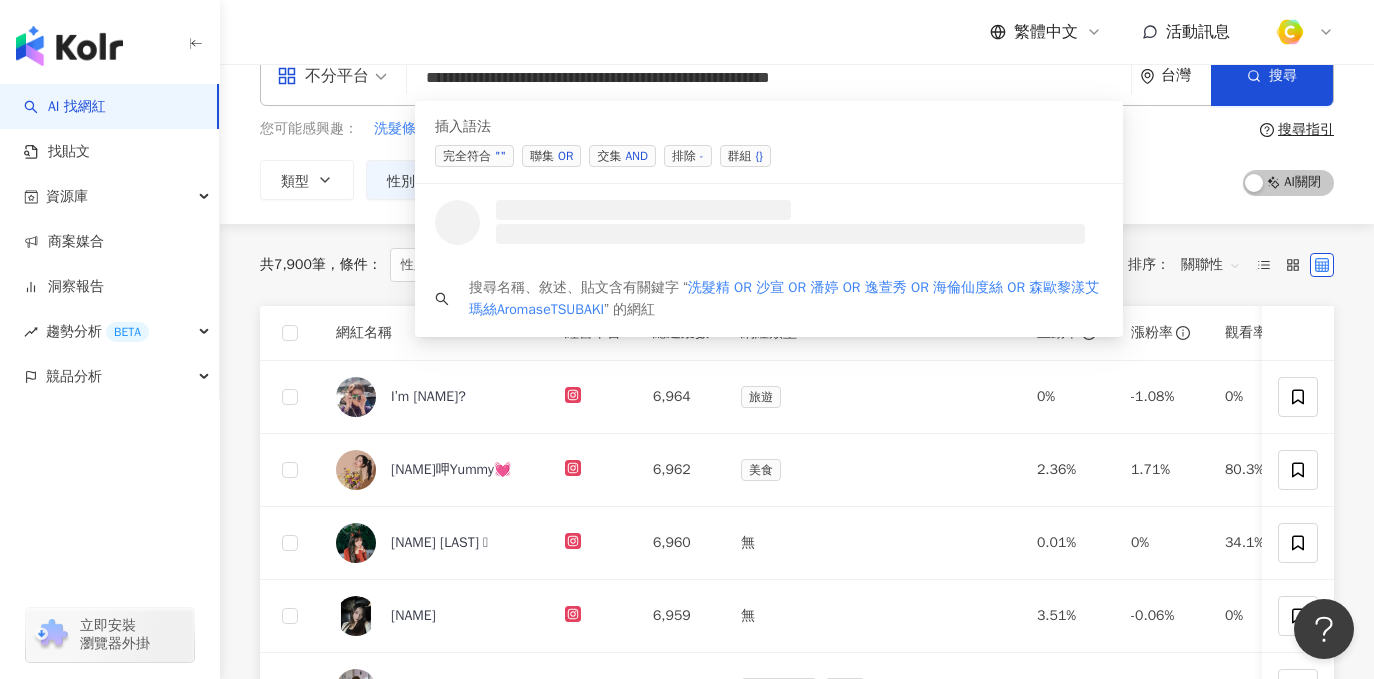click on "**********" at bounding box center (769, 78) 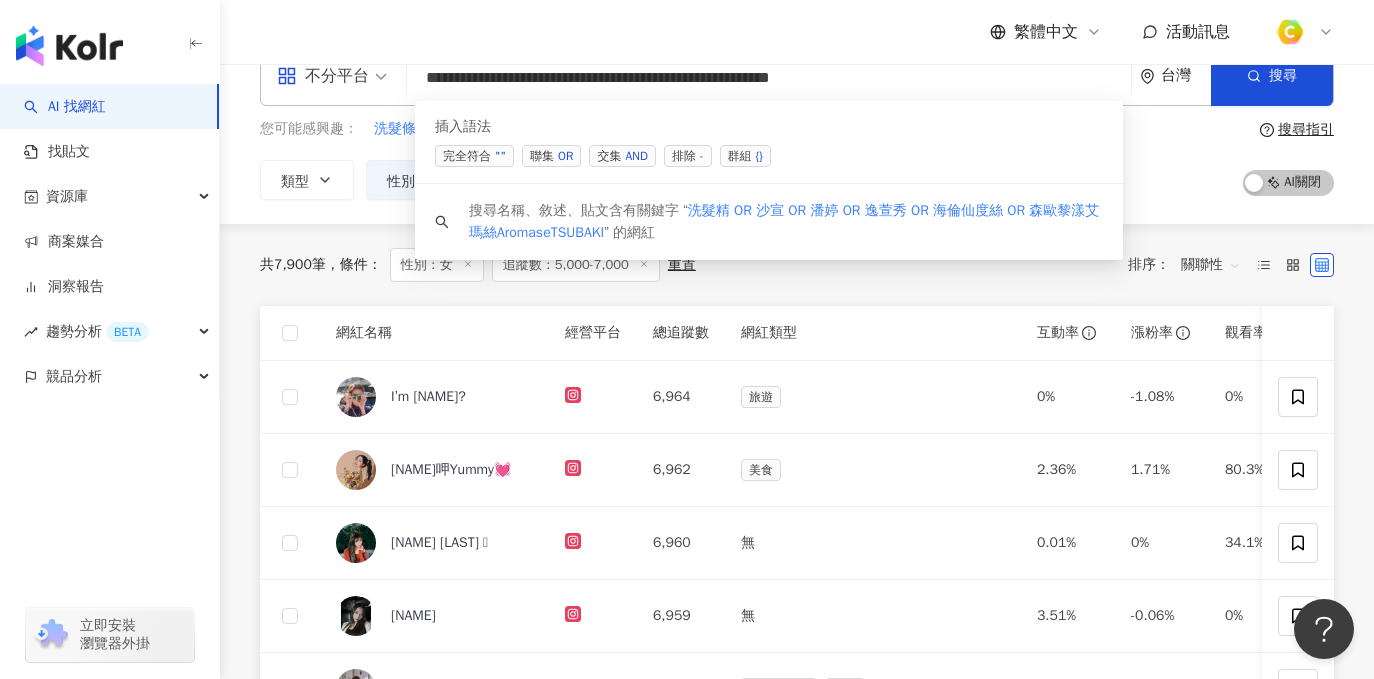 paste on "****" 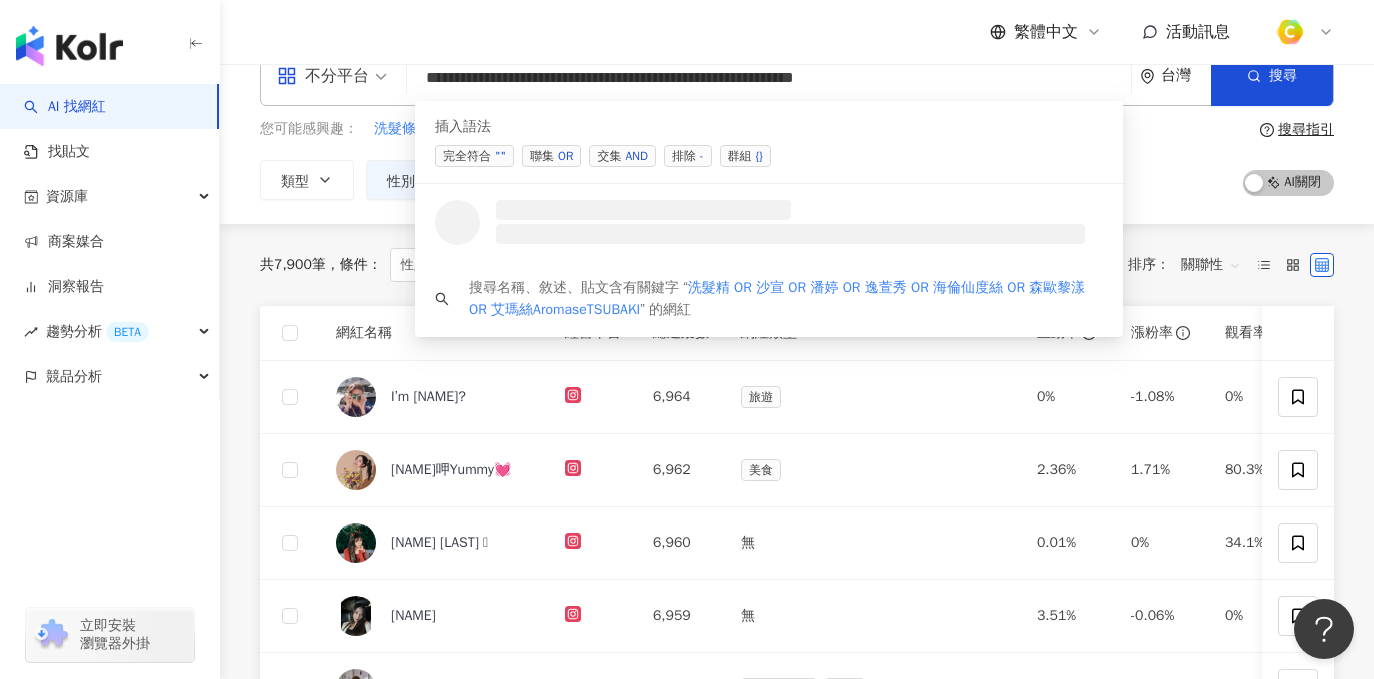 click on "**********" at bounding box center (769, 78) 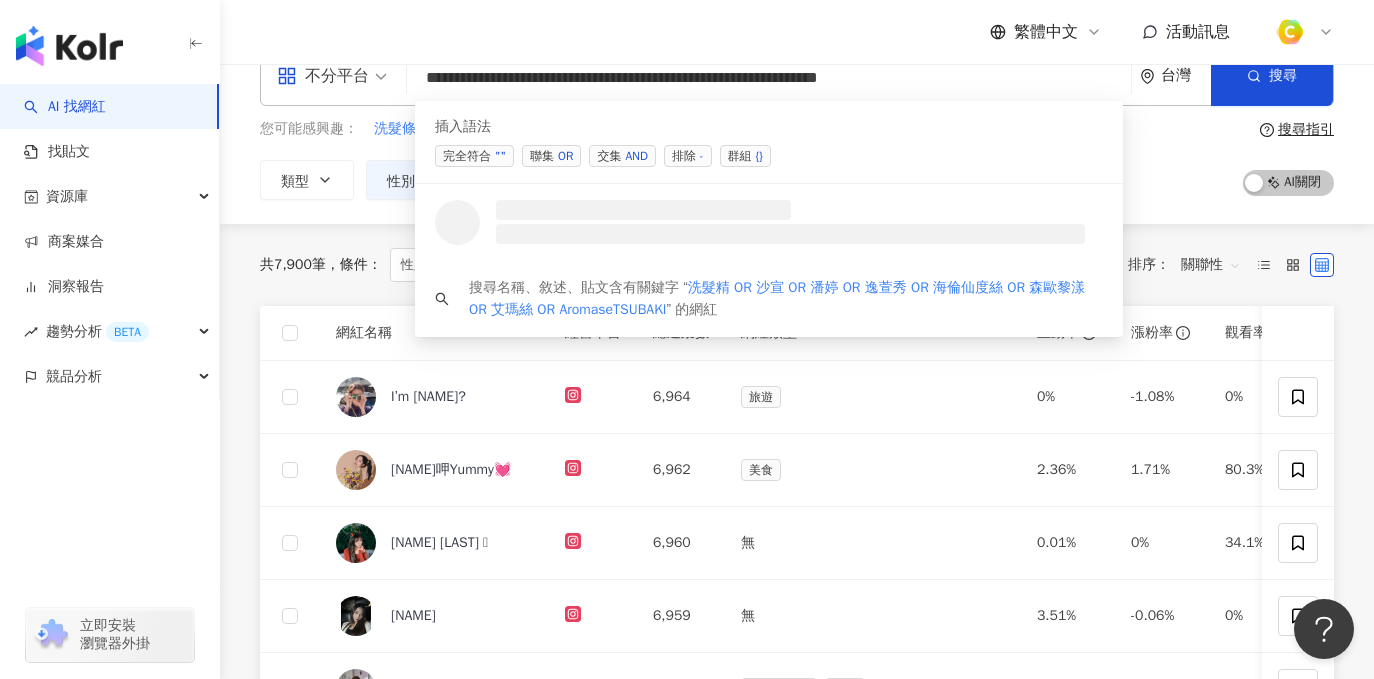 click on "**********" at bounding box center [769, 78] 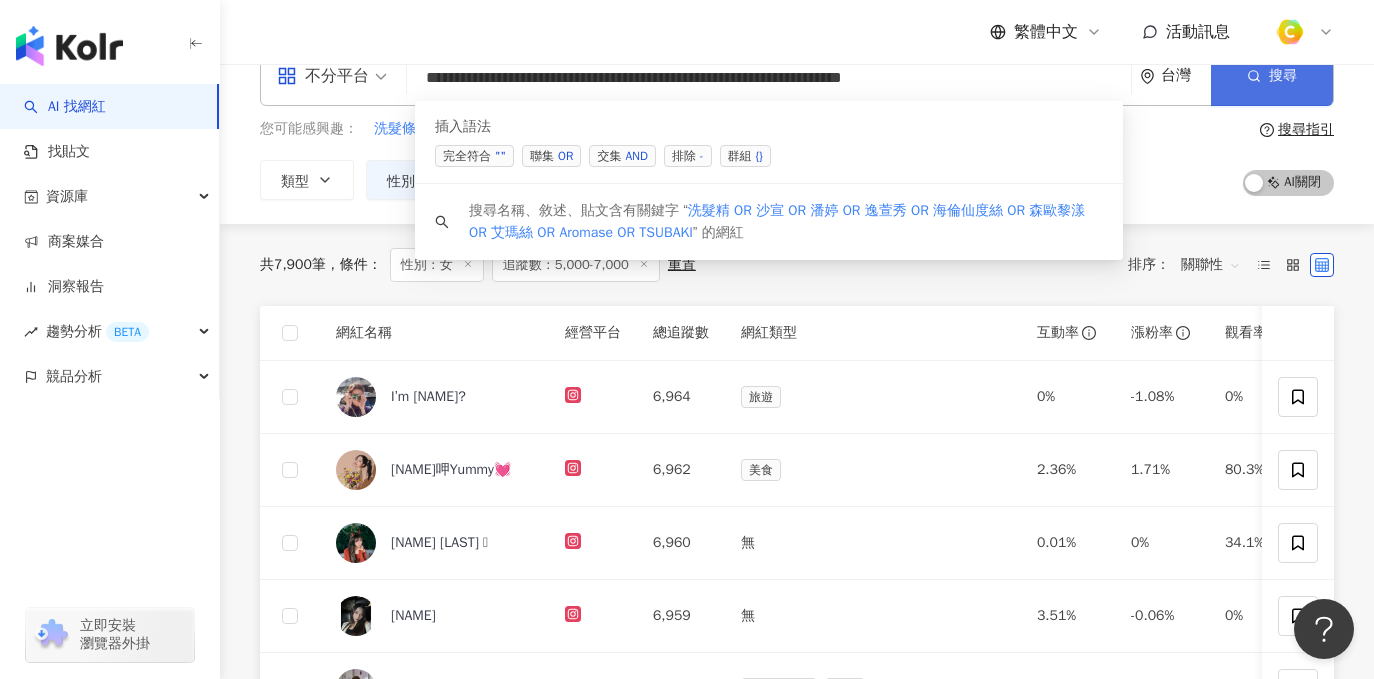 type on "**********" 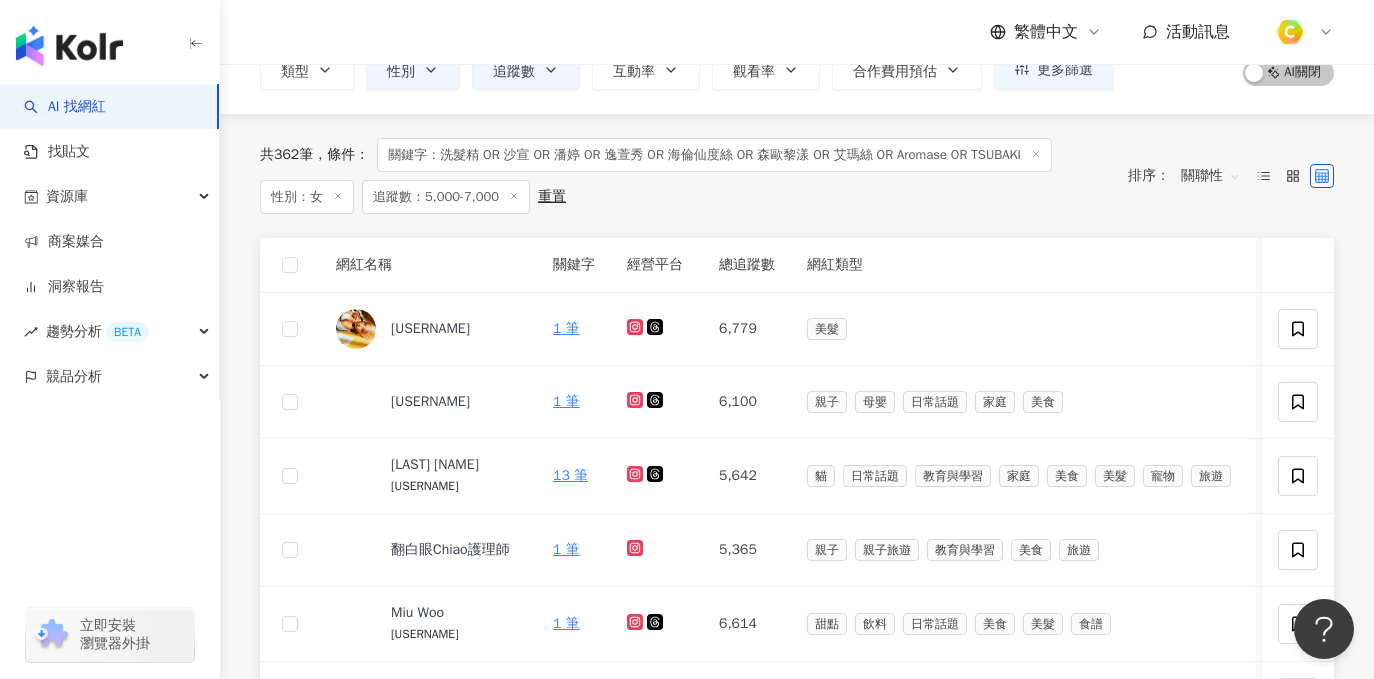 scroll, scrollTop: 326, scrollLeft: 0, axis: vertical 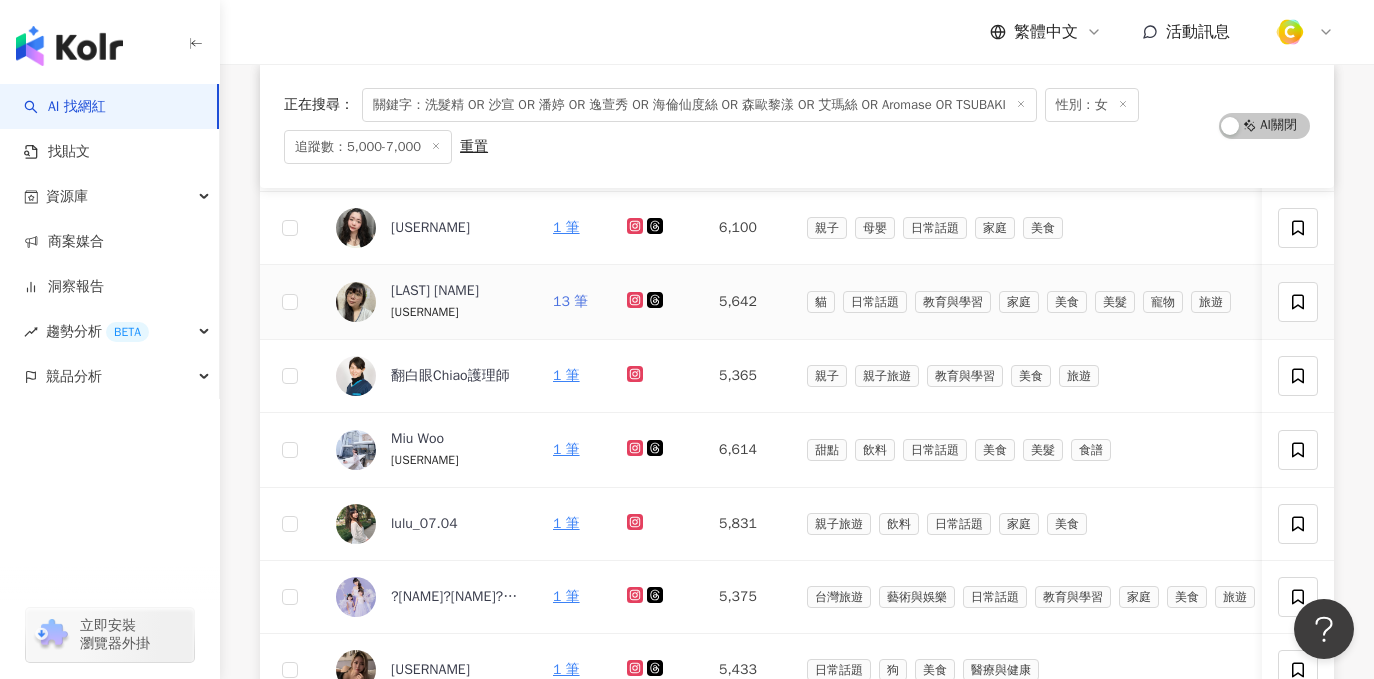 type 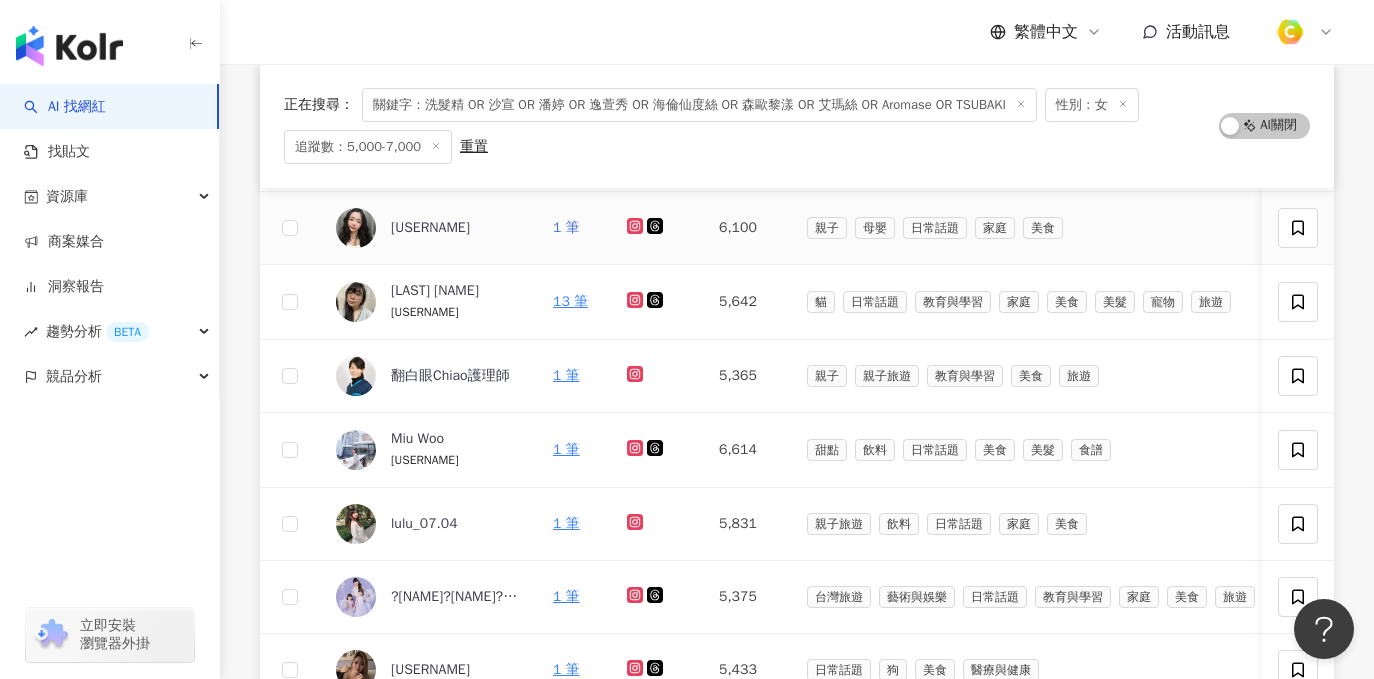 click on "1 筆" at bounding box center [566, 227] 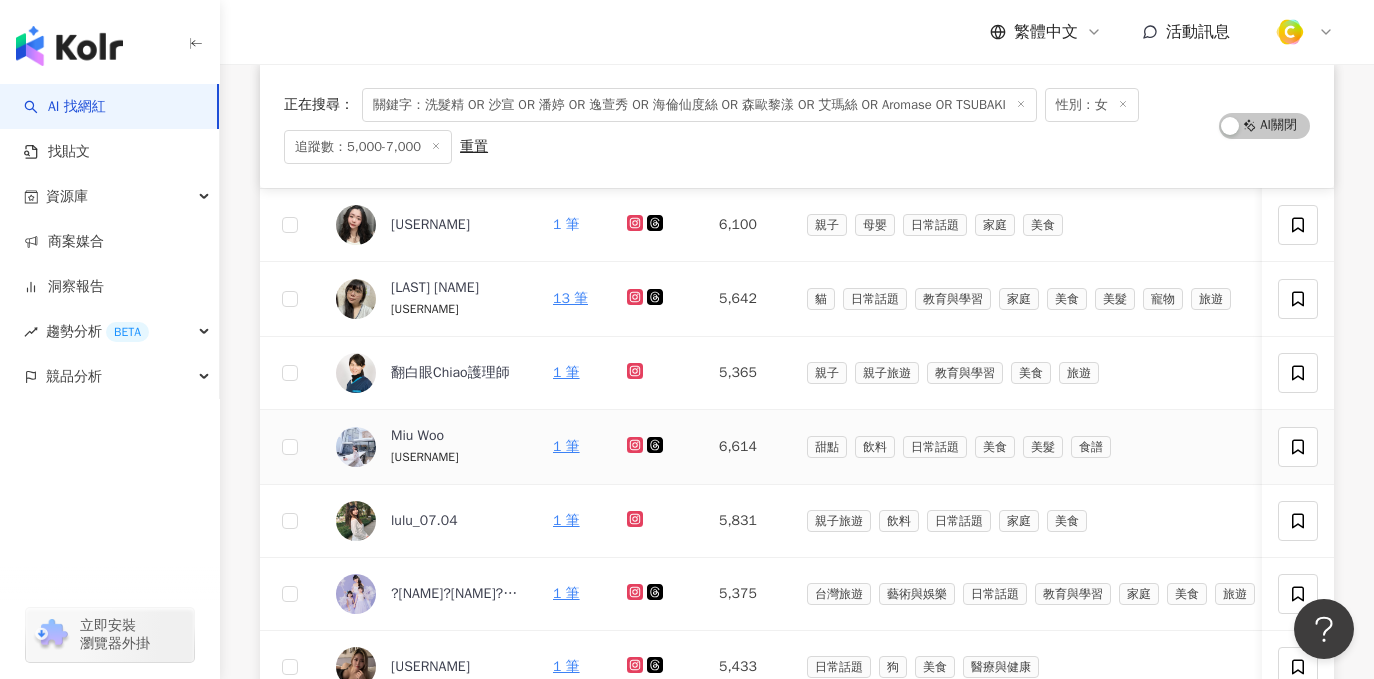 scroll, scrollTop: 330, scrollLeft: 0, axis: vertical 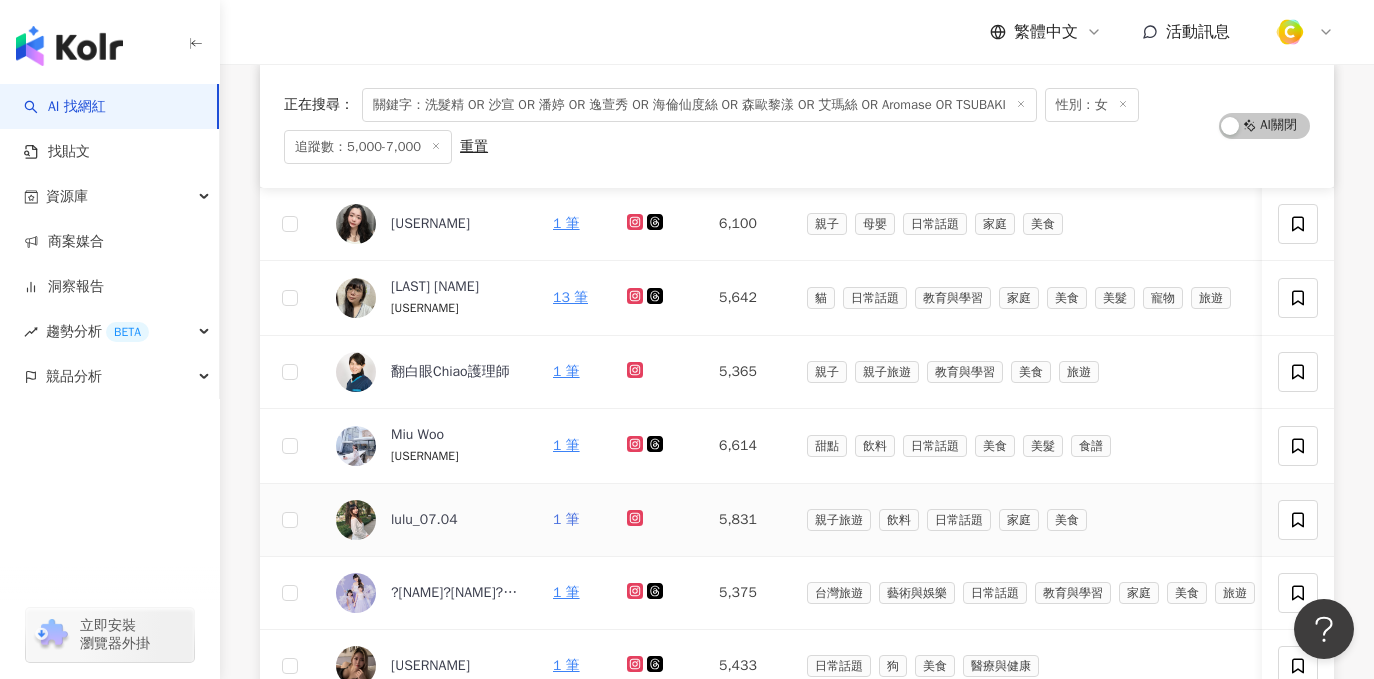 click on "1 筆" at bounding box center [566, 519] 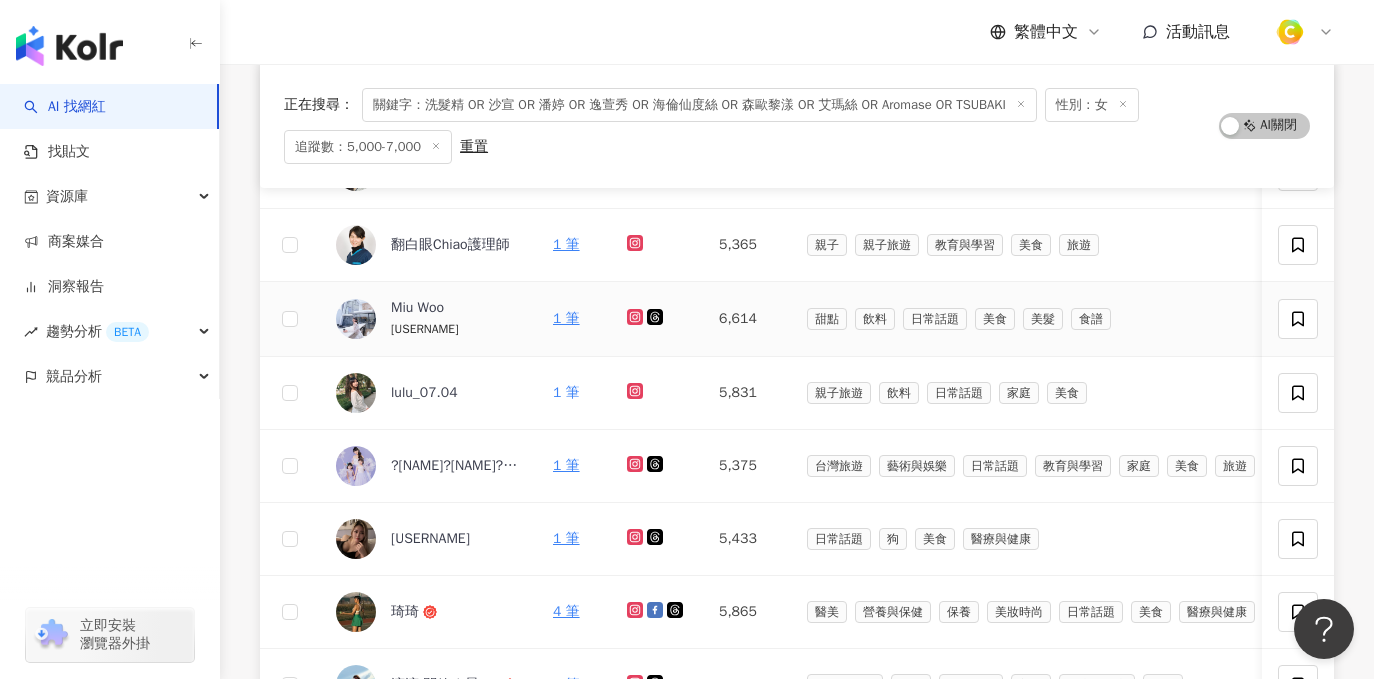 scroll, scrollTop: 499, scrollLeft: 0, axis: vertical 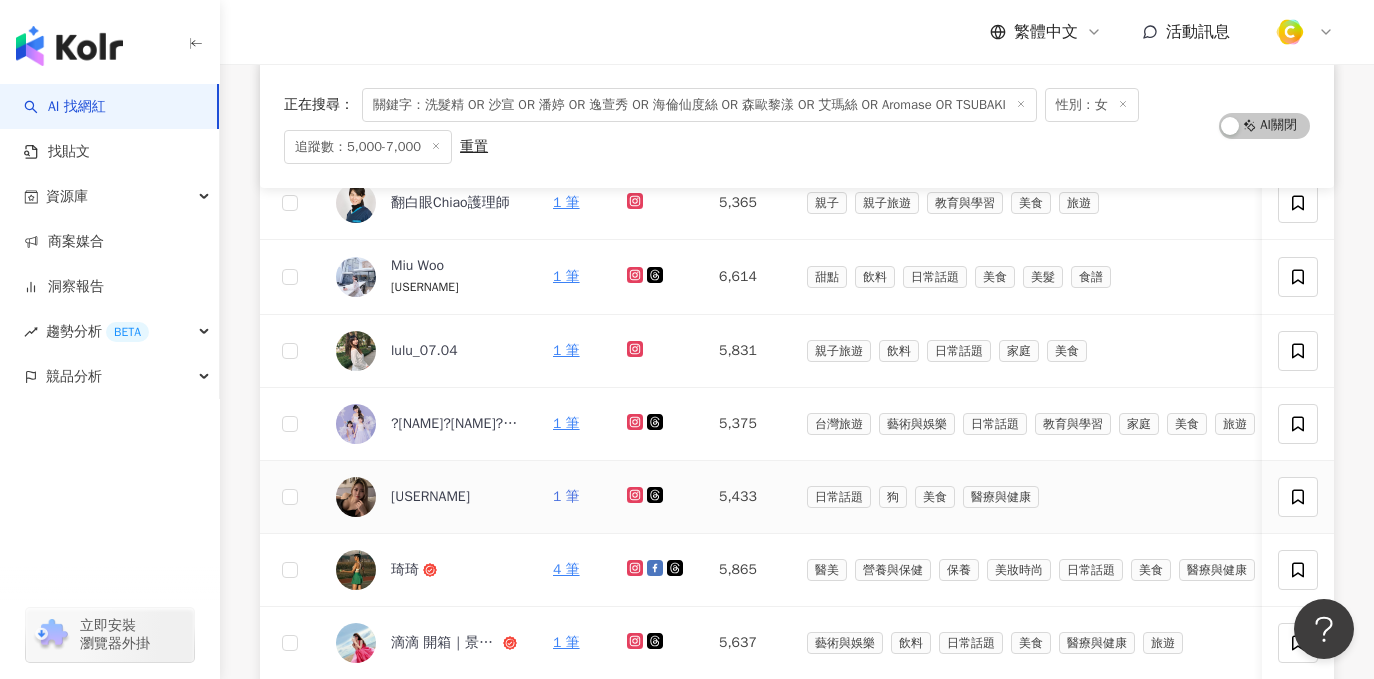 click on "1 筆" at bounding box center [566, 496] 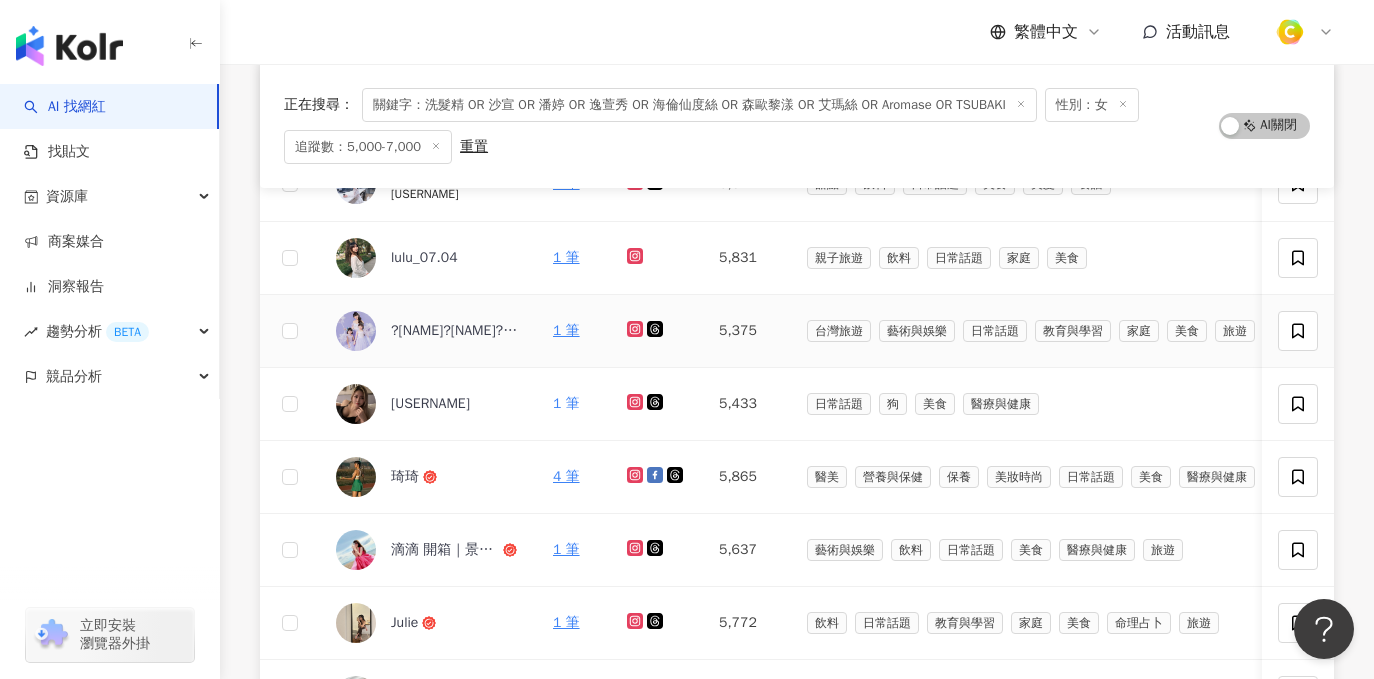 scroll, scrollTop: 600, scrollLeft: 0, axis: vertical 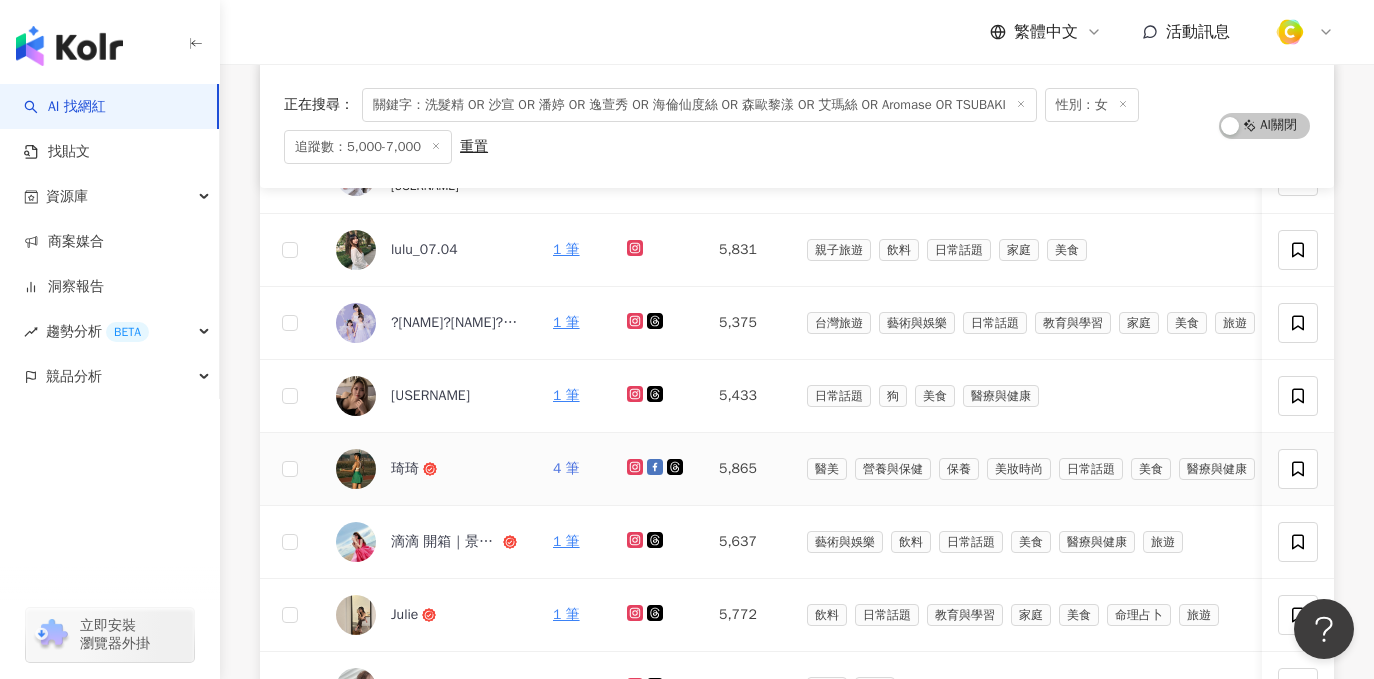 click on "4 筆" at bounding box center [566, 468] 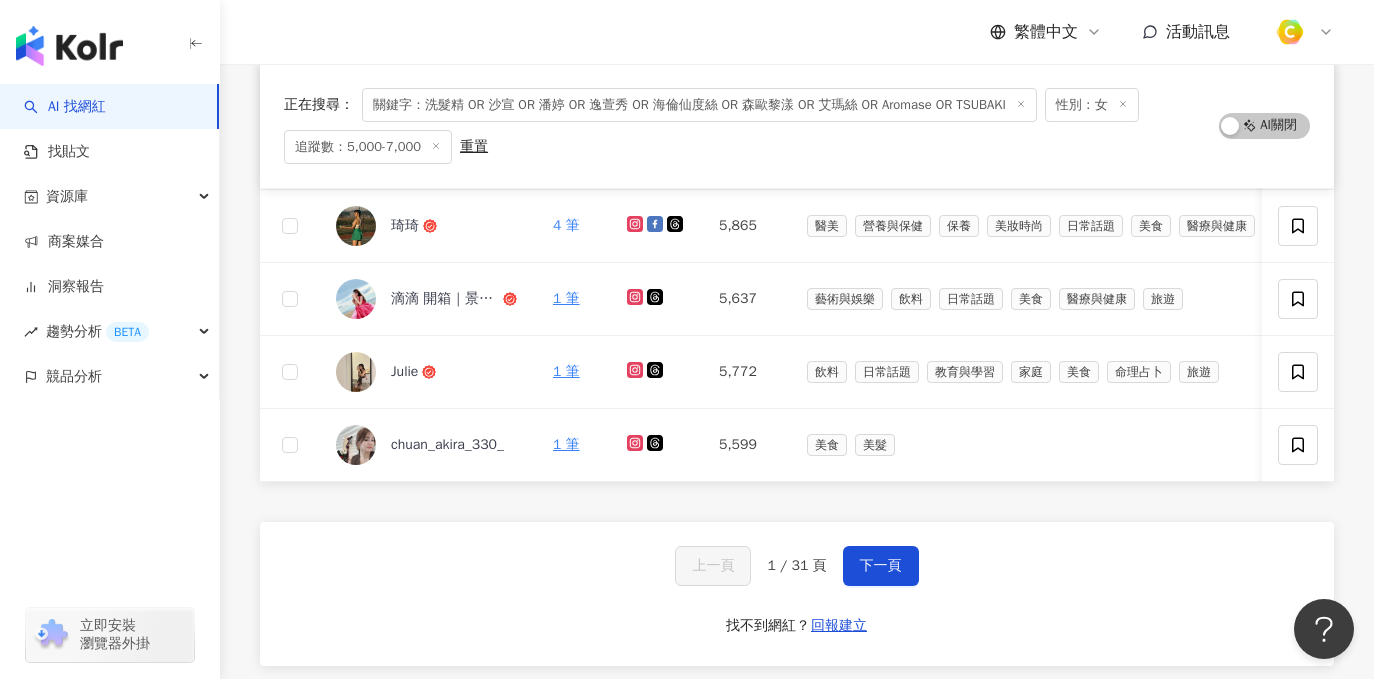 scroll, scrollTop: 857, scrollLeft: 0, axis: vertical 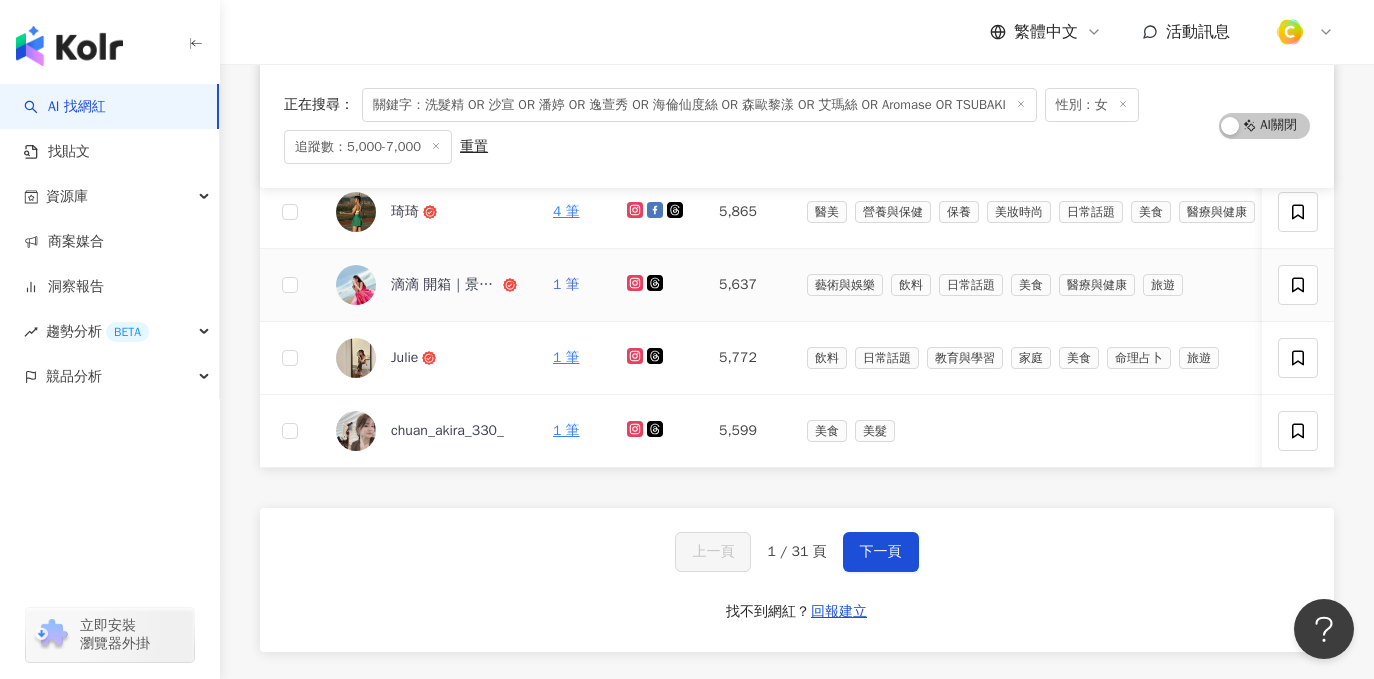 click on "1 筆" at bounding box center [566, 284] 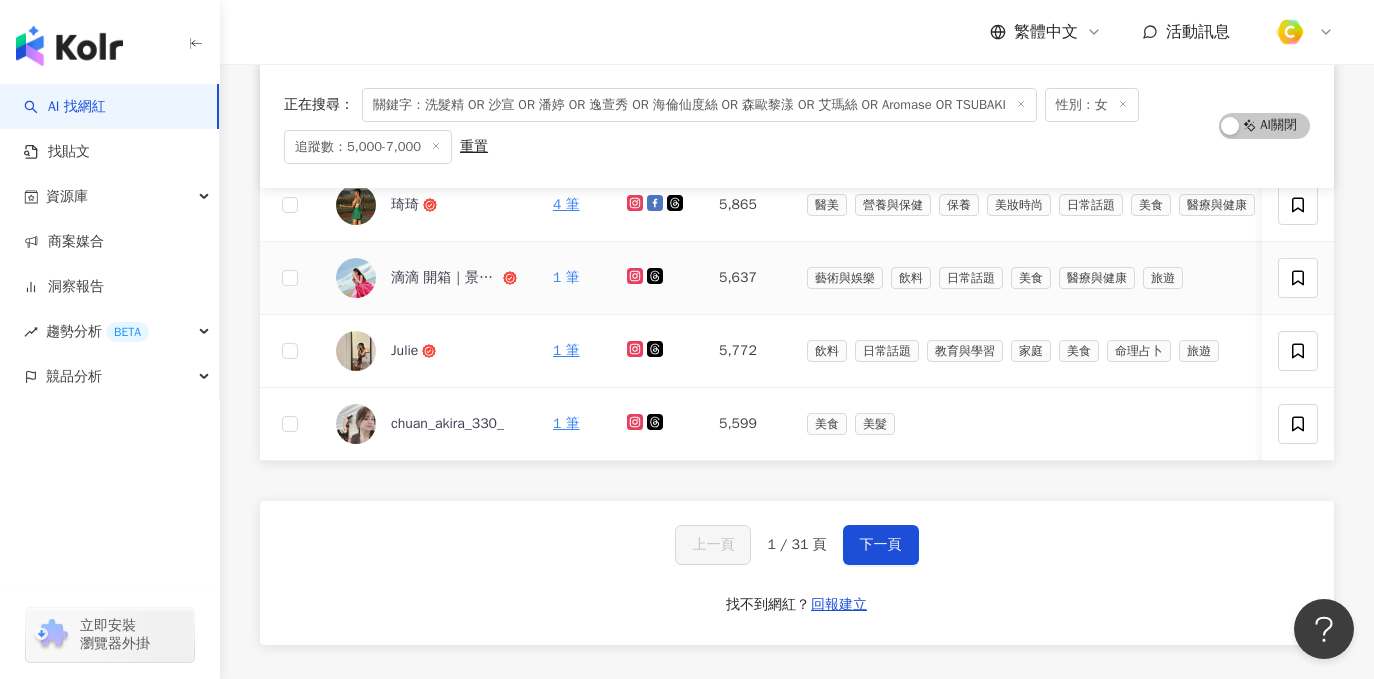 scroll, scrollTop: 865, scrollLeft: 0, axis: vertical 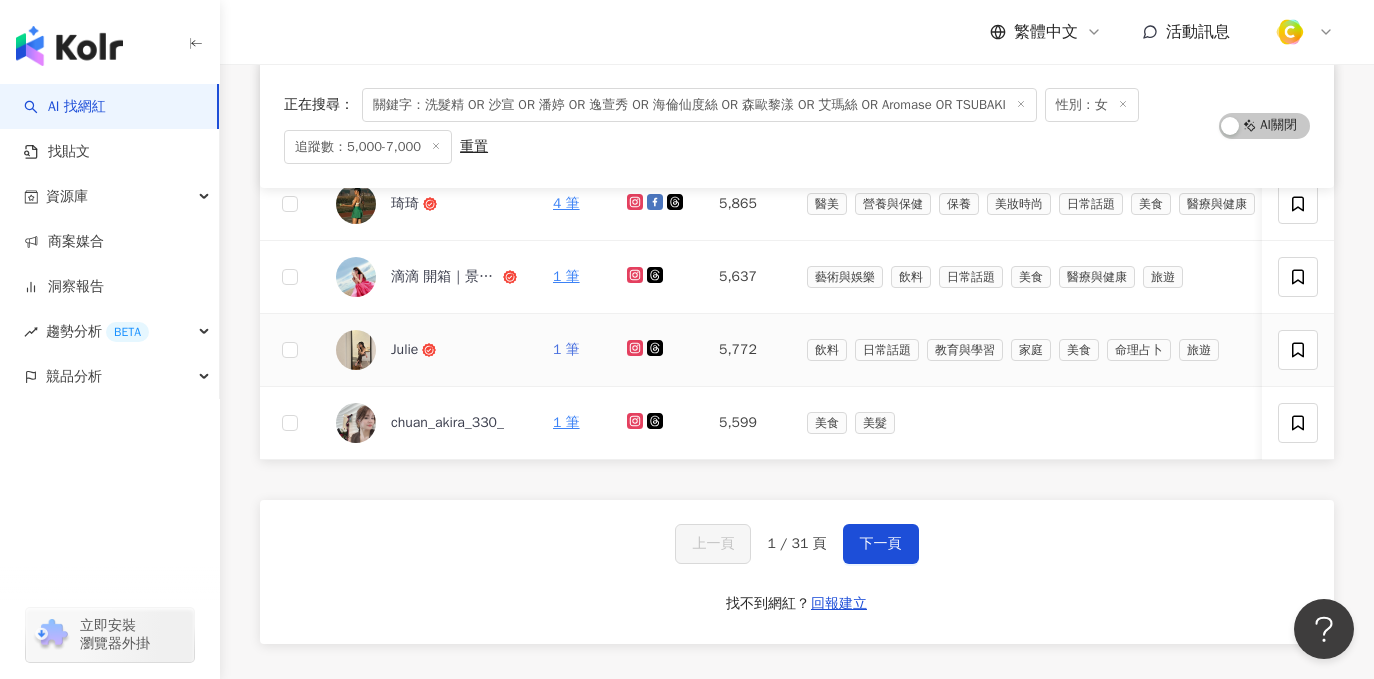 click on "1 筆" at bounding box center [566, 349] 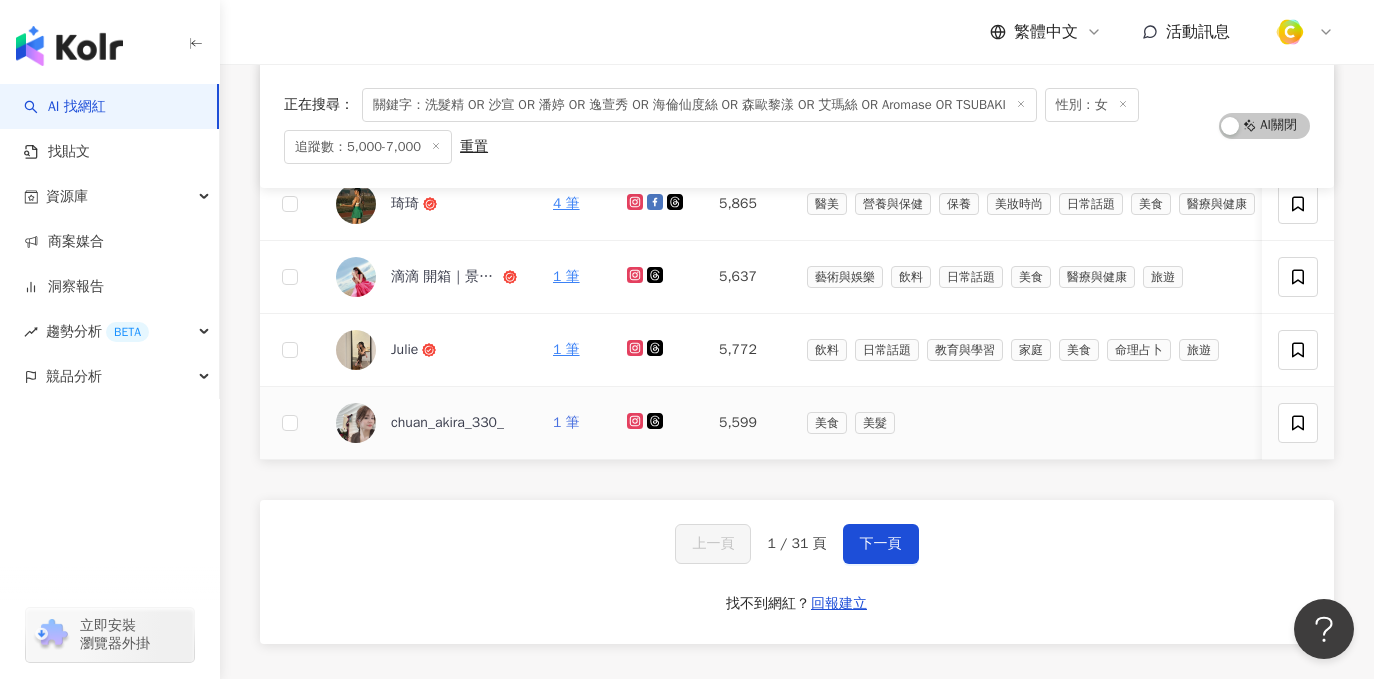 click on "1 筆" at bounding box center (566, 422) 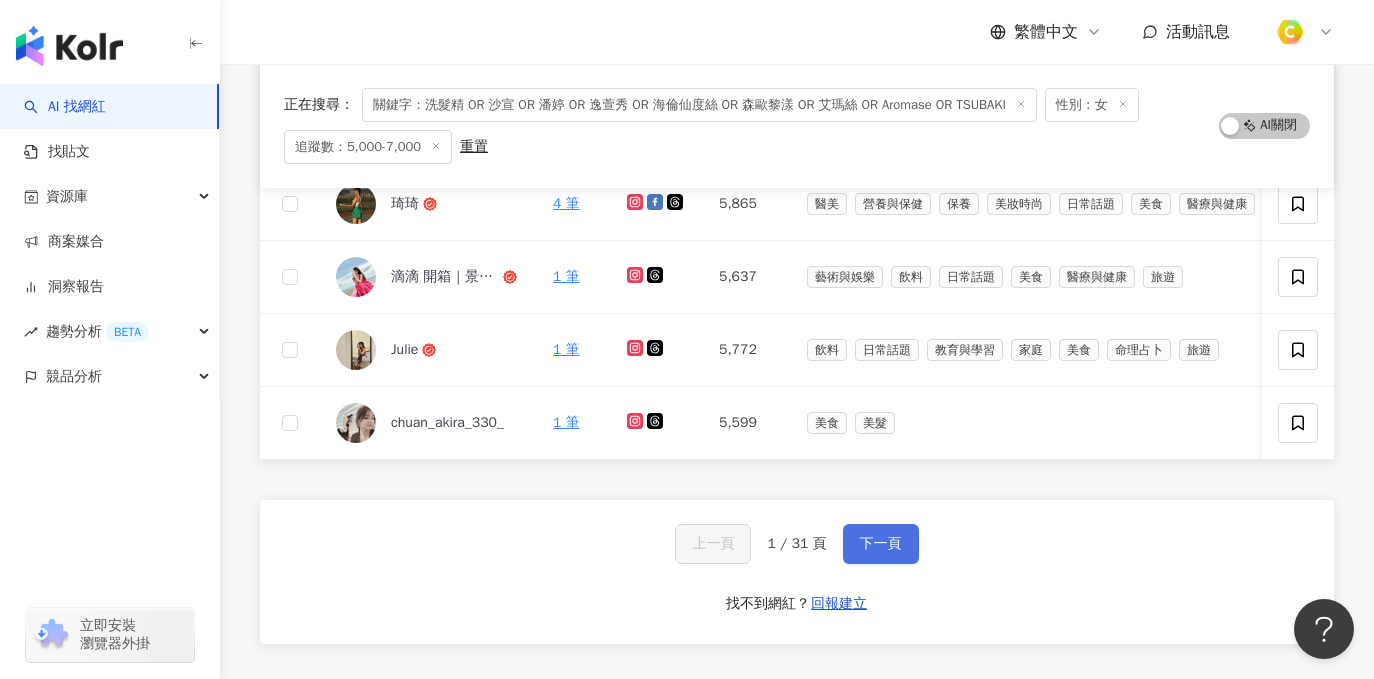 click on "下一頁" at bounding box center (881, 544) 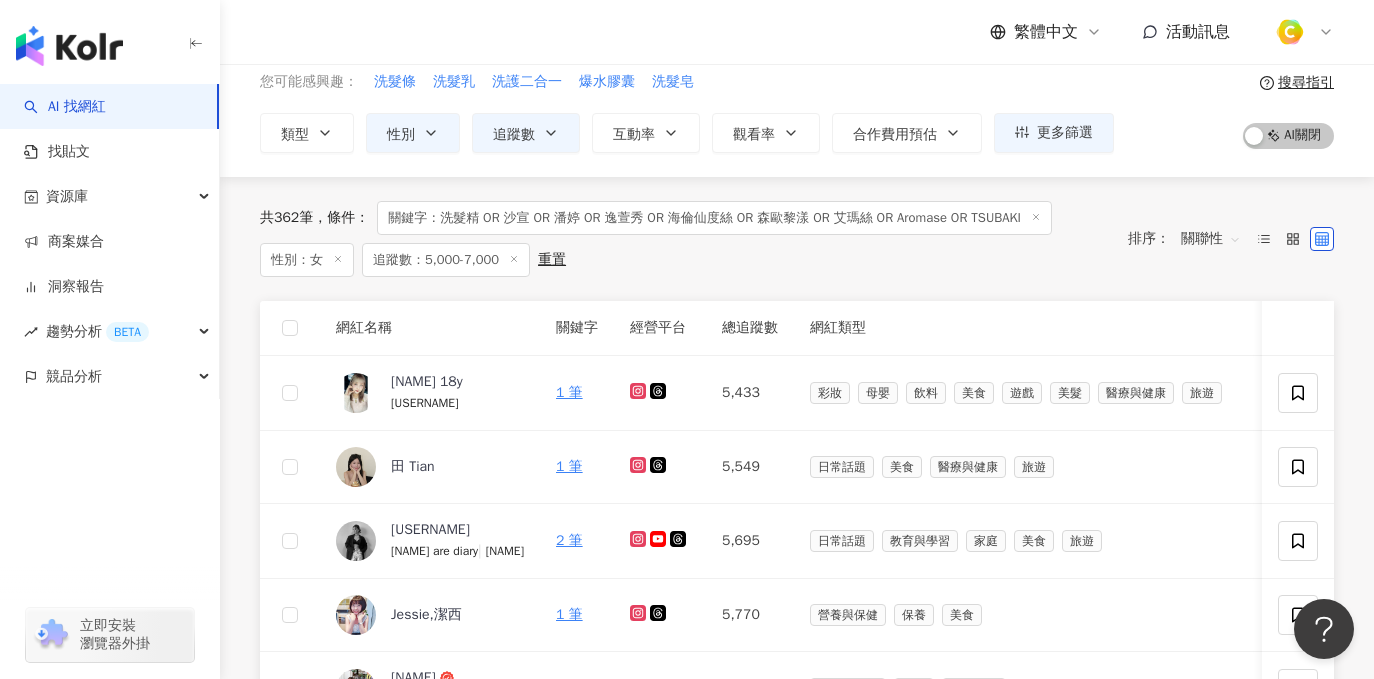 scroll, scrollTop: 92, scrollLeft: 0, axis: vertical 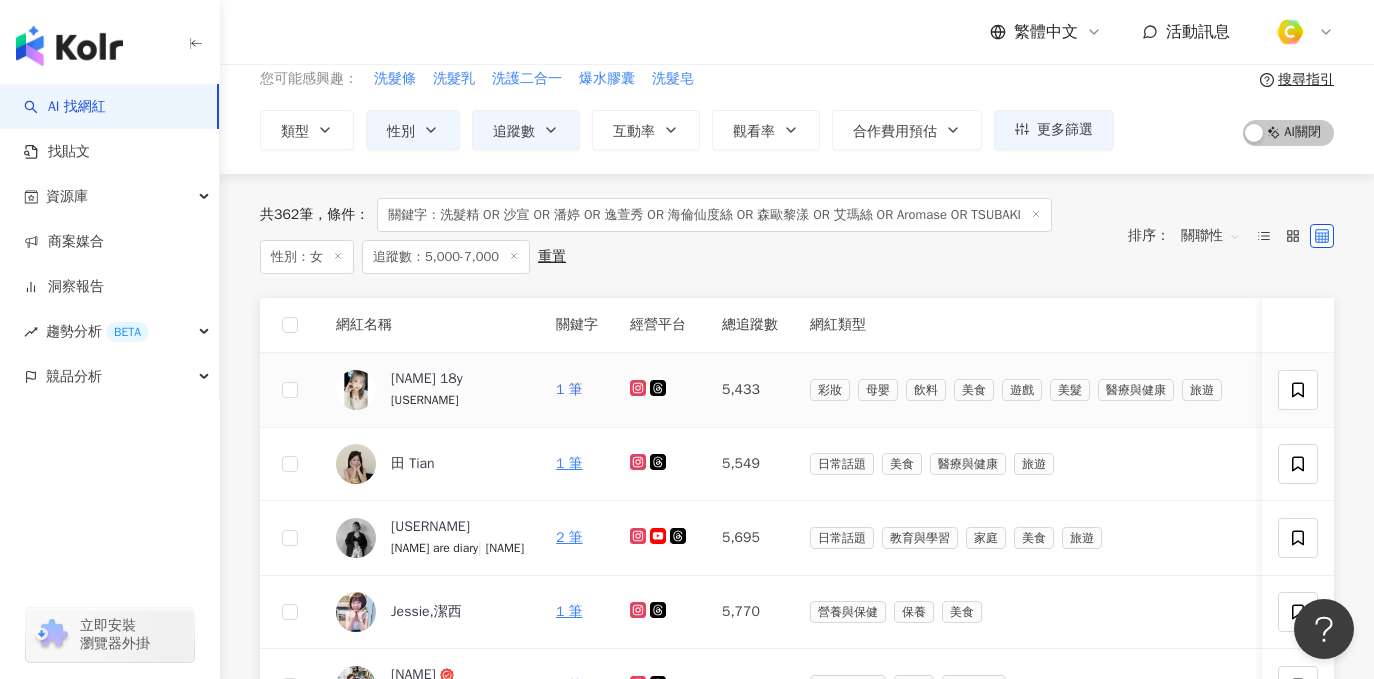 click on "1 筆" at bounding box center (569, 389) 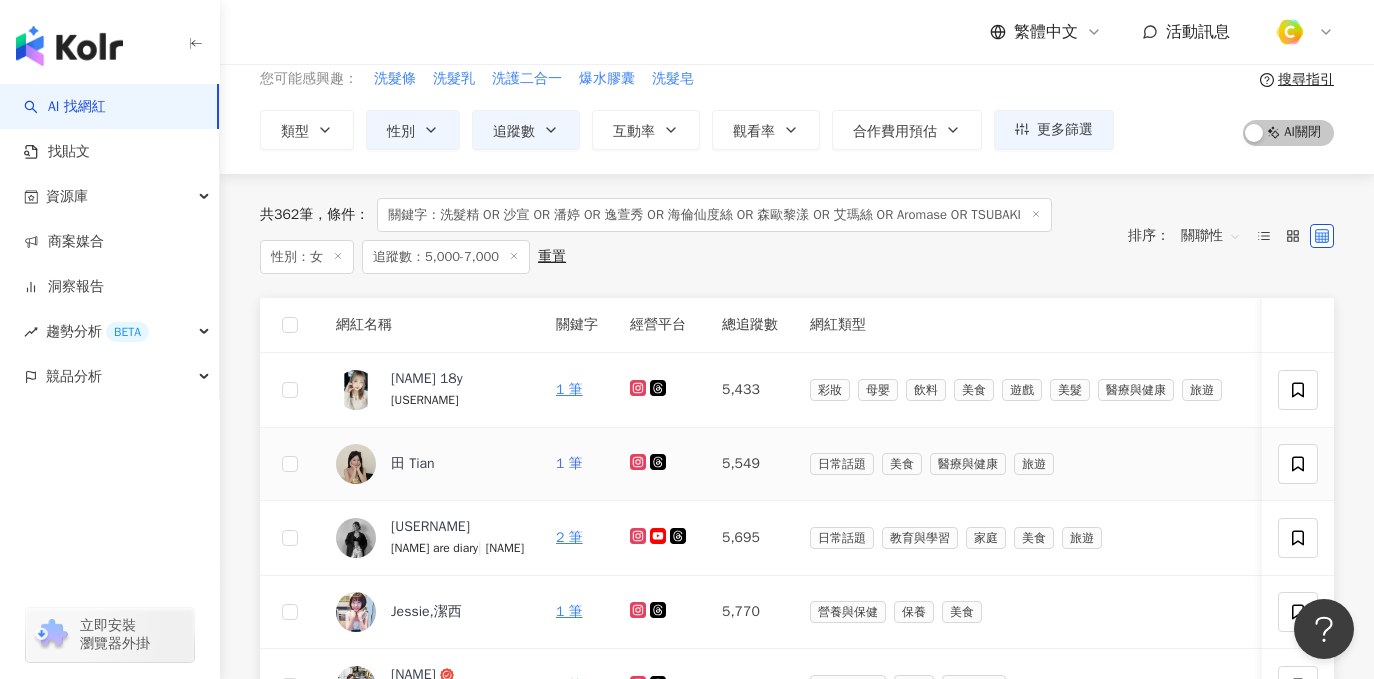 click on "1 筆" at bounding box center [569, 463] 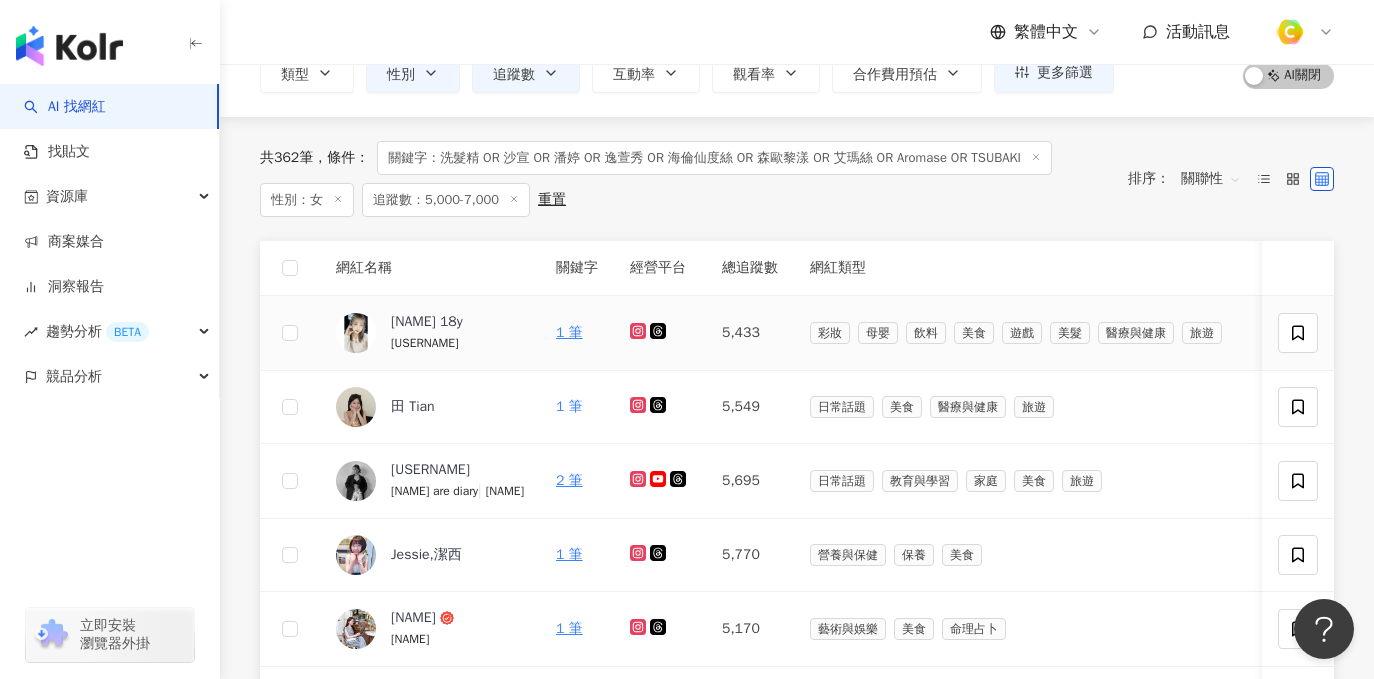 scroll, scrollTop: 176, scrollLeft: 0, axis: vertical 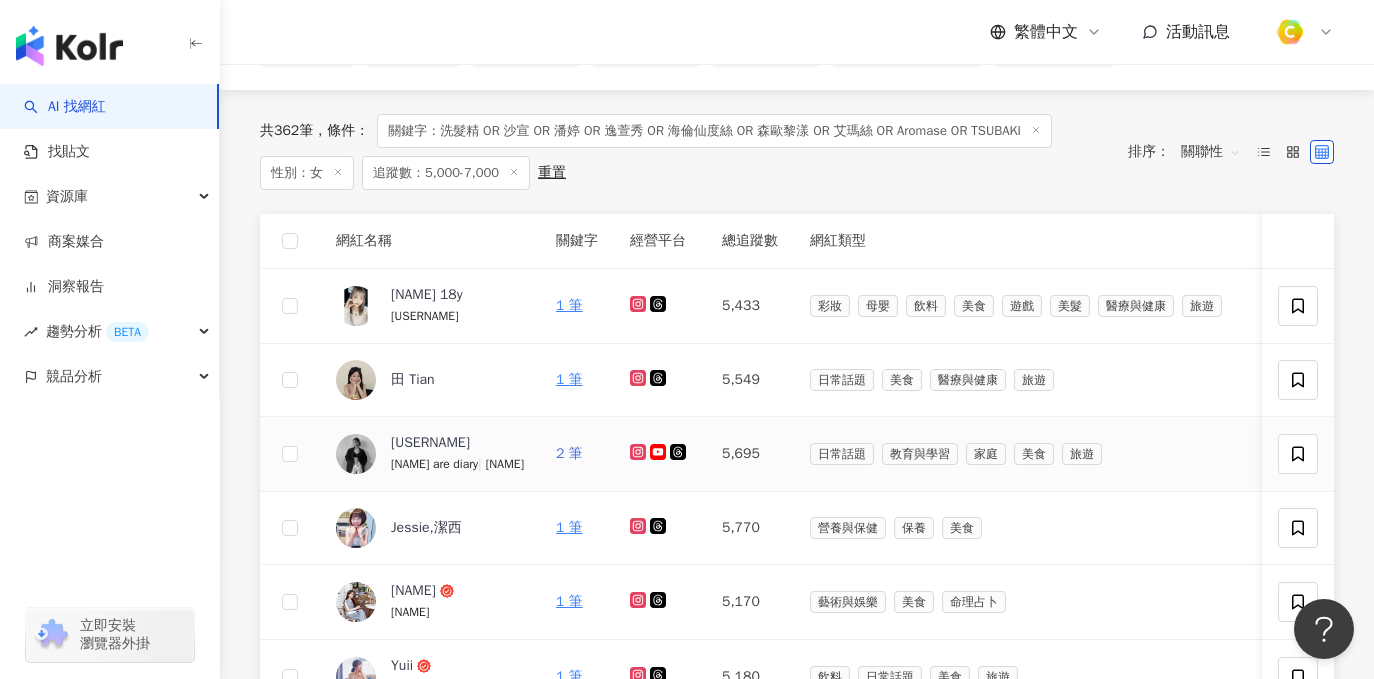 click on "2 筆" at bounding box center (569, 453) 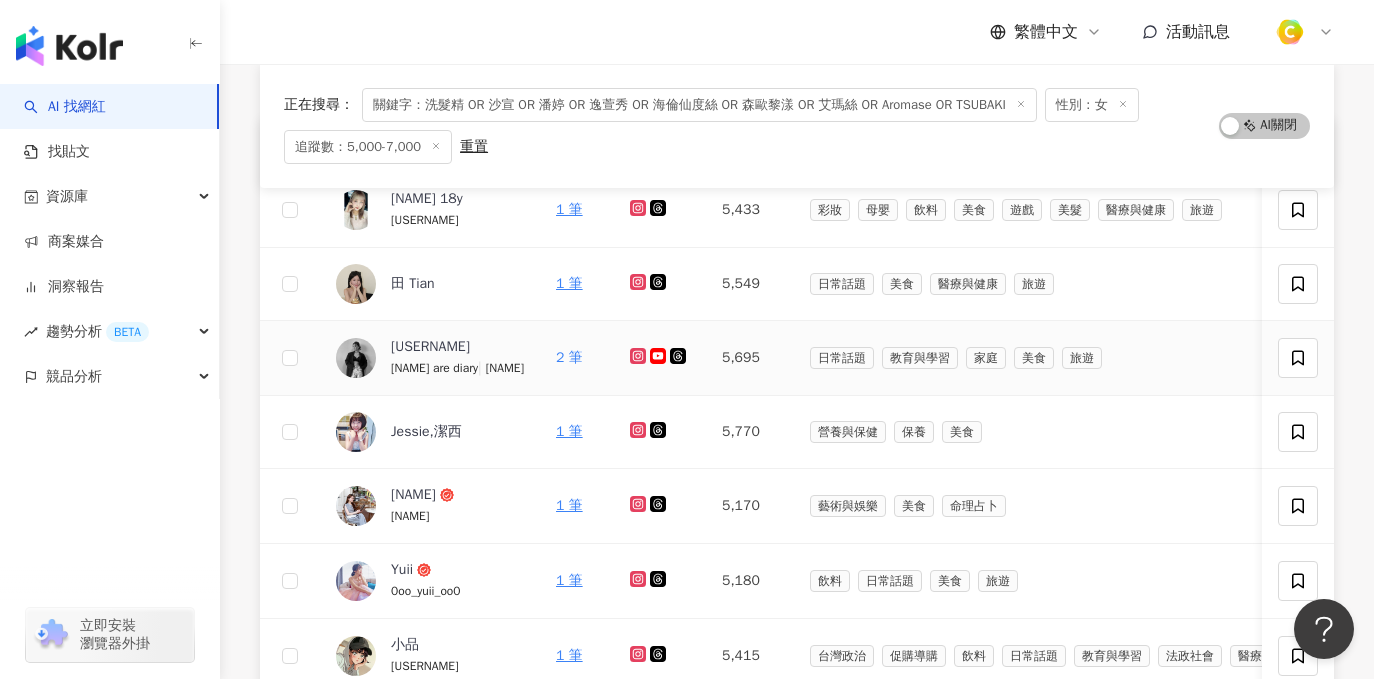 scroll, scrollTop: 302, scrollLeft: 0, axis: vertical 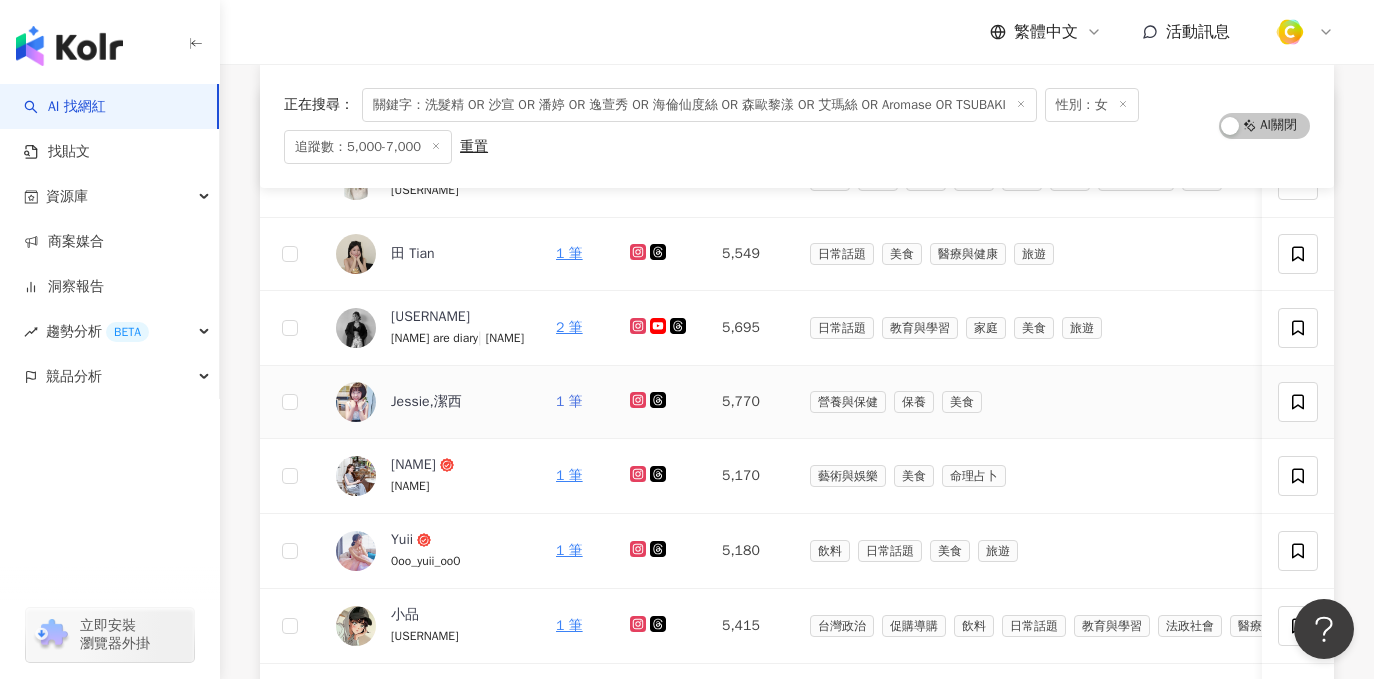 click on "1 筆" at bounding box center (569, 401) 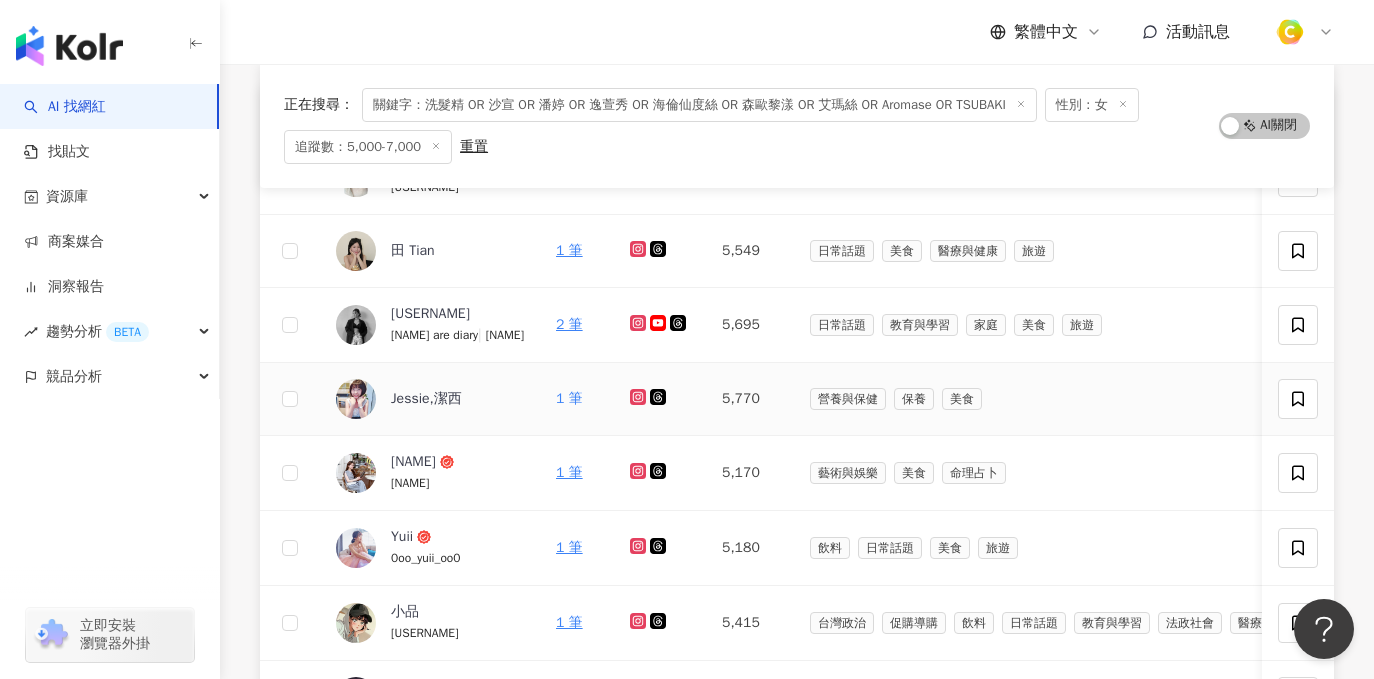 scroll, scrollTop: 306, scrollLeft: 0, axis: vertical 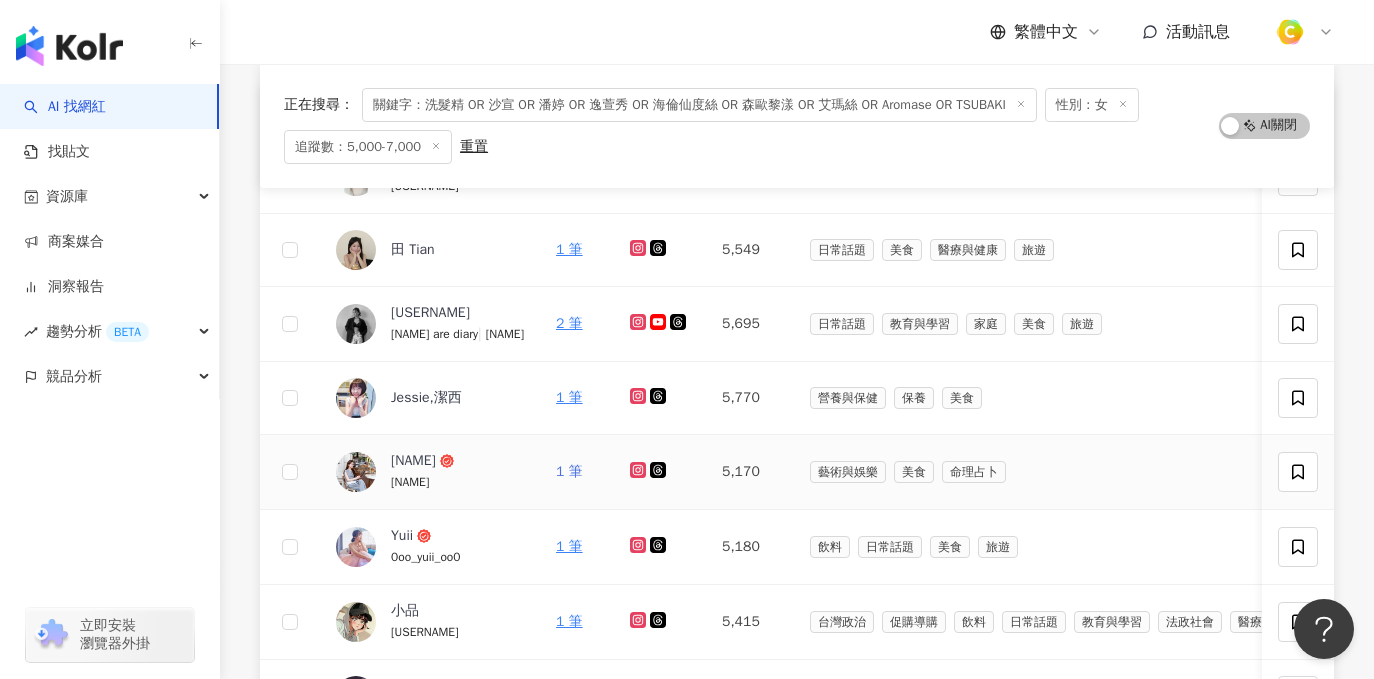 click on "1 筆" at bounding box center [569, 471] 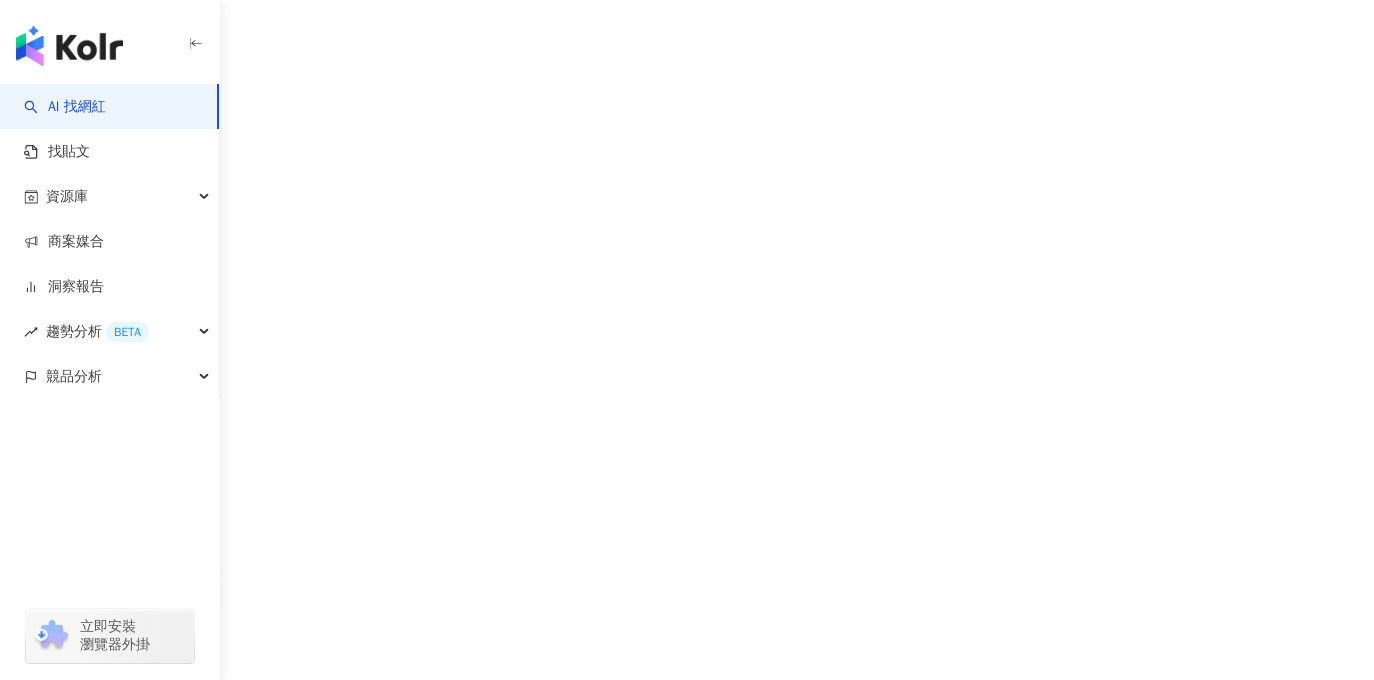 scroll, scrollTop: 0, scrollLeft: 0, axis: both 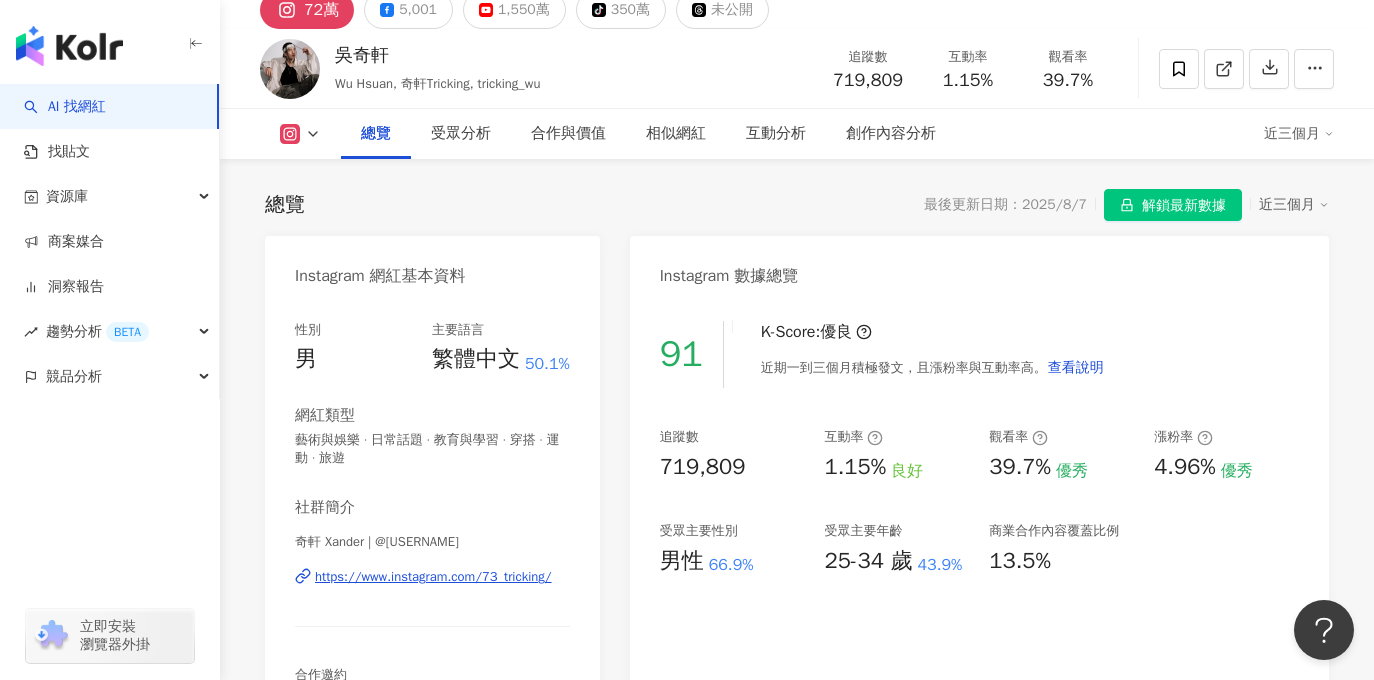 click on "https://www.instagram.com/73_tricking/" at bounding box center (433, 577) 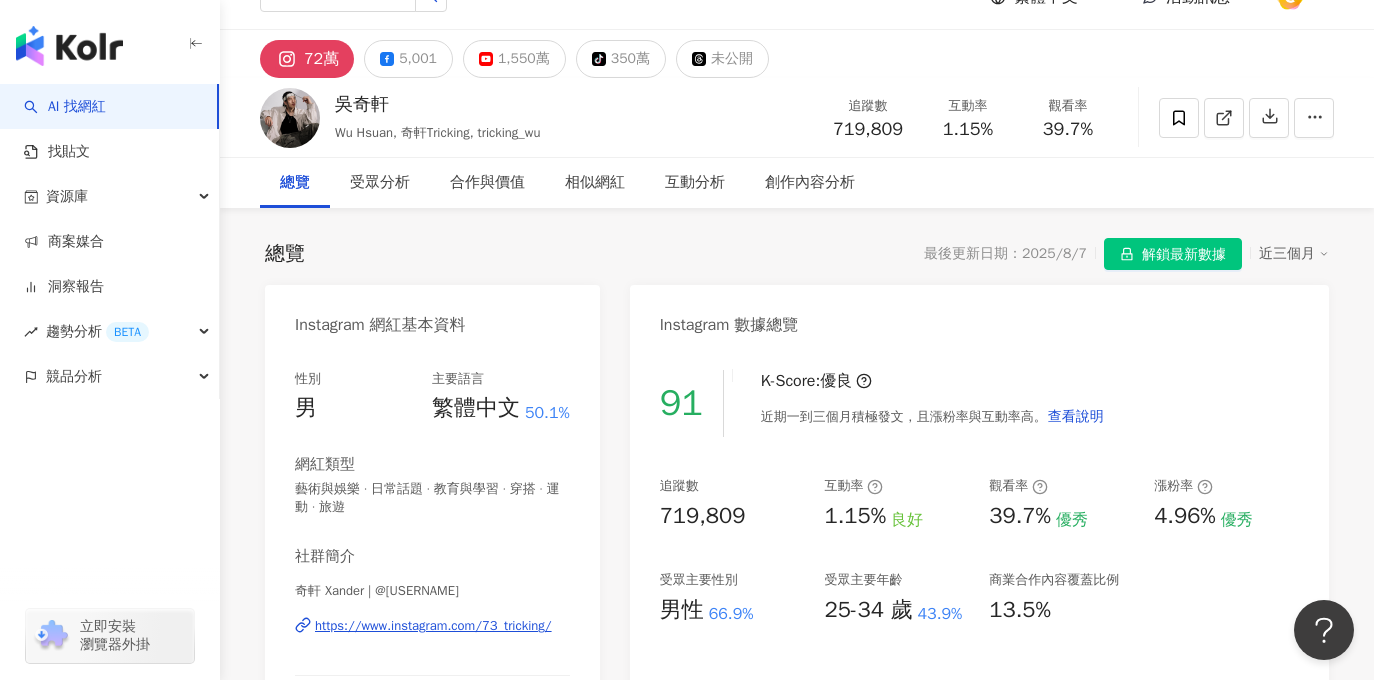 scroll, scrollTop: 0, scrollLeft: 0, axis: both 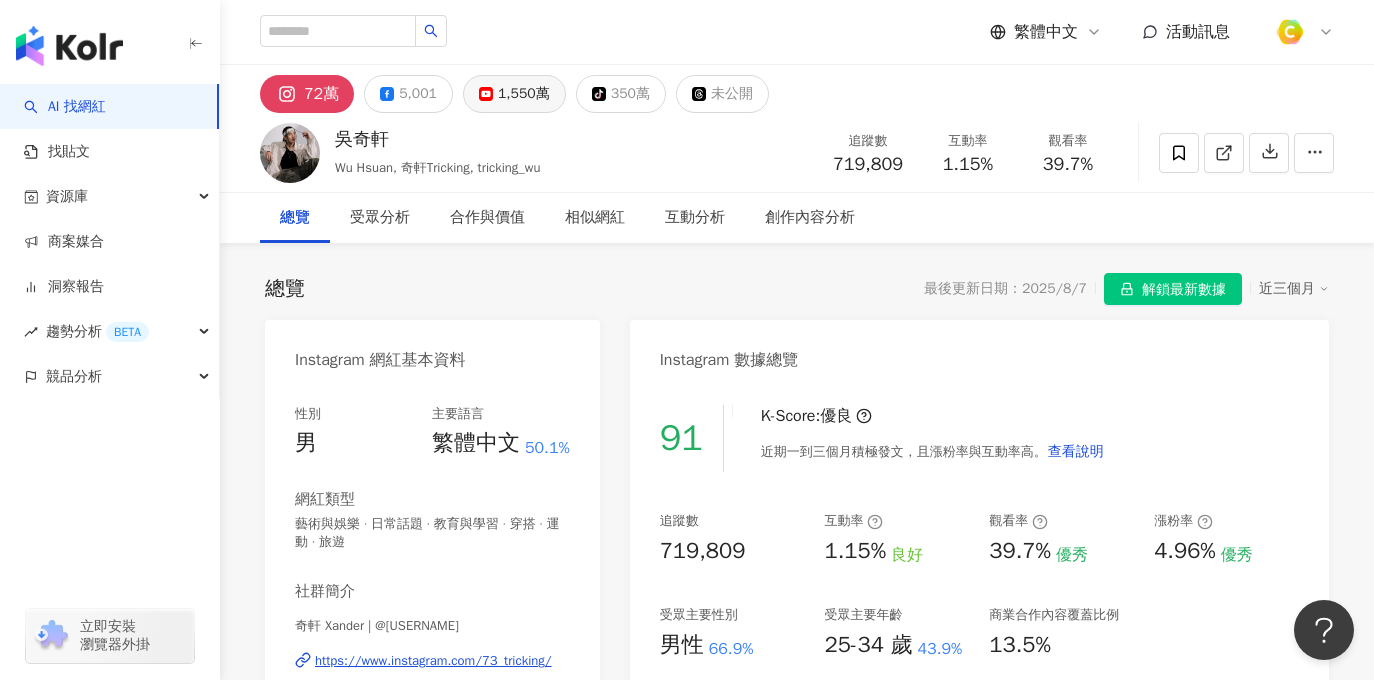 click on "1,550萬" at bounding box center (524, 94) 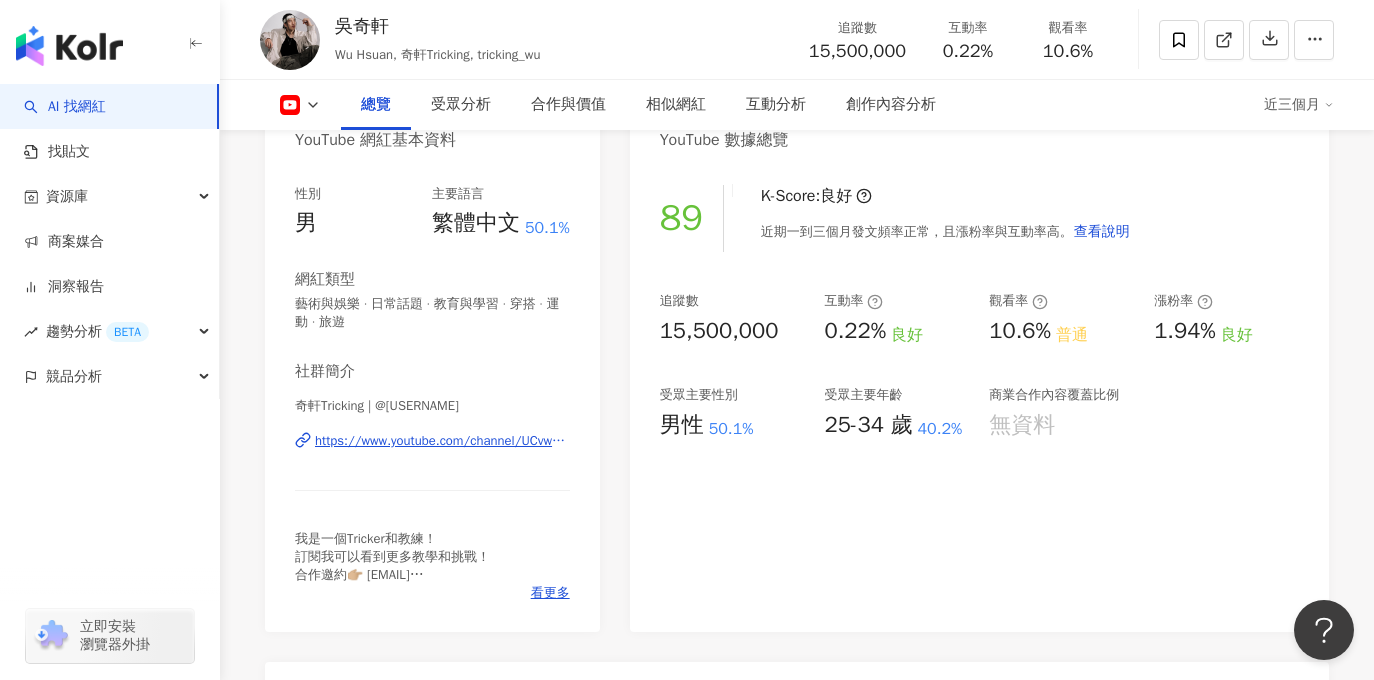 scroll, scrollTop: 256, scrollLeft: 0, axis: vertical 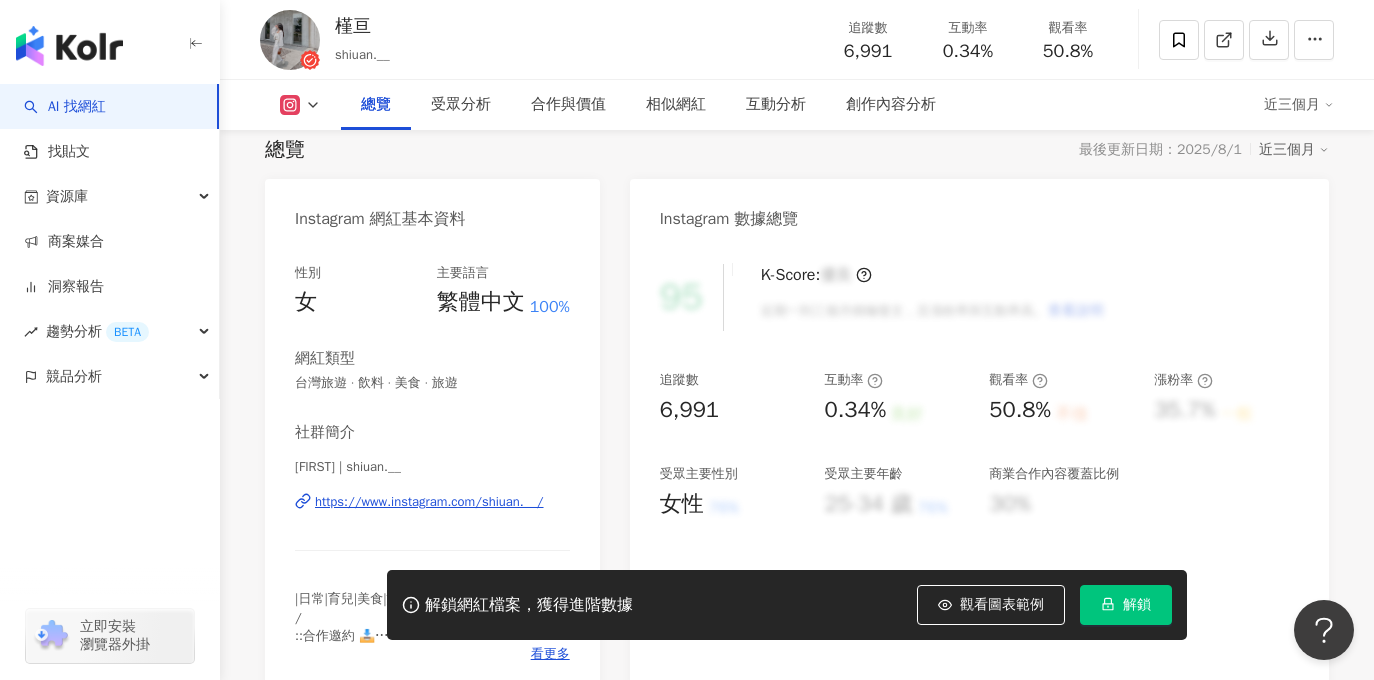 click on "https://www.instagram.com/shiuan.__/" at bounding box center [429, 502] 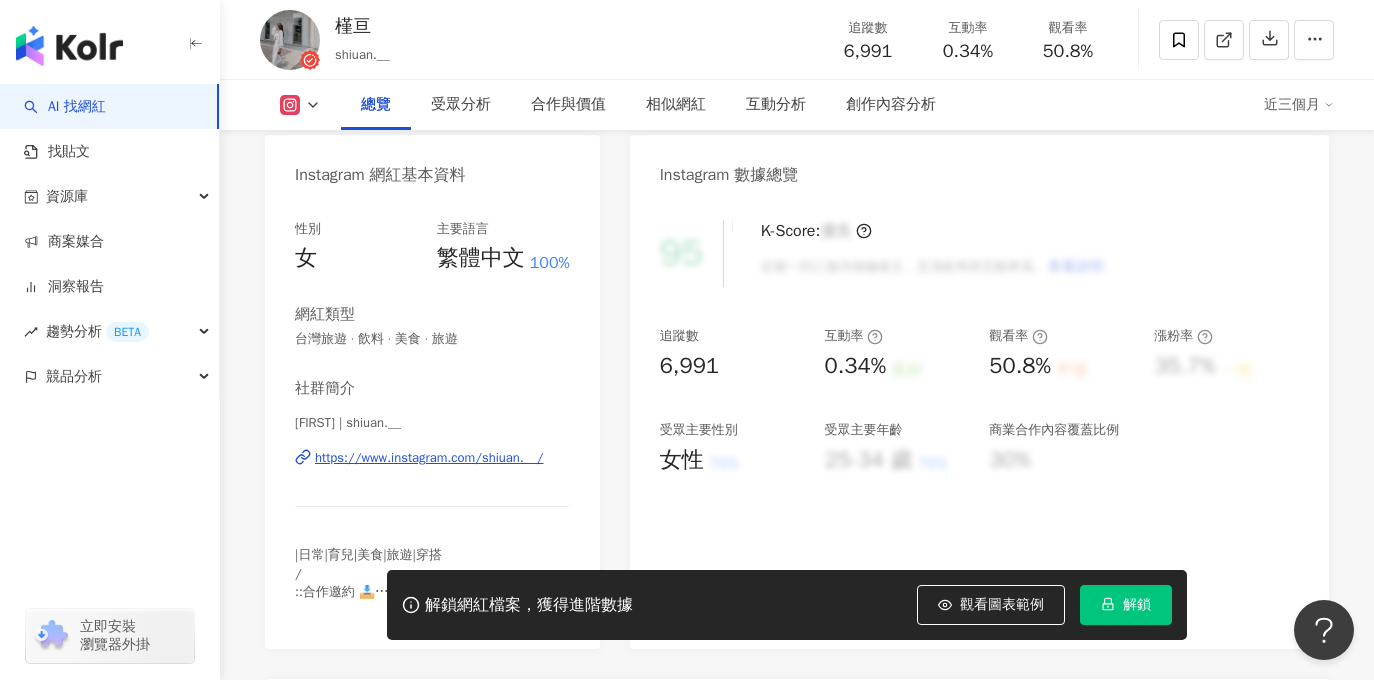 scroll, scrollTop: 182, scrollLeft: 0, axis: vertical 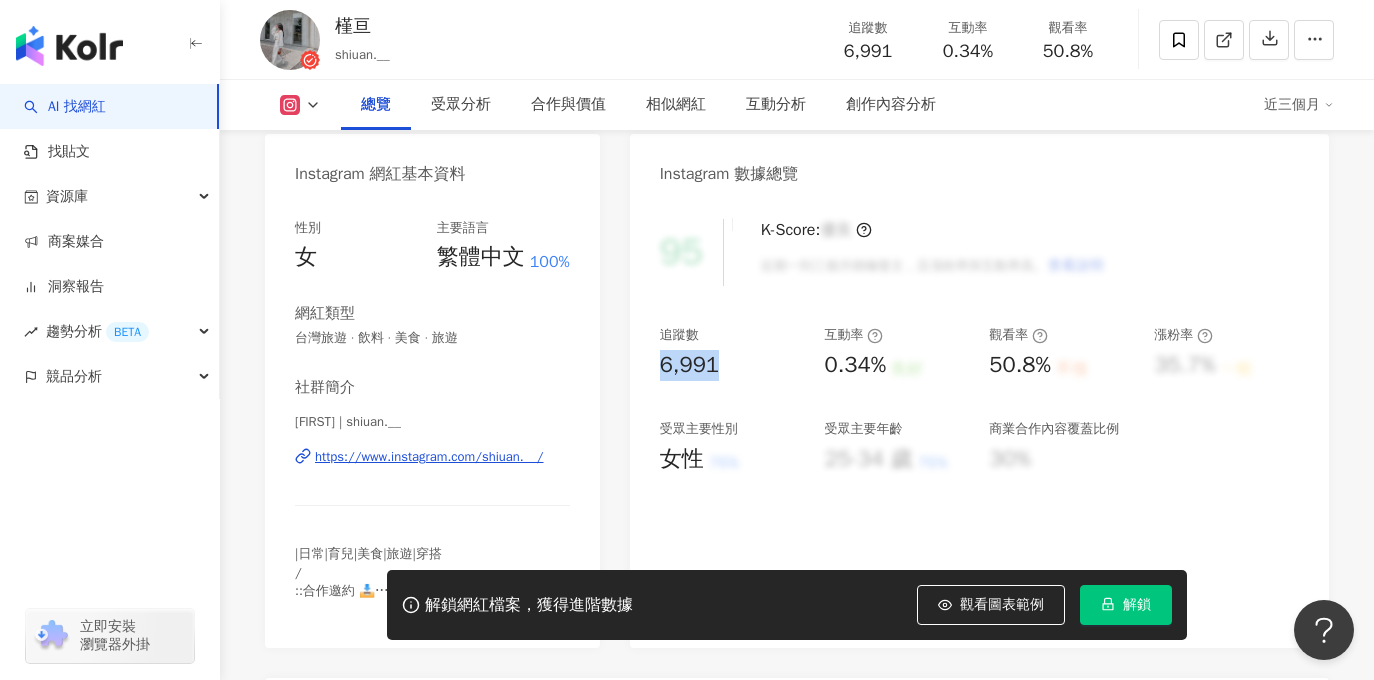 drag, startPoint x: 661, startPoint y: 356, endPoint x: 748, endPoint y: 358, distance: 87.02299 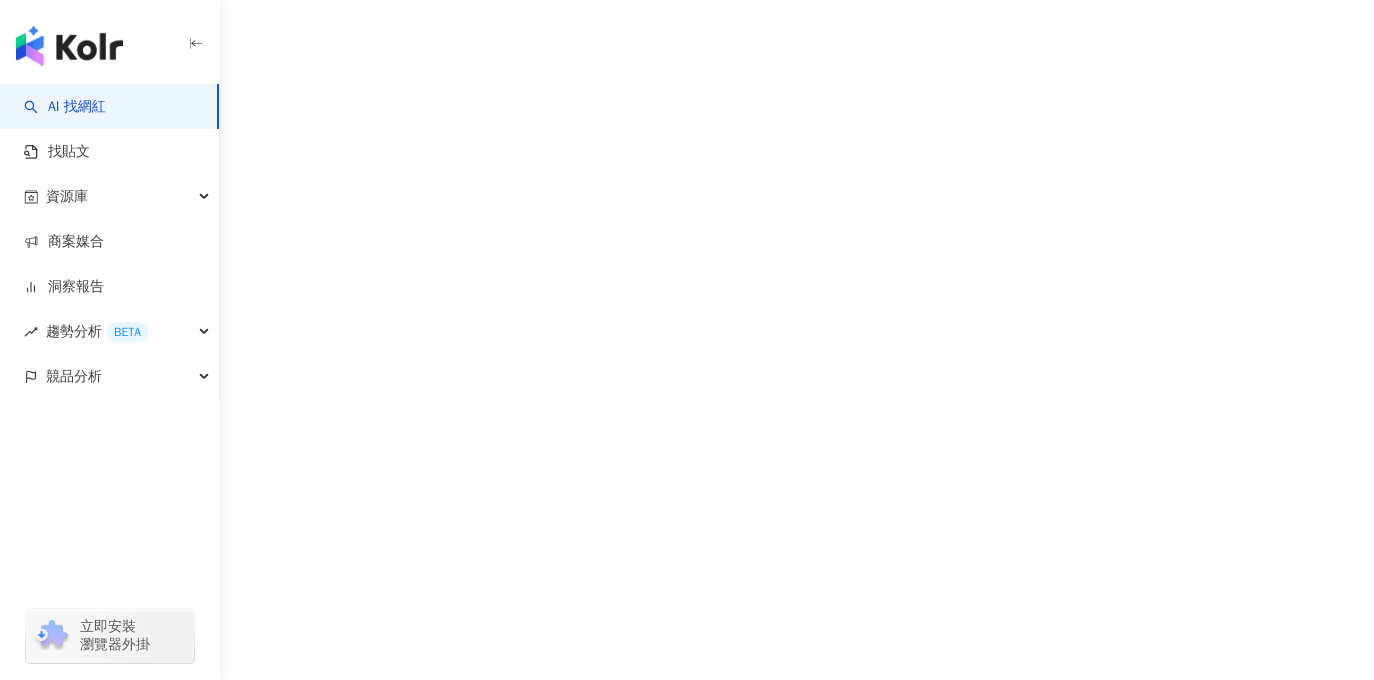 scroll, scrollTop: 0, scrollLeft: 0, axis: both 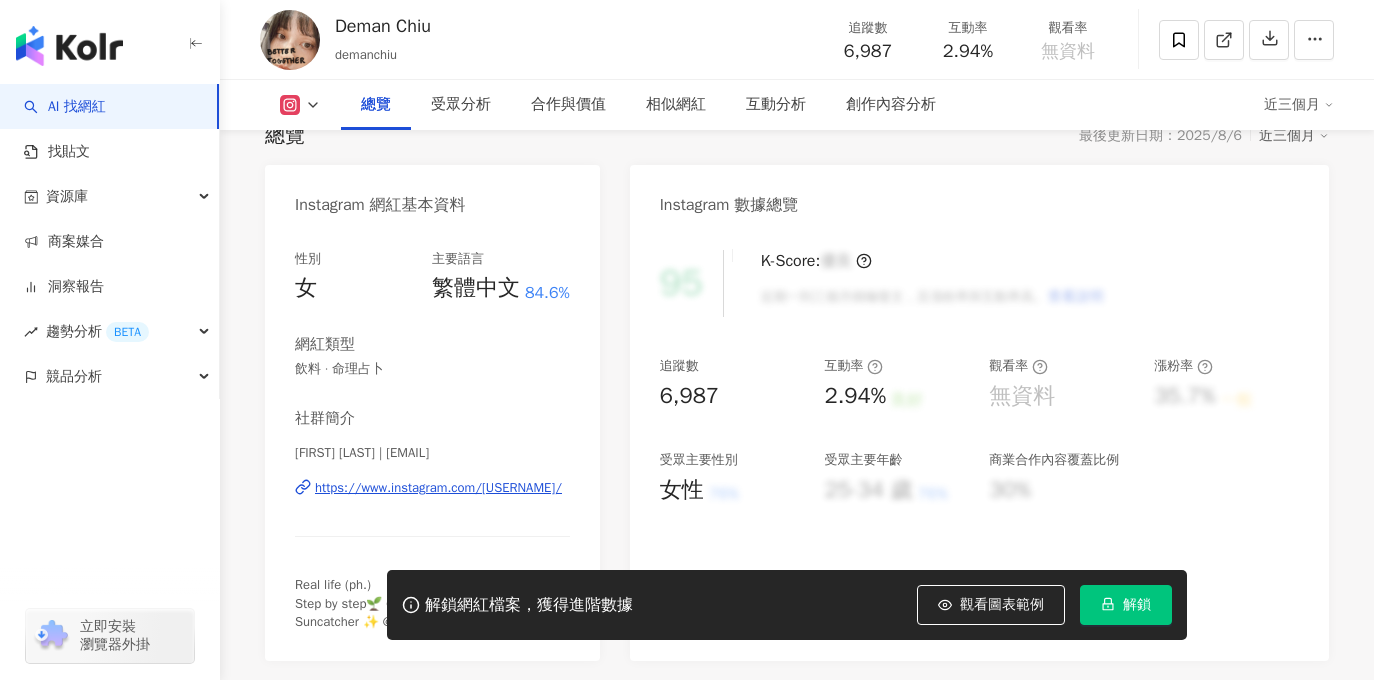 click on "https://www.instagram.com/demanchiu/" at bounding box center [438, 488] 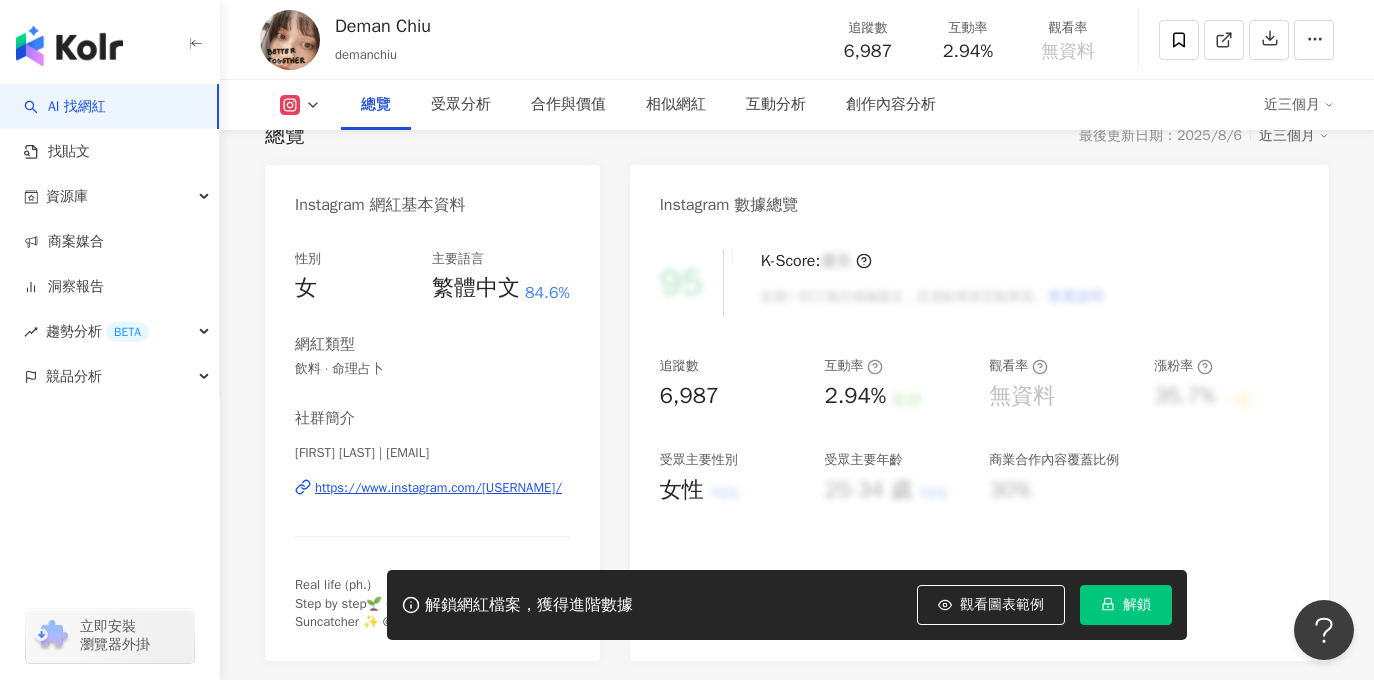 scroll, scrollTop: 0, scrollLeft: 0, axis: both 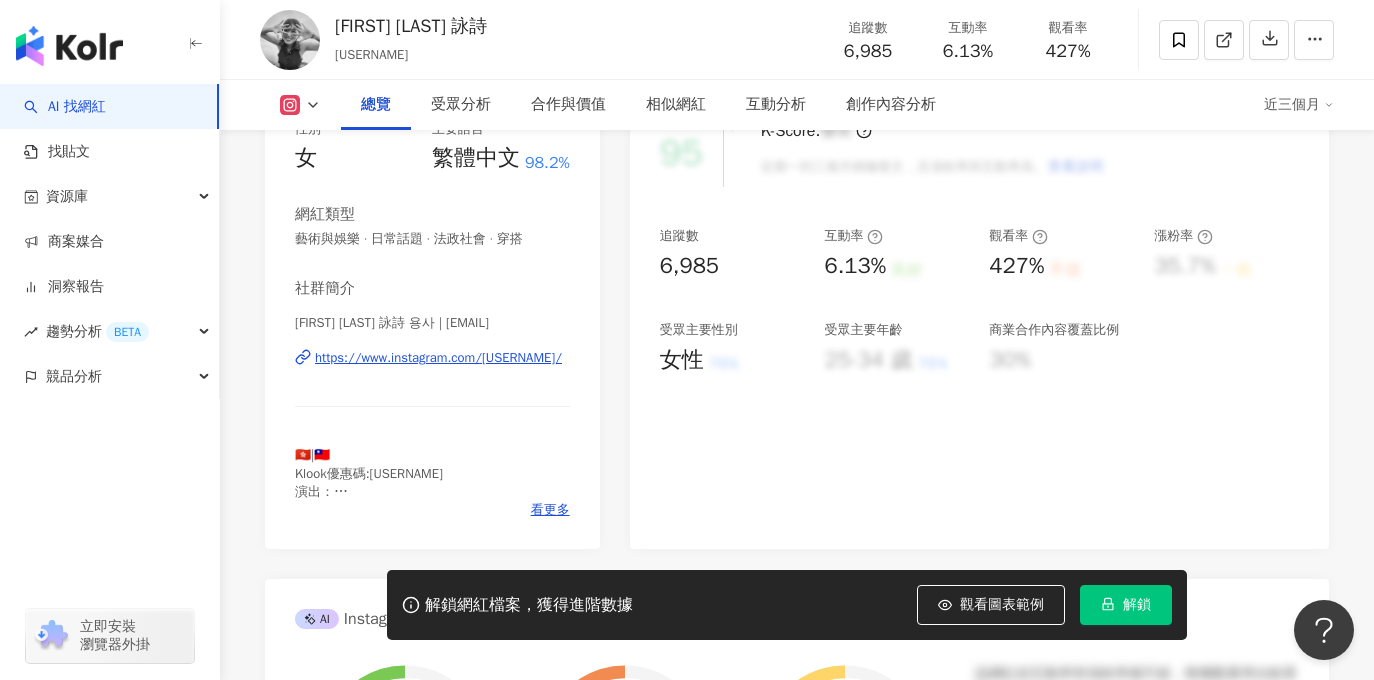 click on "https://www.instagram.com/[USERNAME]/" at bounding box center (438, 358) 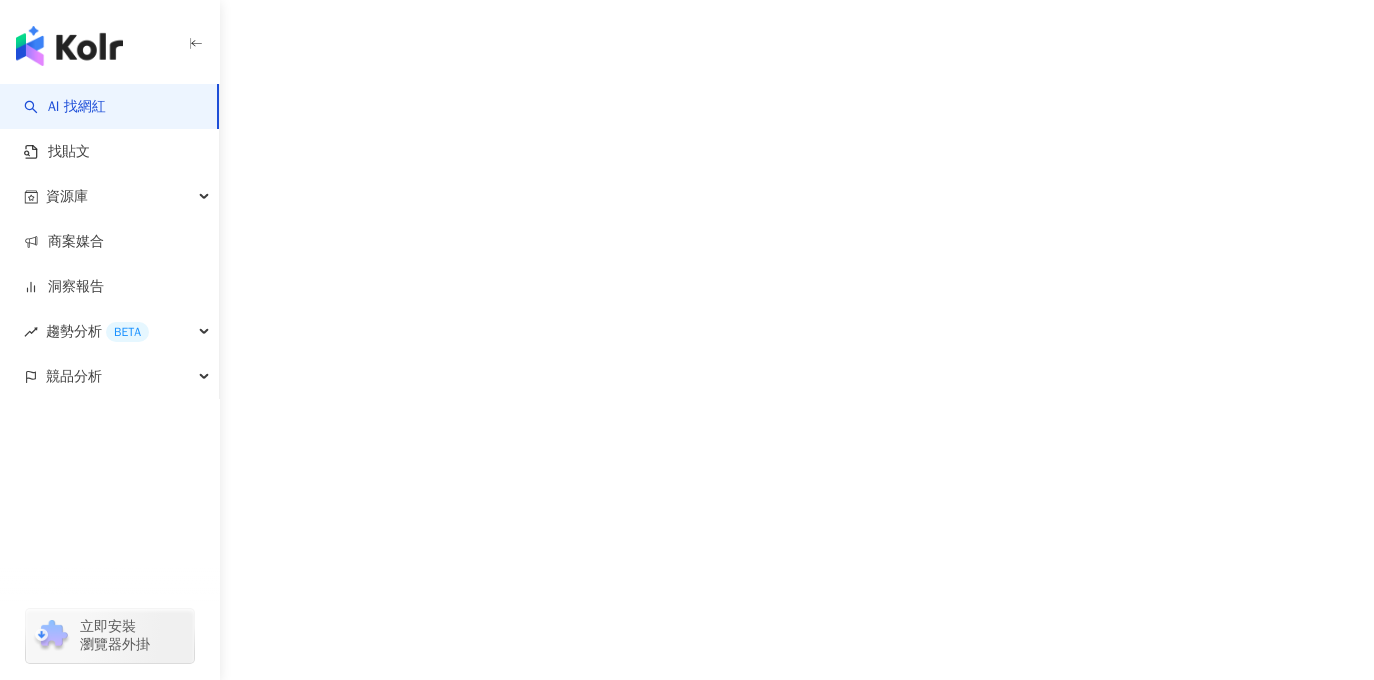 scroll, scrollTop: 0, scrollLeft: 0, axis: both 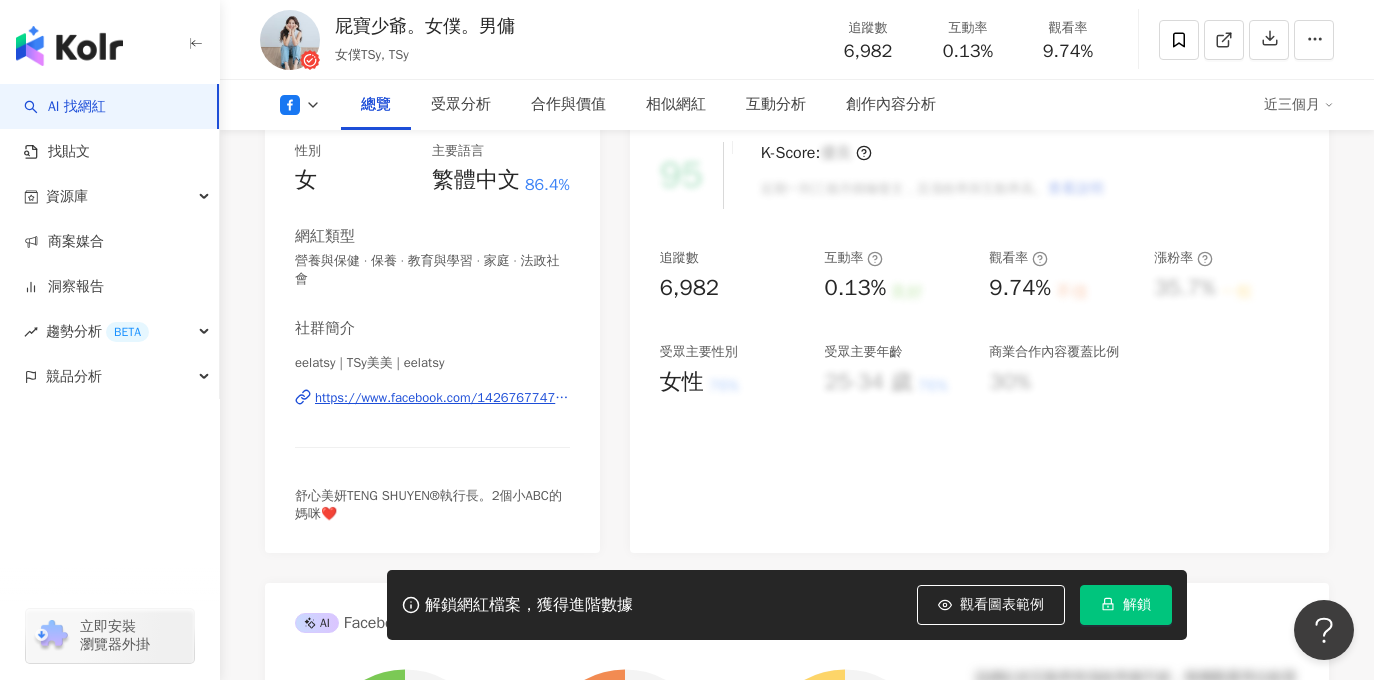 click on "https://www.facebook.com/1426767747552600" at bounding box center (442, 398) 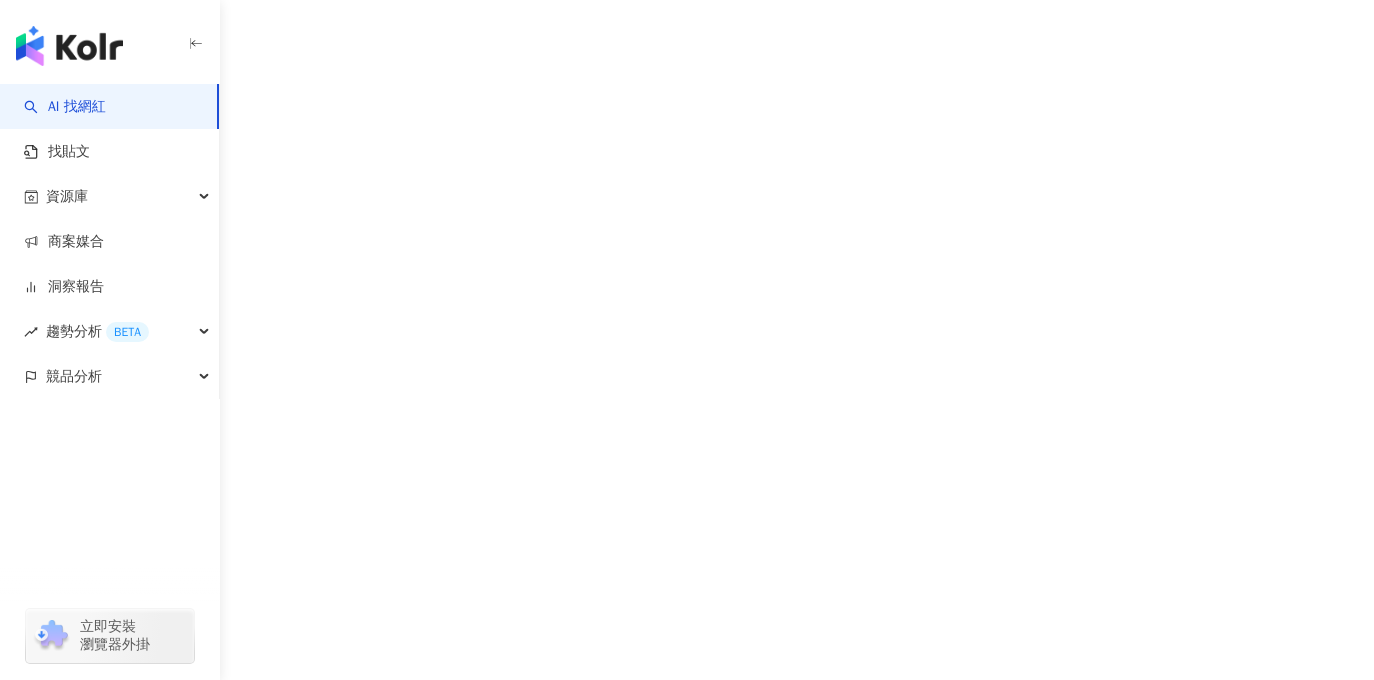 scroll, scrollTop: 0, scrollLeft: 0, axis: both 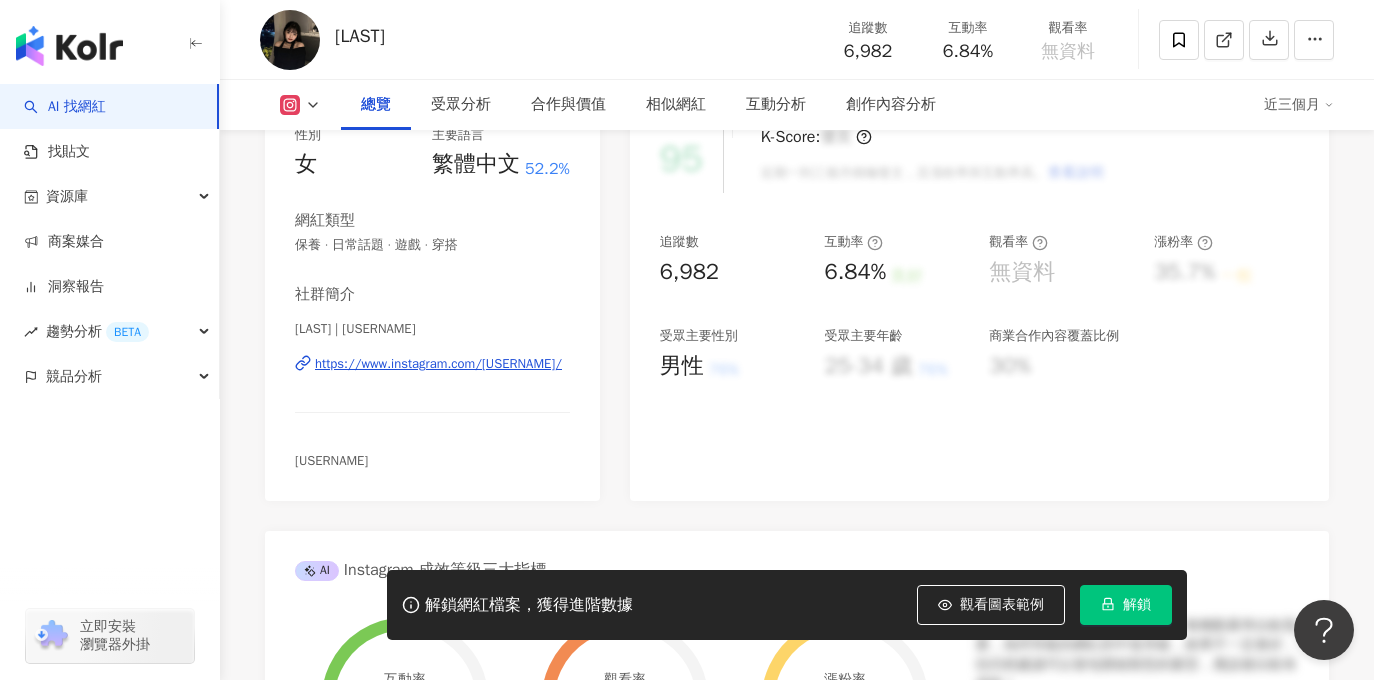 click on "https://www.instagram.com/ophelia_0421/" at bounding box center (438, 364) 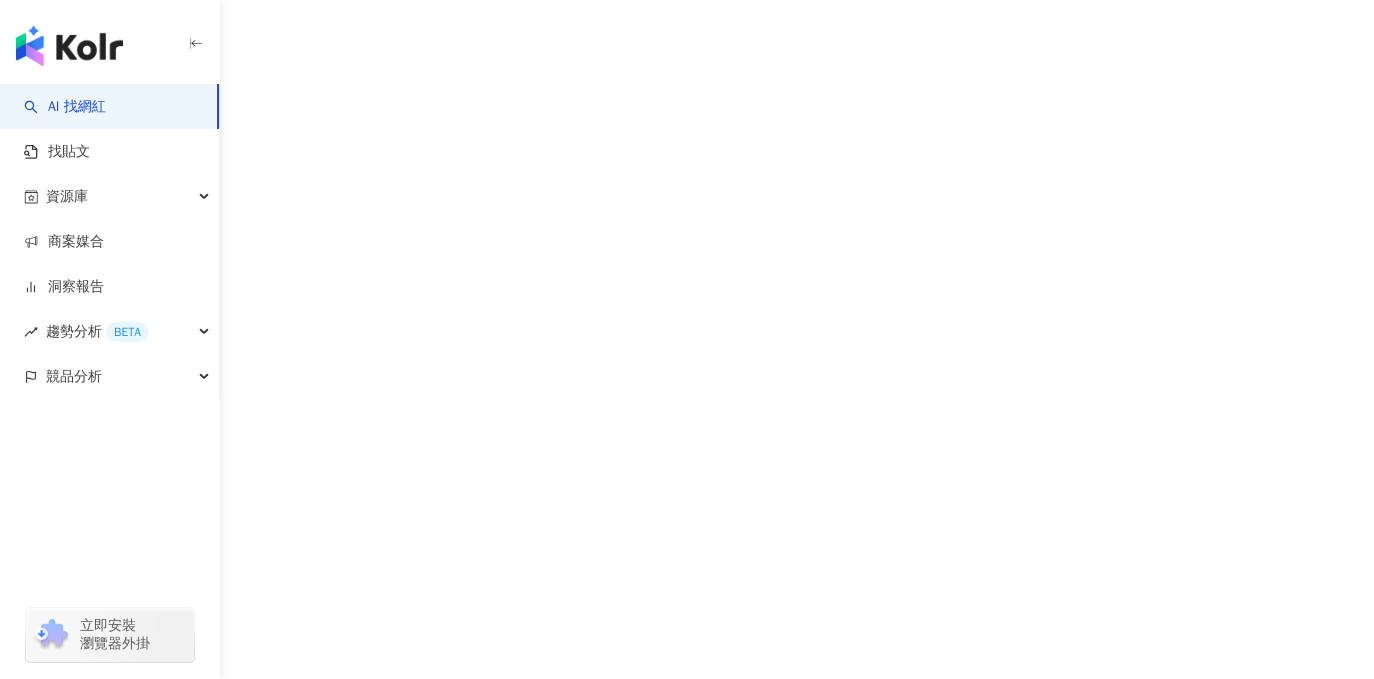 scroll, scrollTop: 0, scrollLeft: 0, axis: both 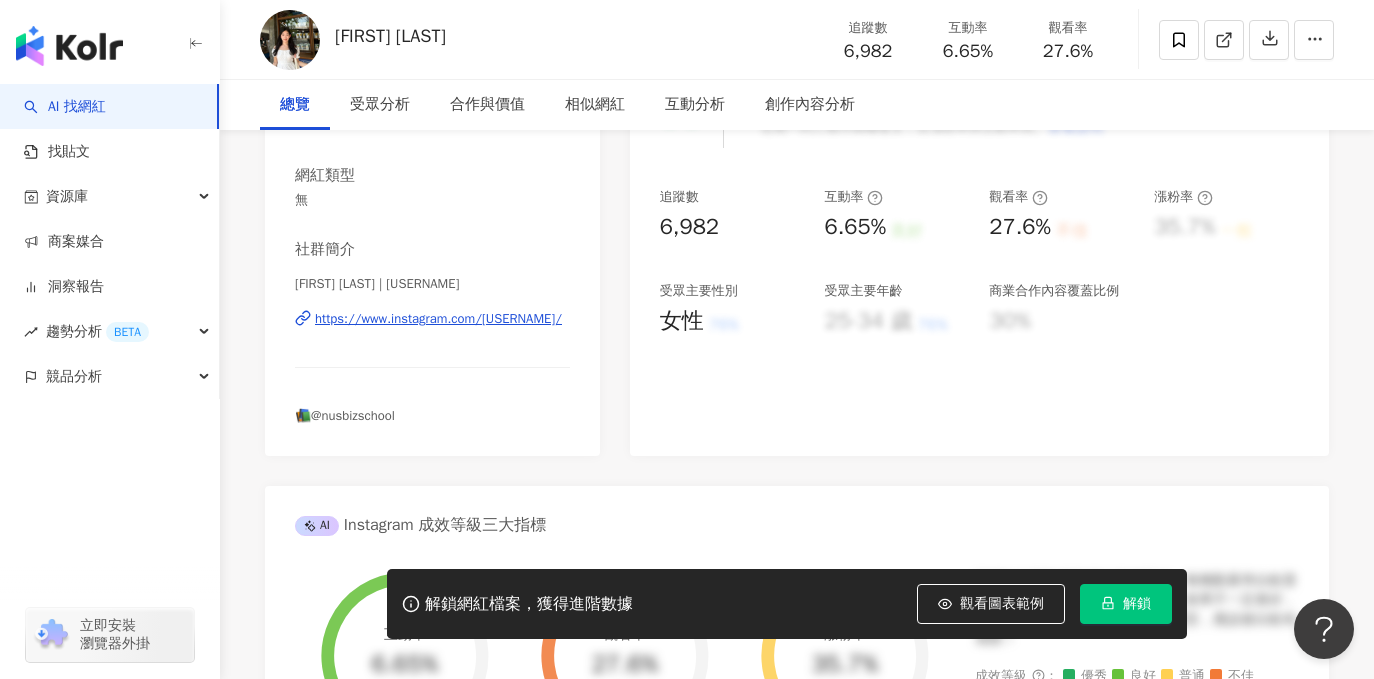 click on "https://www.instagram.com/ruby_sung_/" at bounding box center (438, 319) 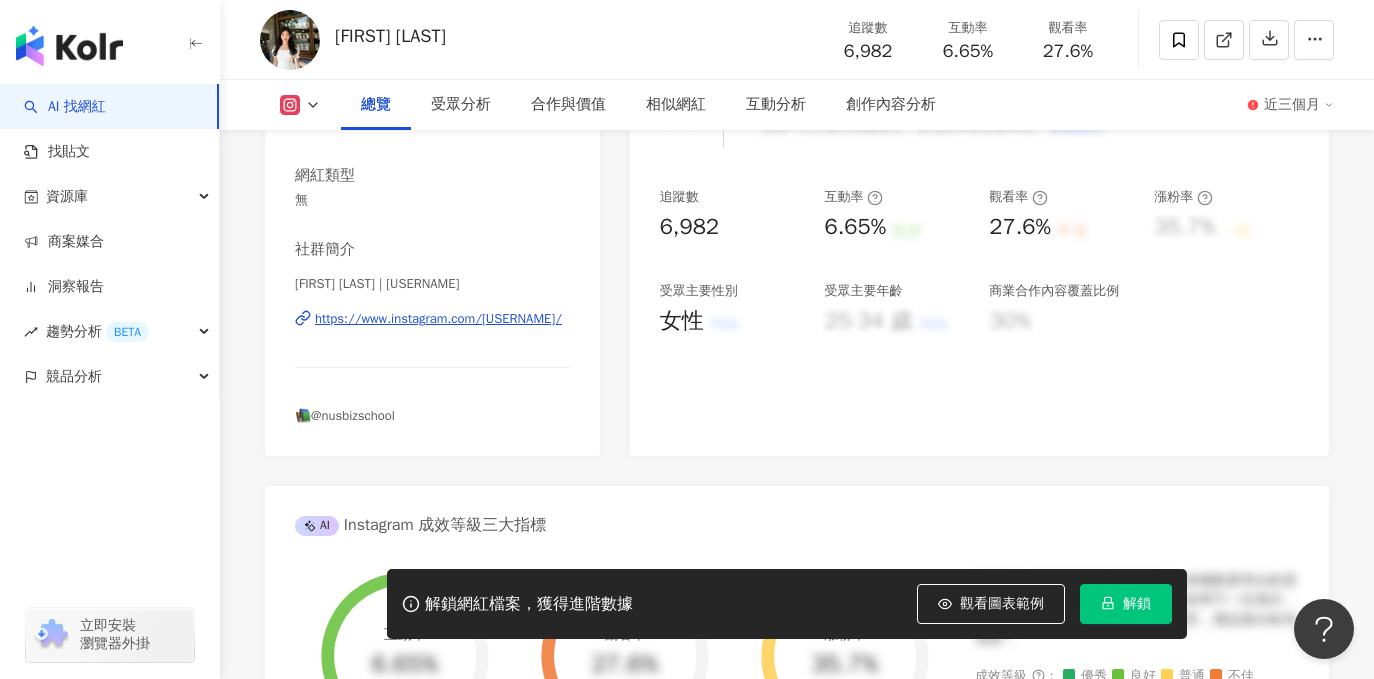 scroll, scrollTop: 87, scrollLeft: 0, axis: vertical 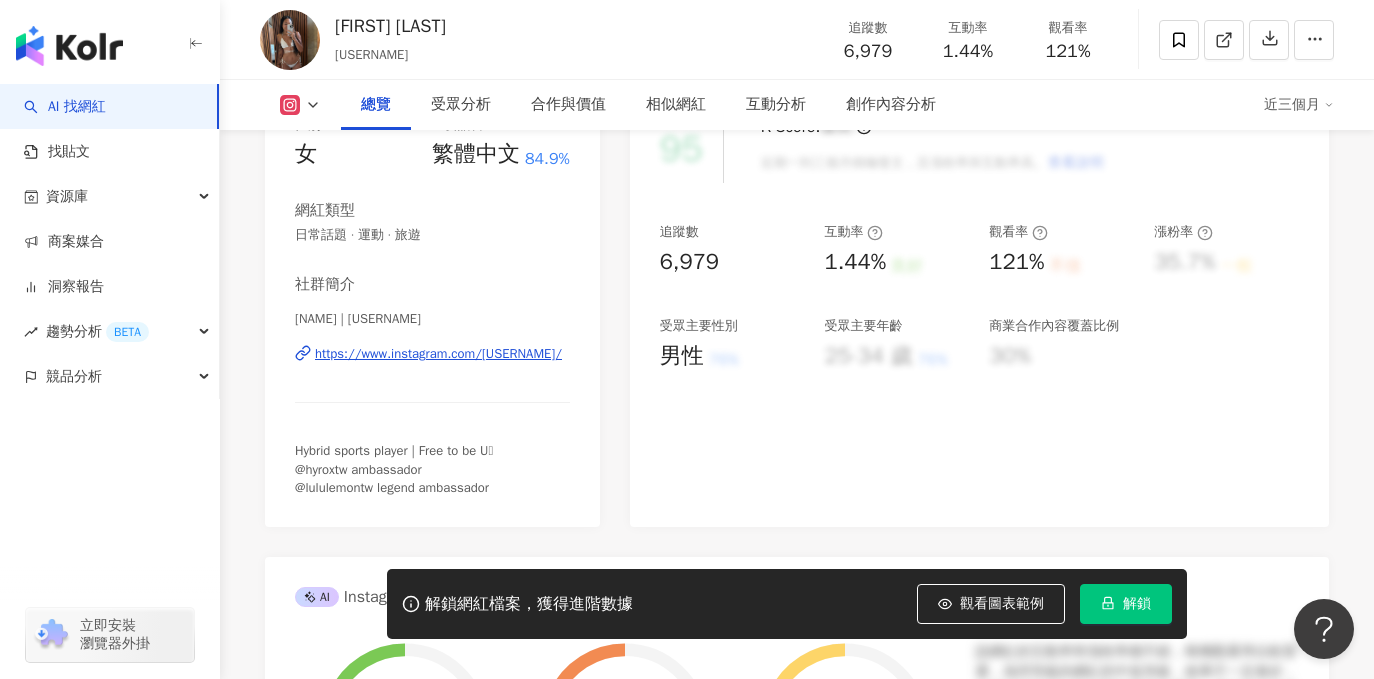 click on "https://www.instagram.com/chouunn_/" at bounding box center [438, 354] 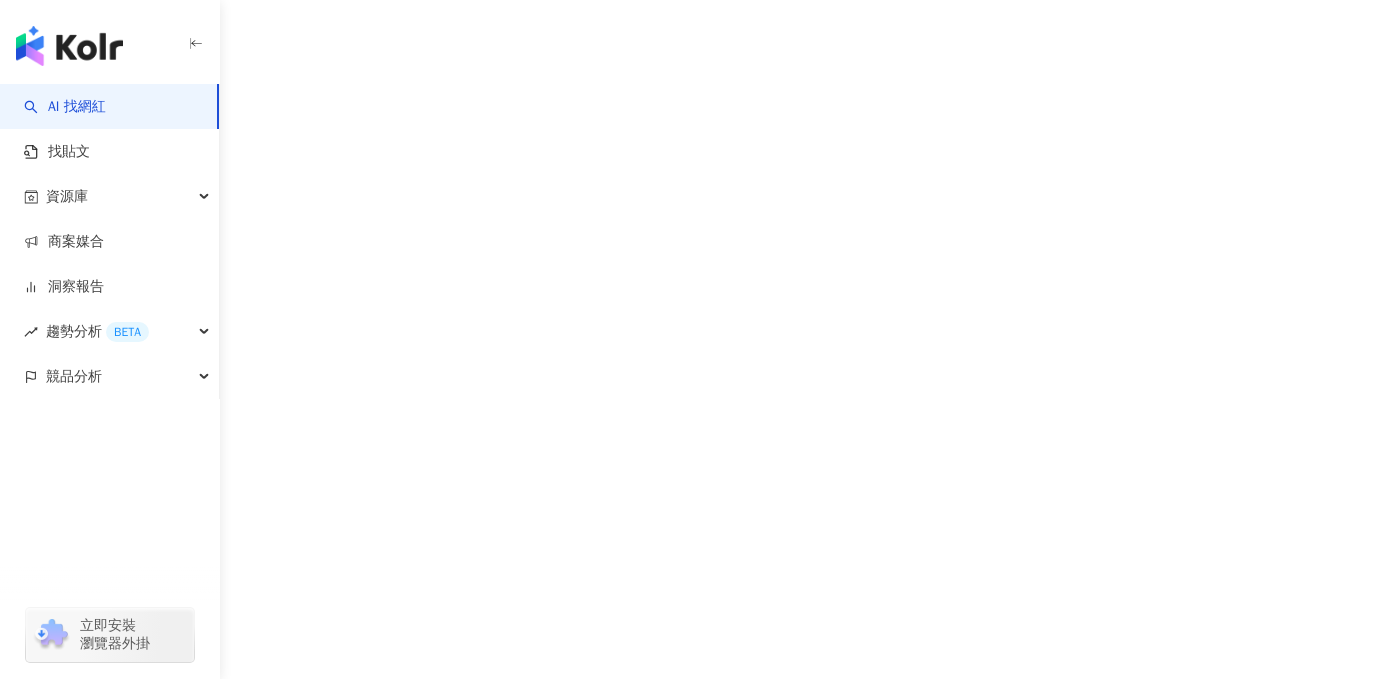 scroll, scrollTop: 0, scrollLeft: 0, axis: both 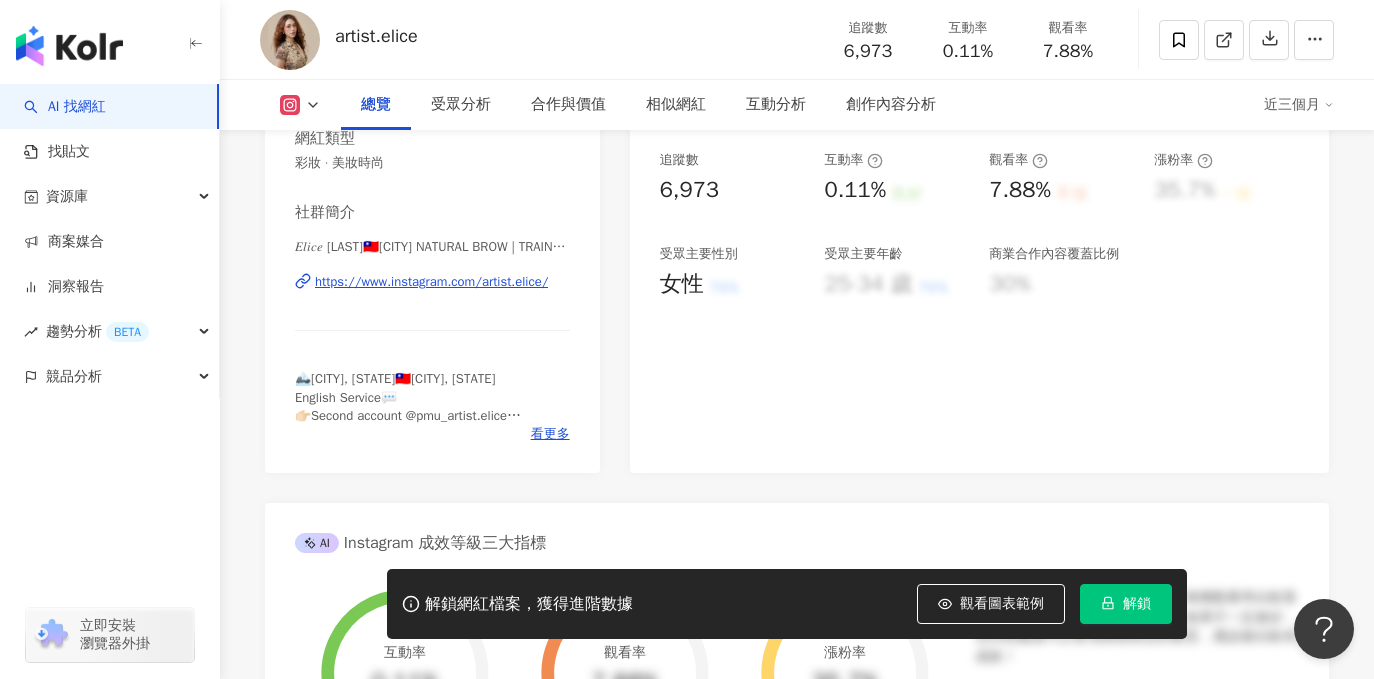 drag, startPoint x: 445, startPoint y: 285, endPoint x: 1216, endPoint y: 6, distance: 819.92804 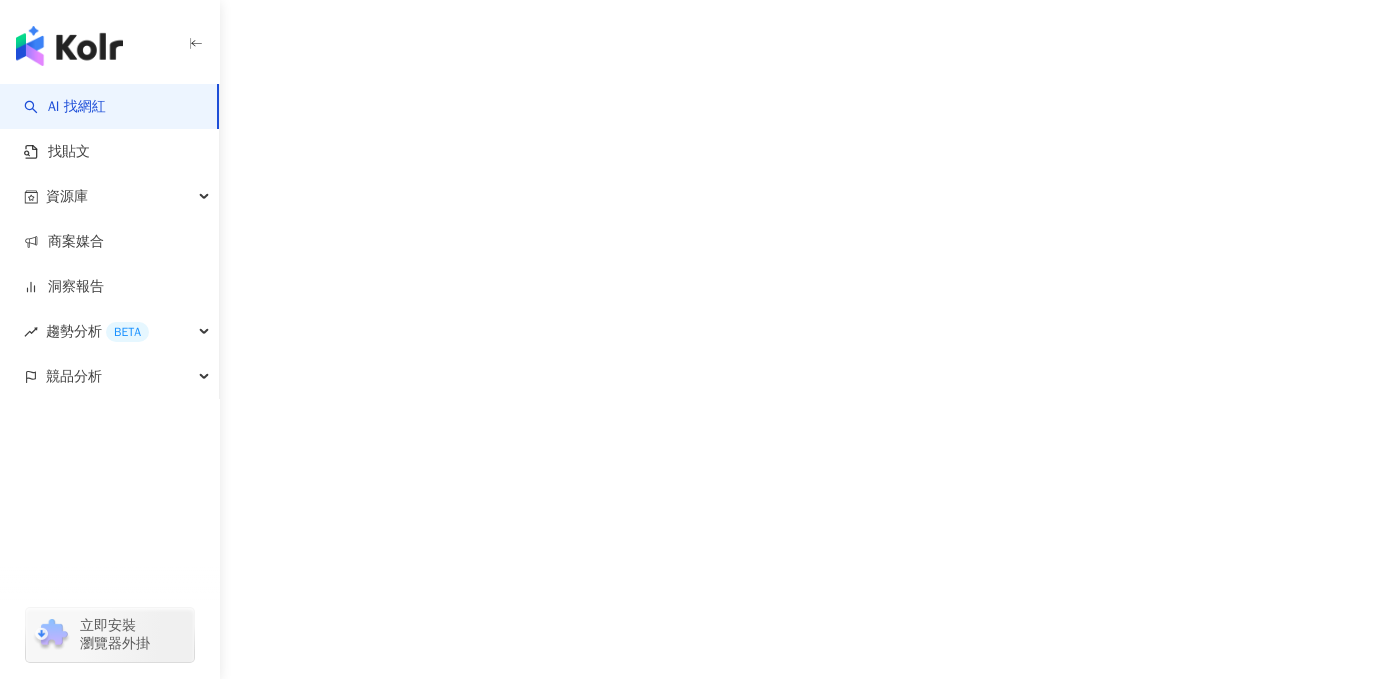 scroll, scrollTop: 0, scrollLeft: 0, axis: both 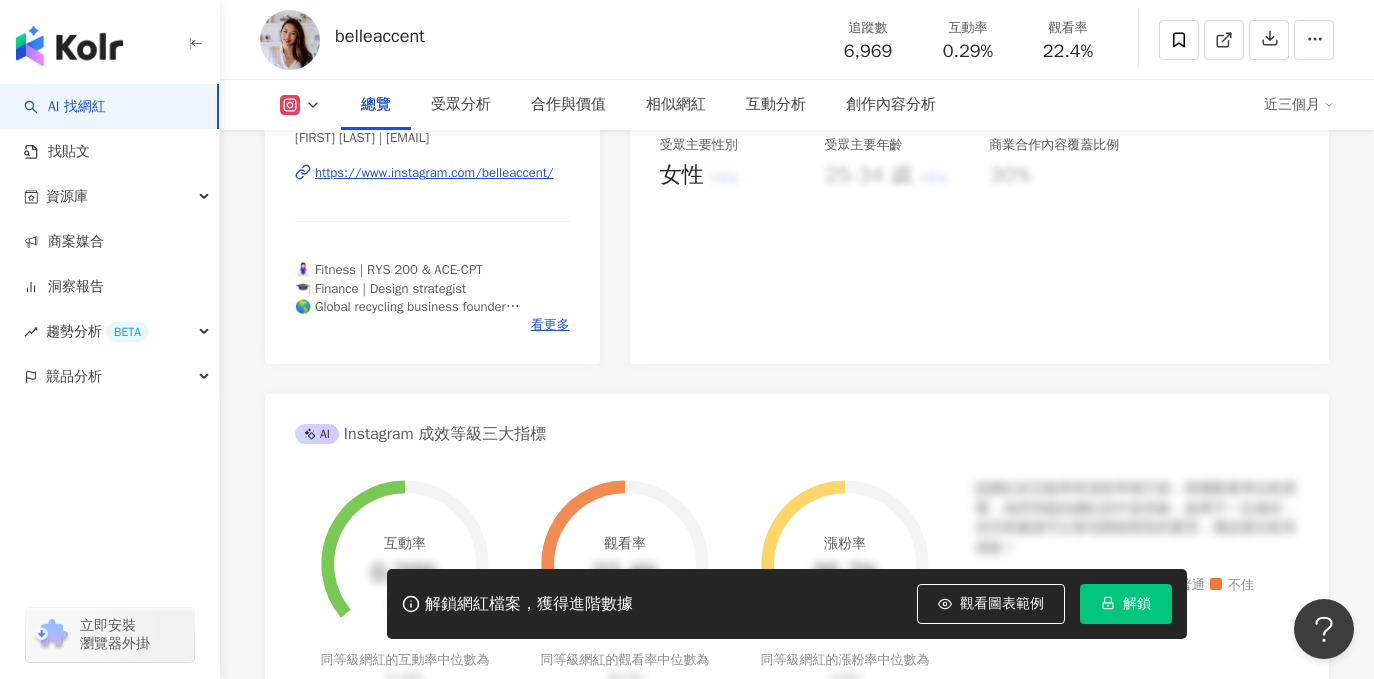 click on "https://www.instagram.com/belleaccent/" at bounding box center [434, 173] 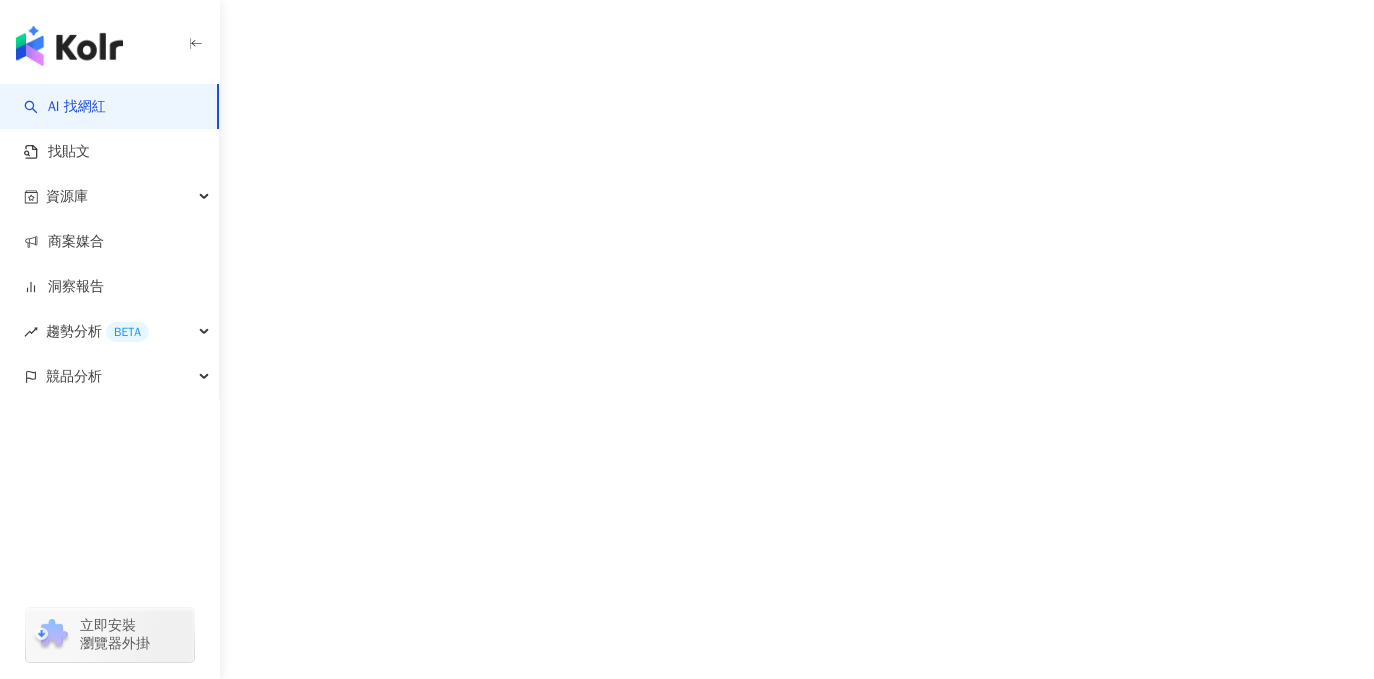 scroll, scrollTop: 0, scrollLeft: 0, axis: both 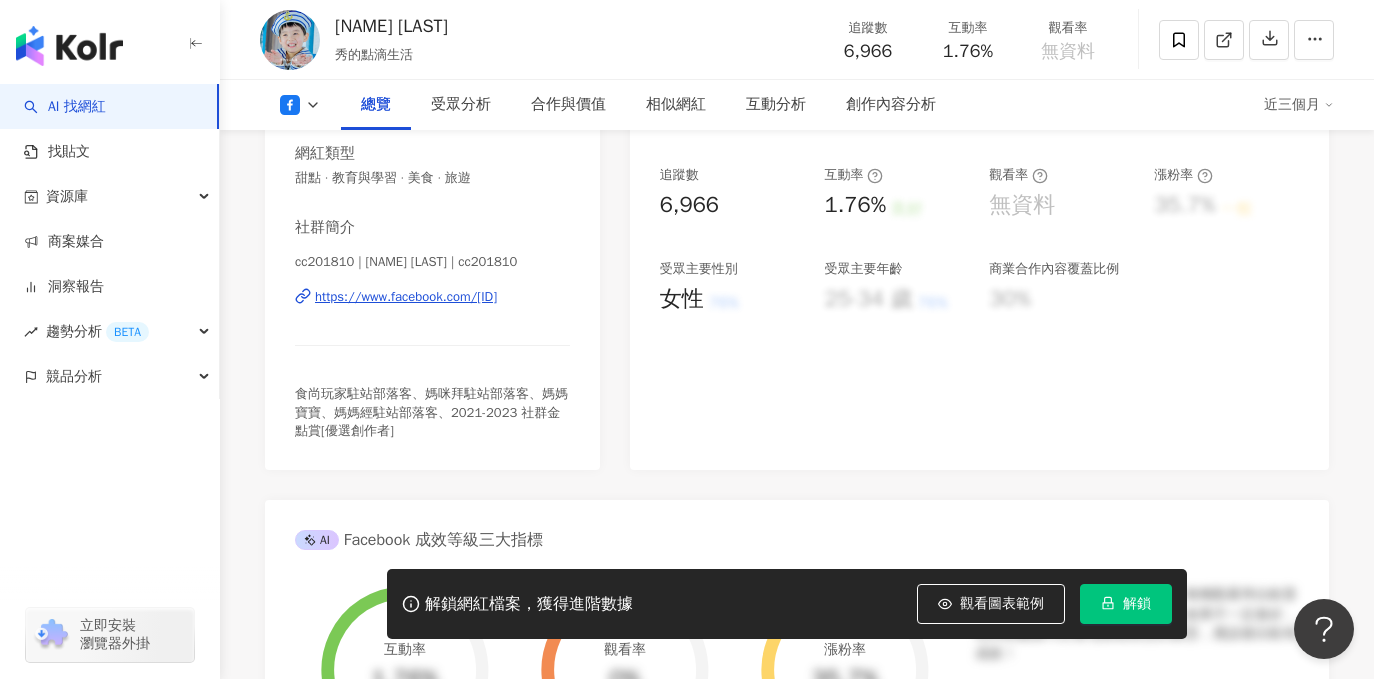 click on "https://www.facebook.com/[ID]" at bounding box center (406, 297) 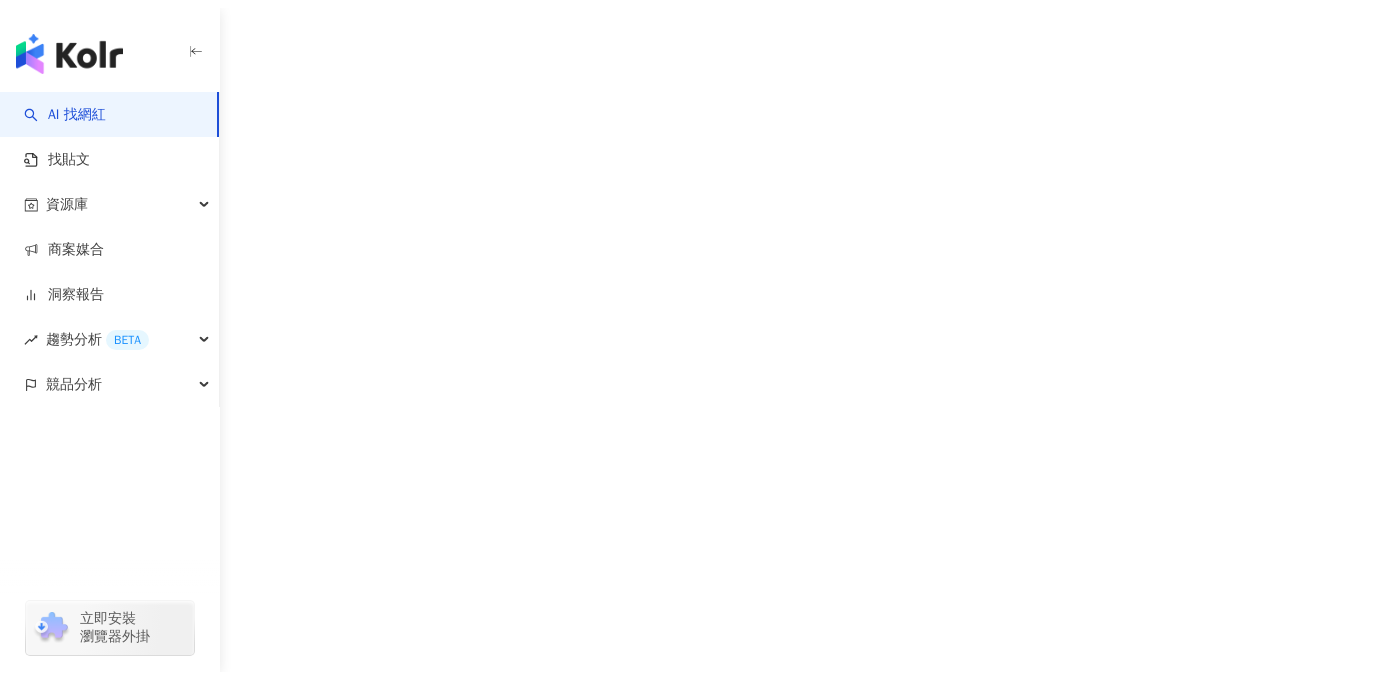 scroll, scrollTop: 0, scrollLeft: 0, axis: both 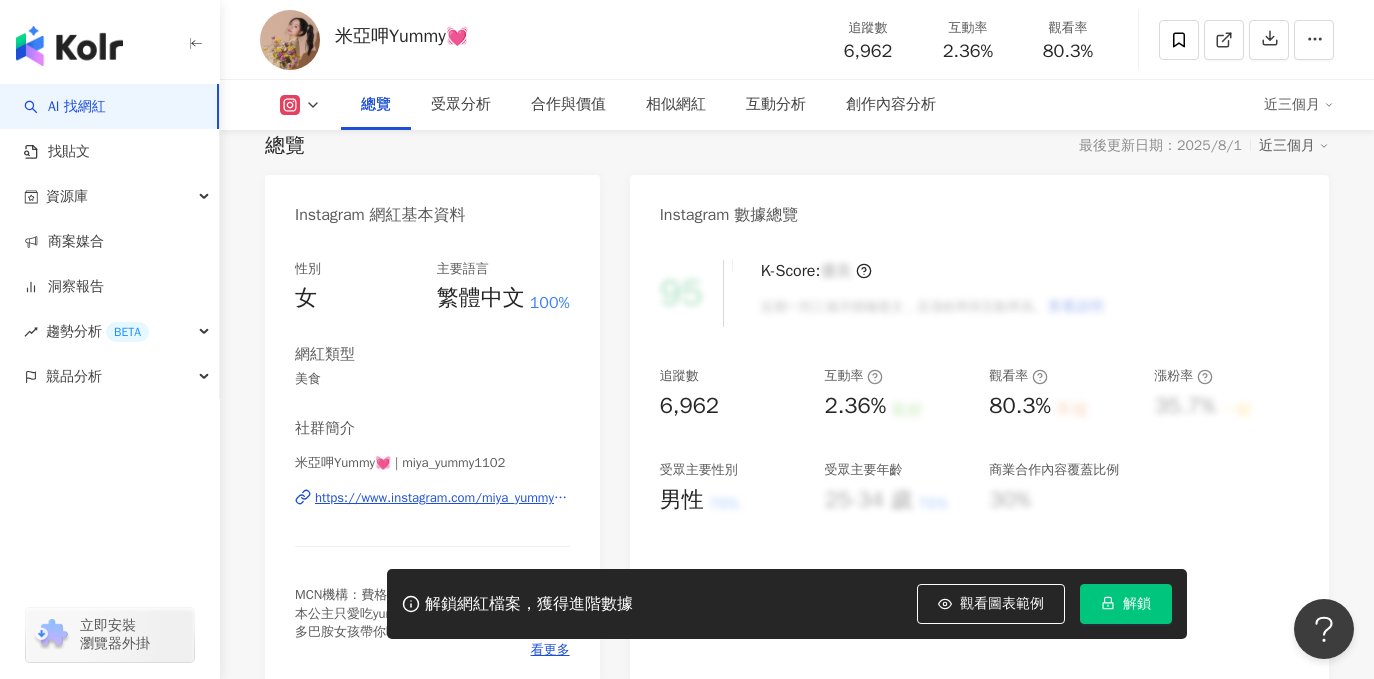 click on "https://www.instagram.com/miya_yummy1102/" at bounding box center (442, 498) 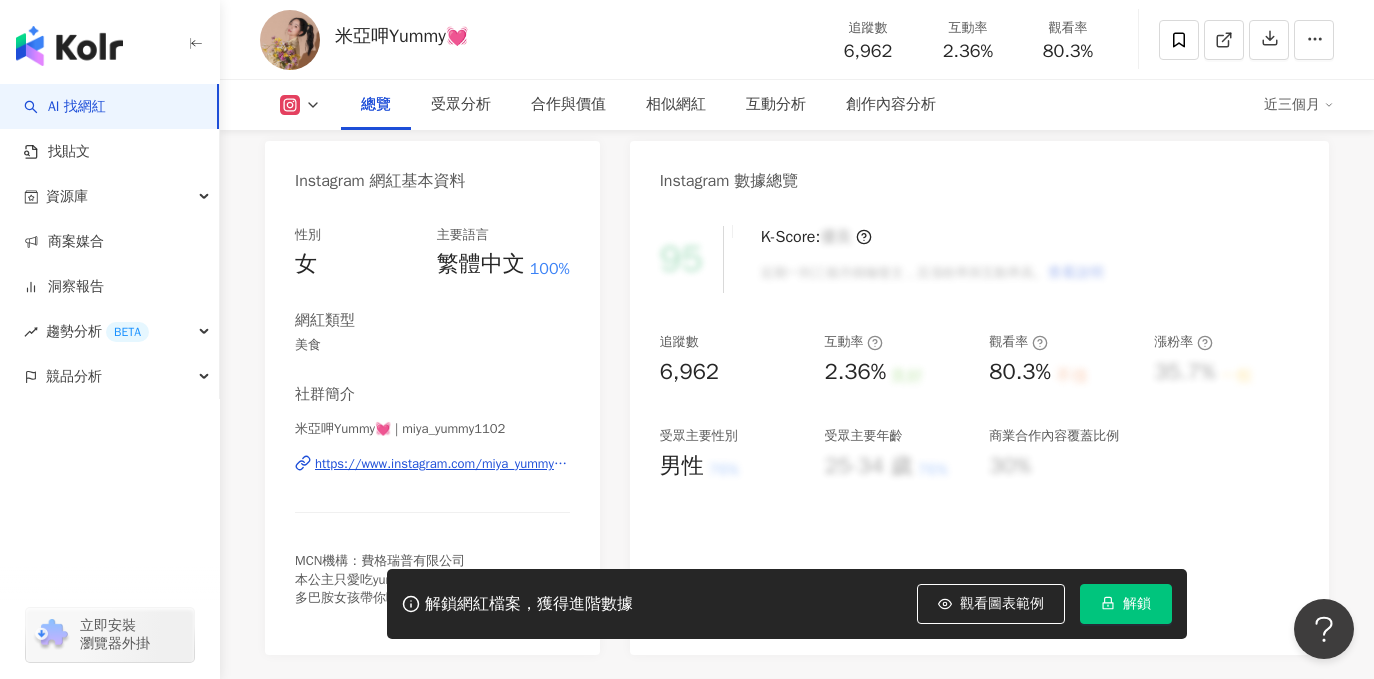 scroll, scrollTop: 236, scrollLeft: 0, axis: vertical 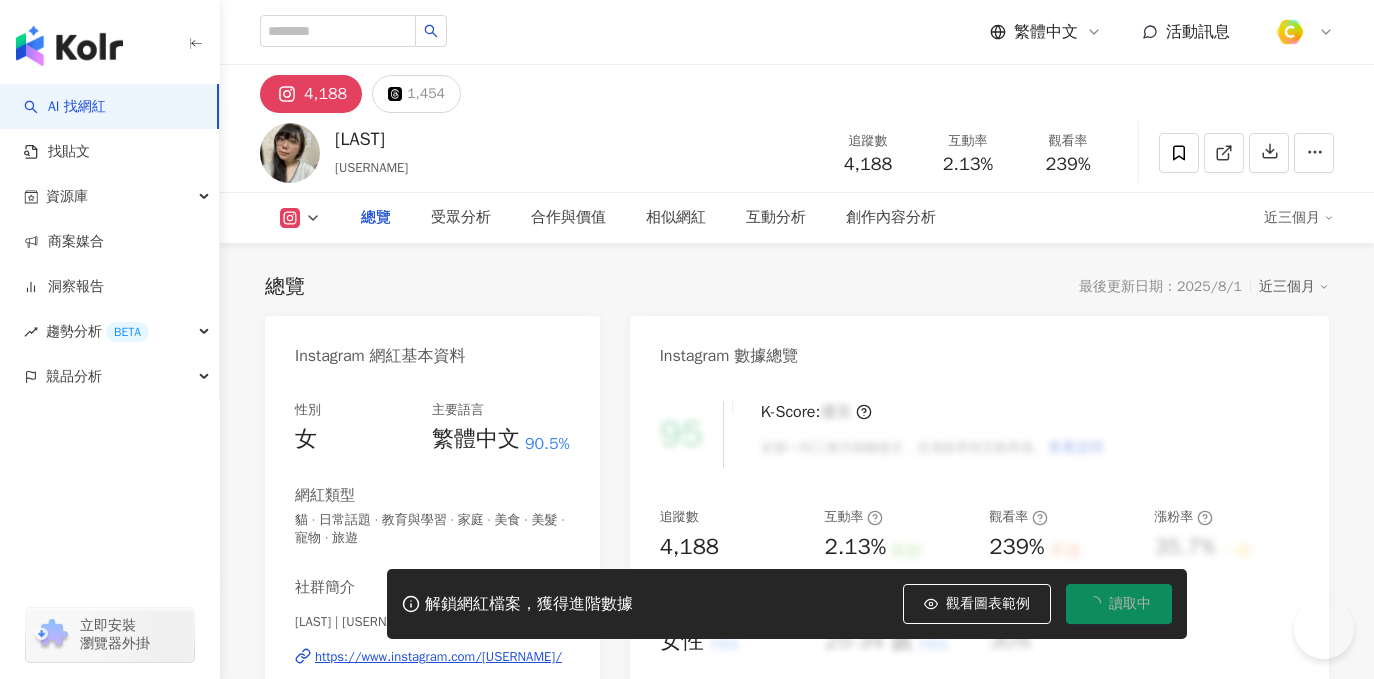 type on "**********" 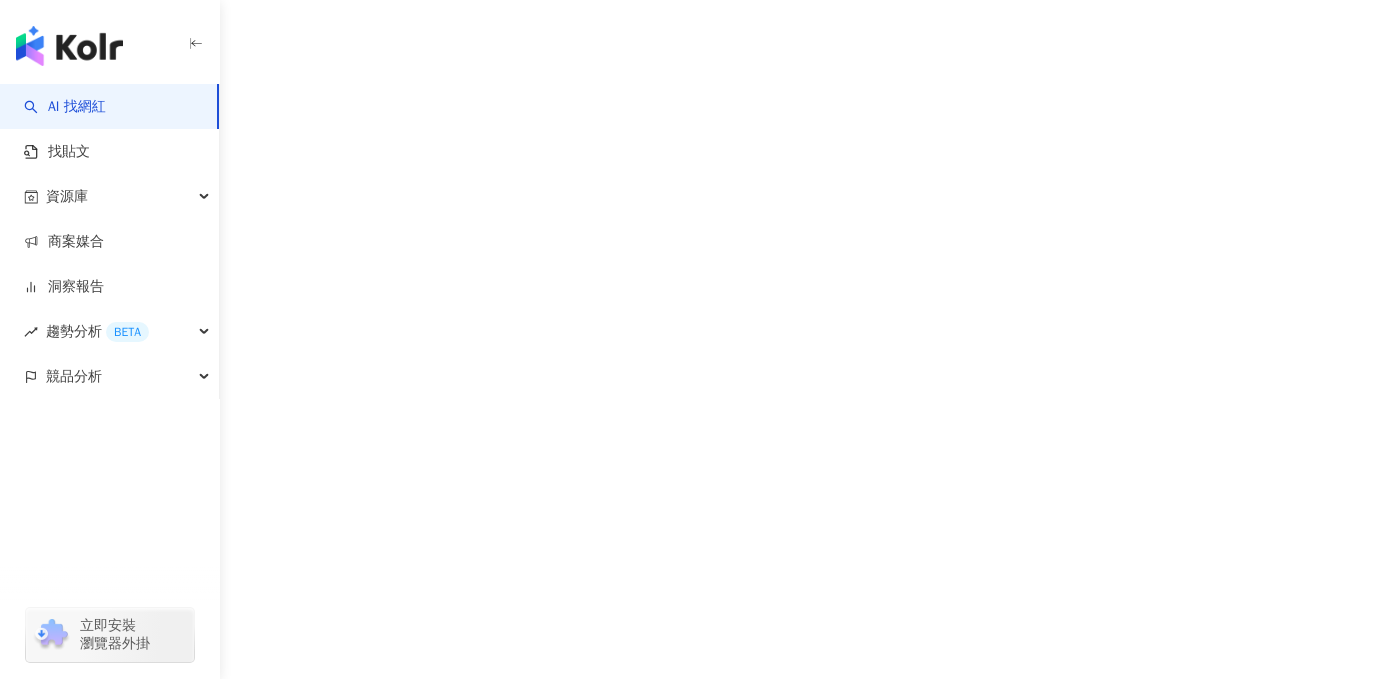 scroll, scrollTop: 0, scrollLeft: 0, axis: both 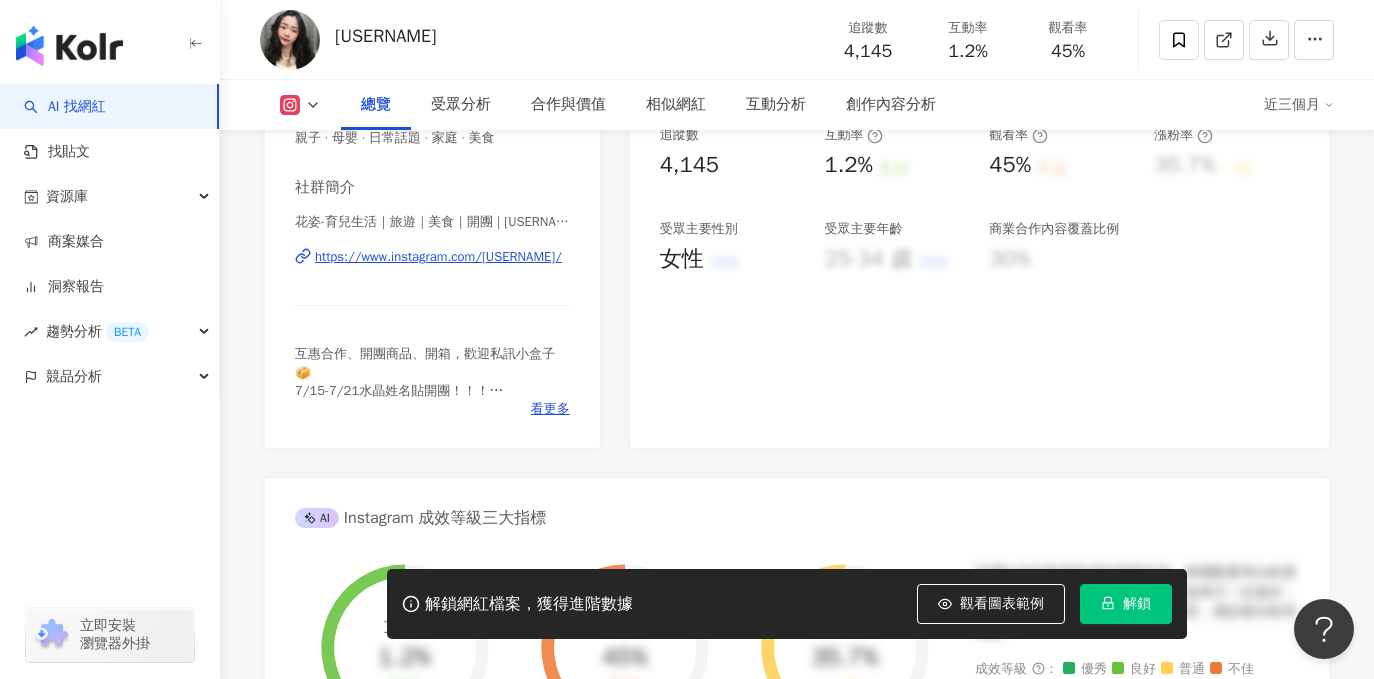 click on "https://www.instagram.com/angel_anna2010/" at bounding box center [438, 257] 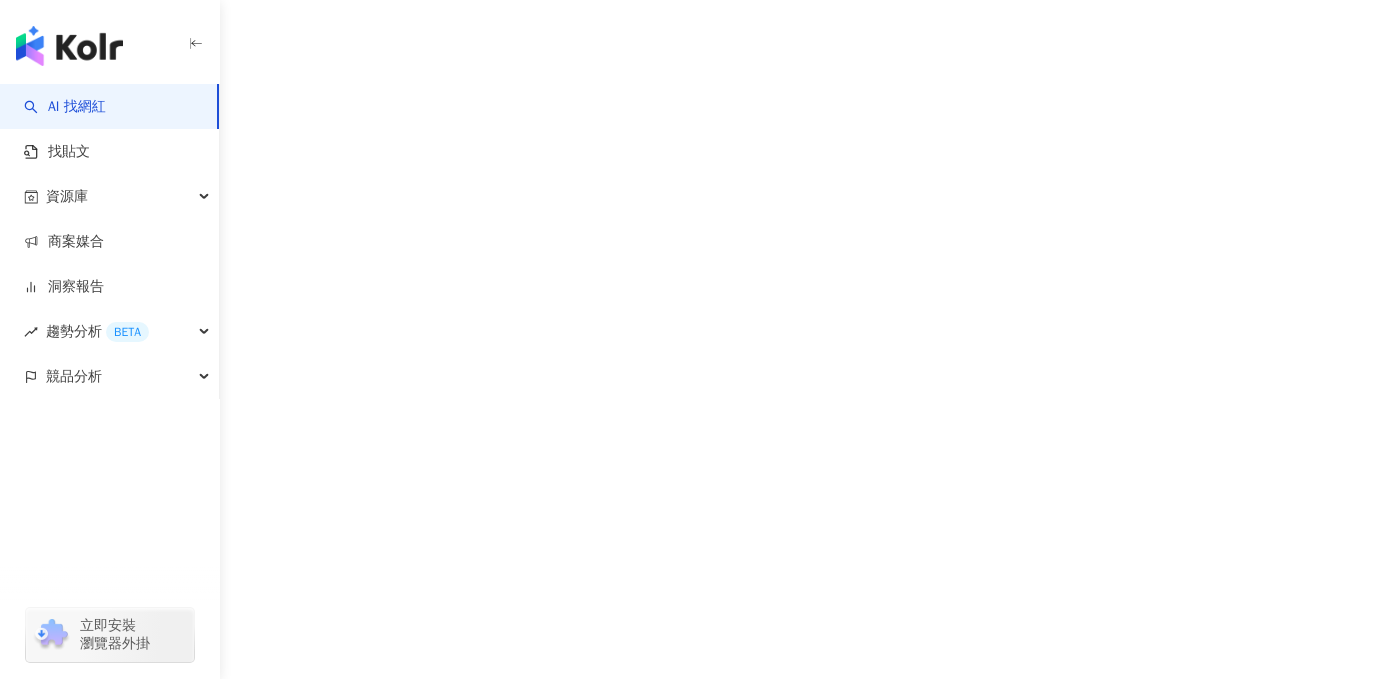 scroll, scrollTop: 0, scrollLeft: 0, axis: both 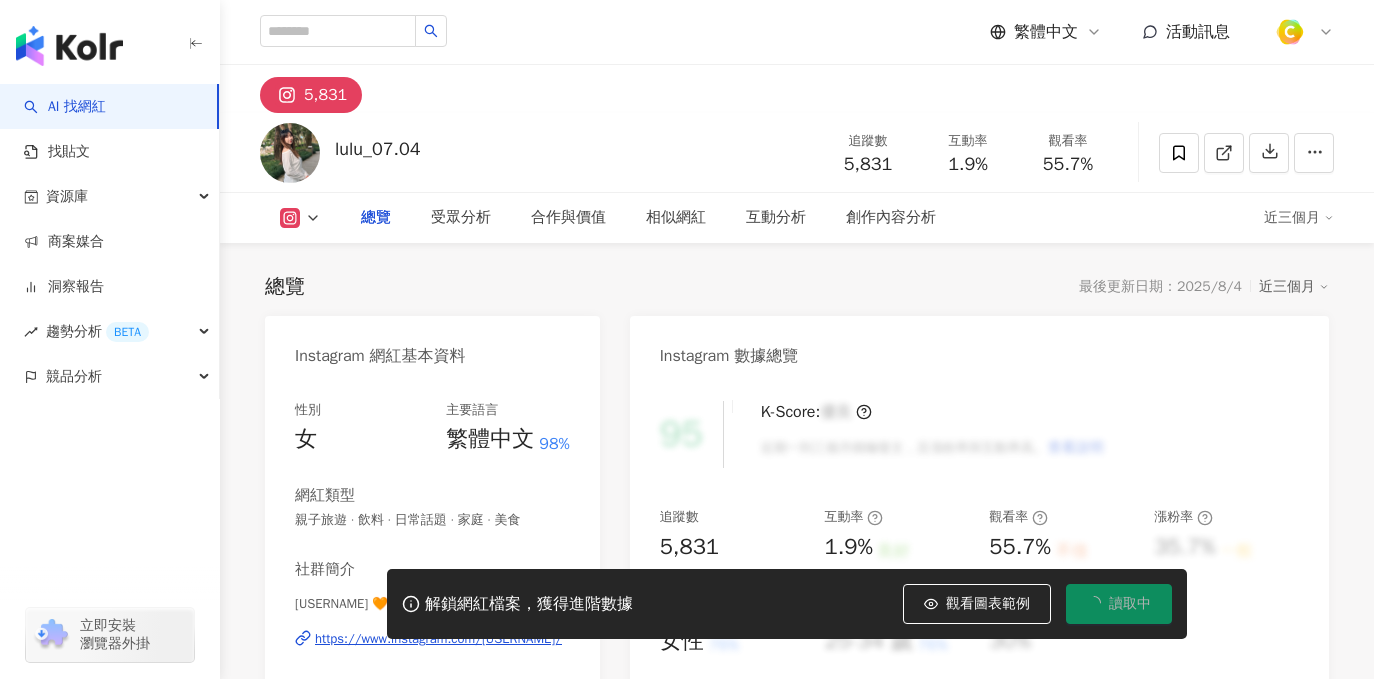 type on "**********" 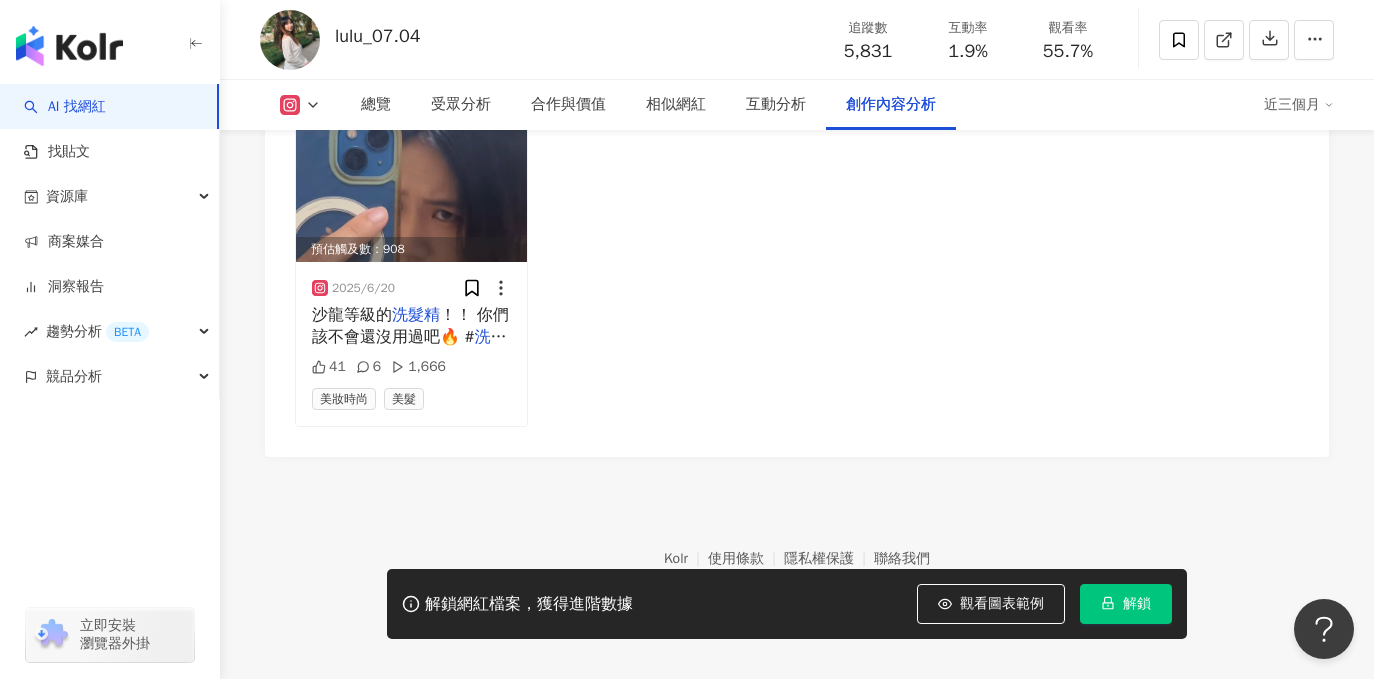 scroll, scrollTop: 6356, scrollLeft: 0, axis: vertical 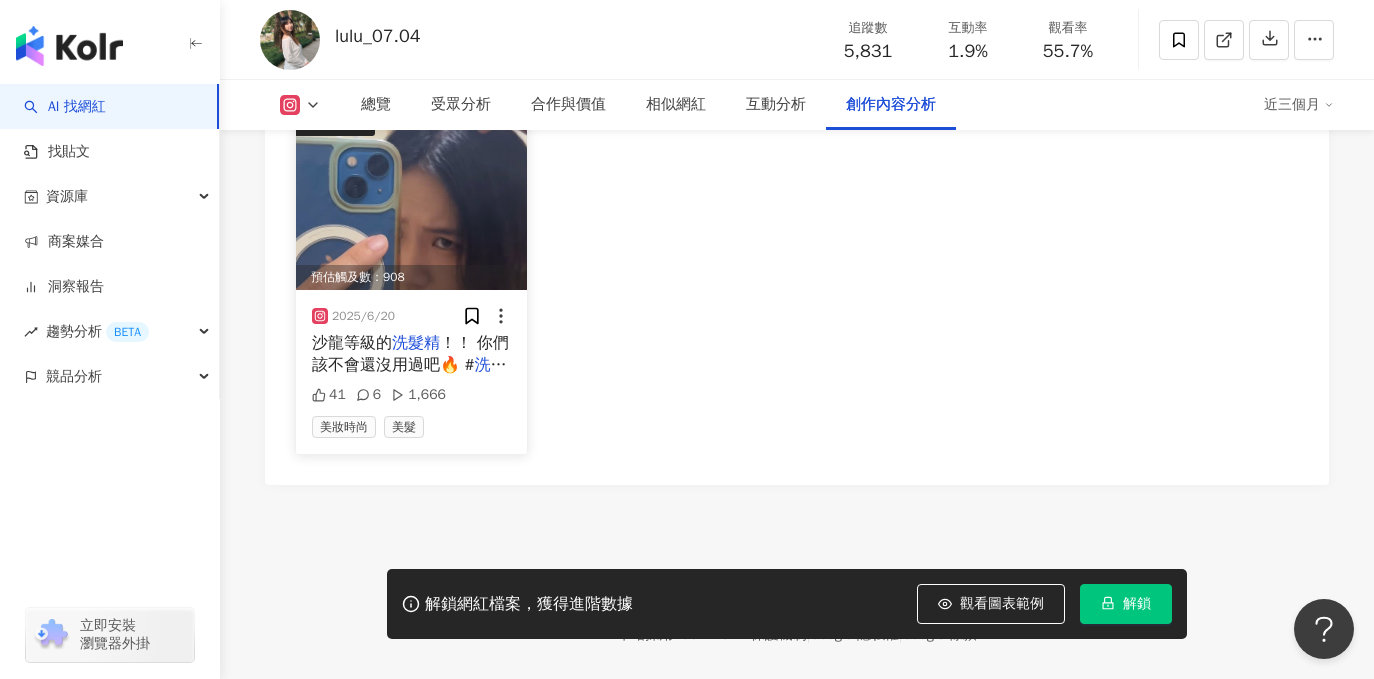 click at bounding box center (411, 201) 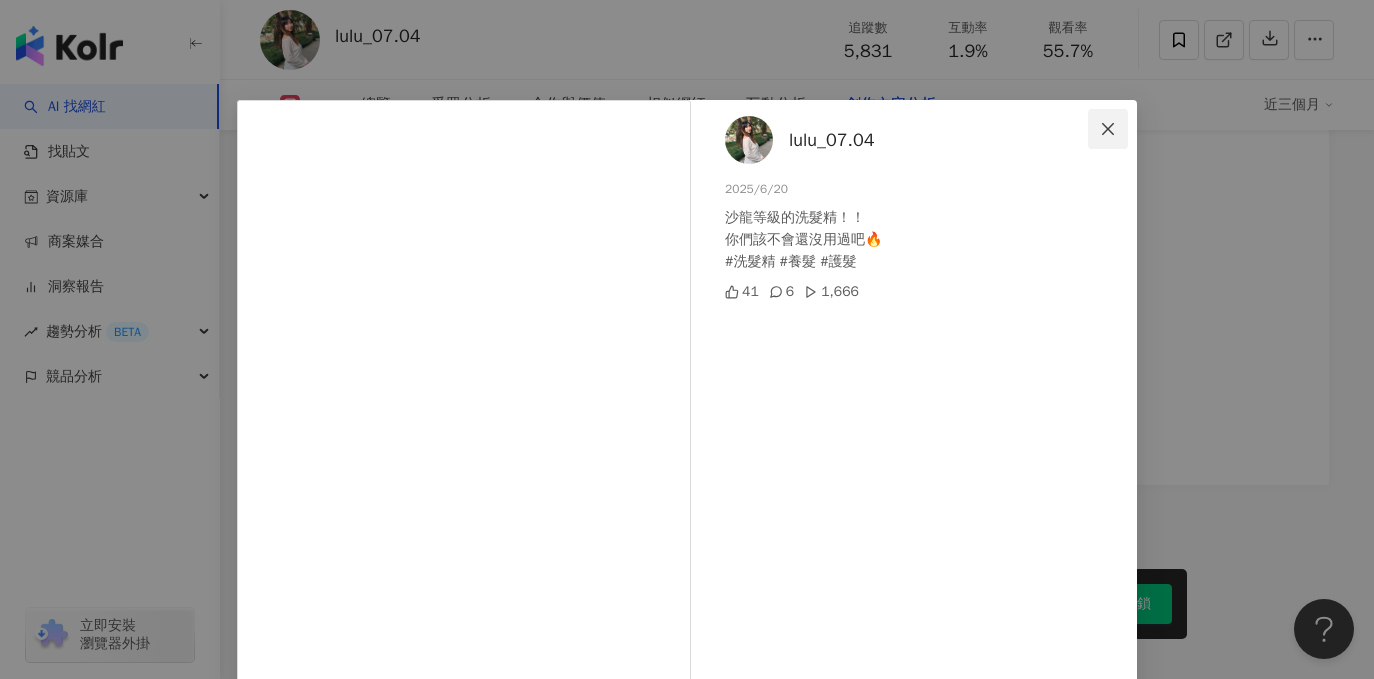 click 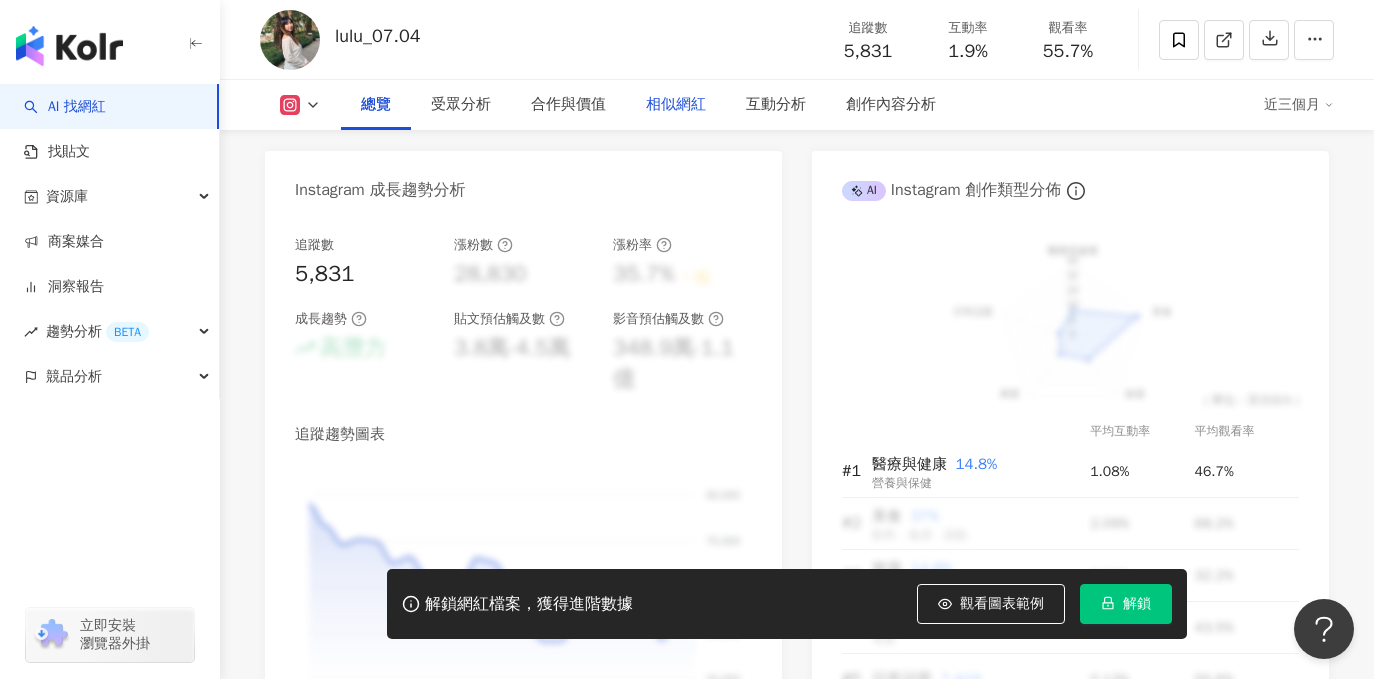 scroll, scrollTop: 0, scrollLeft: 0, axis: both 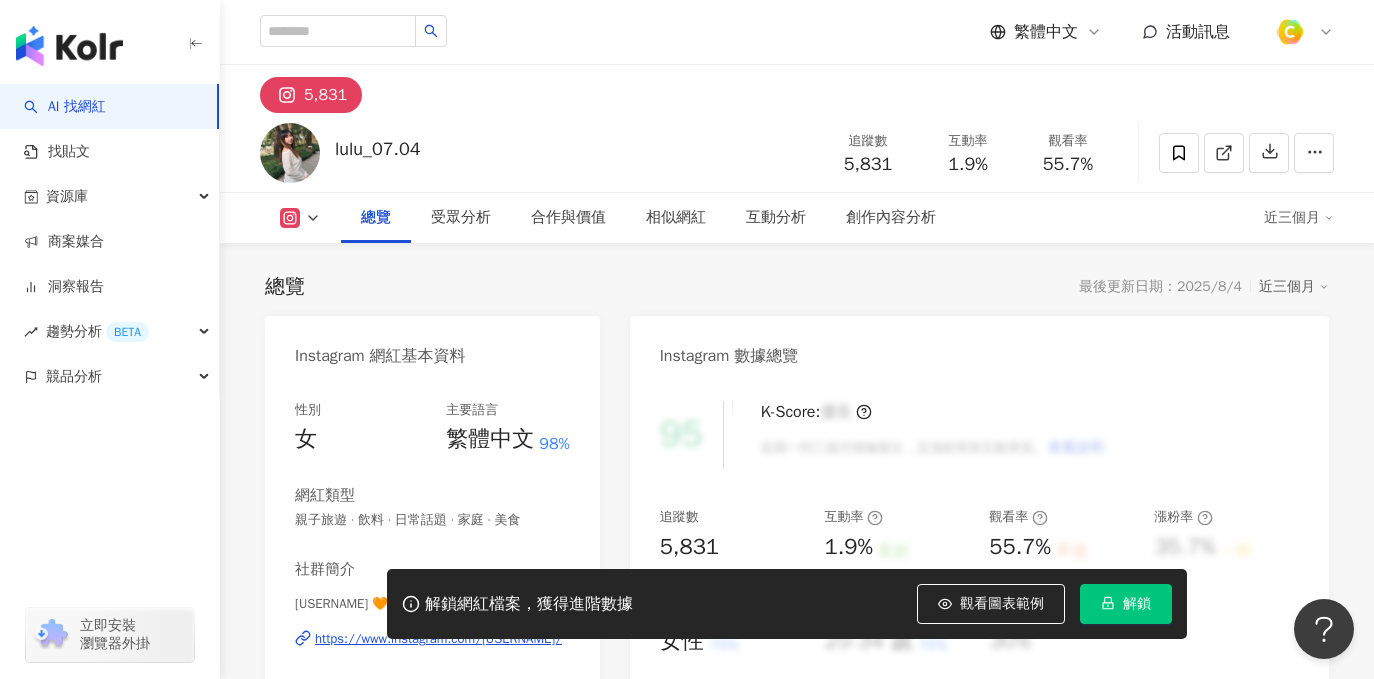 drag, startPoint x: 337, startPoint y: 149, endPoint x: 427, endPoint y: 150, distance: 90.005554 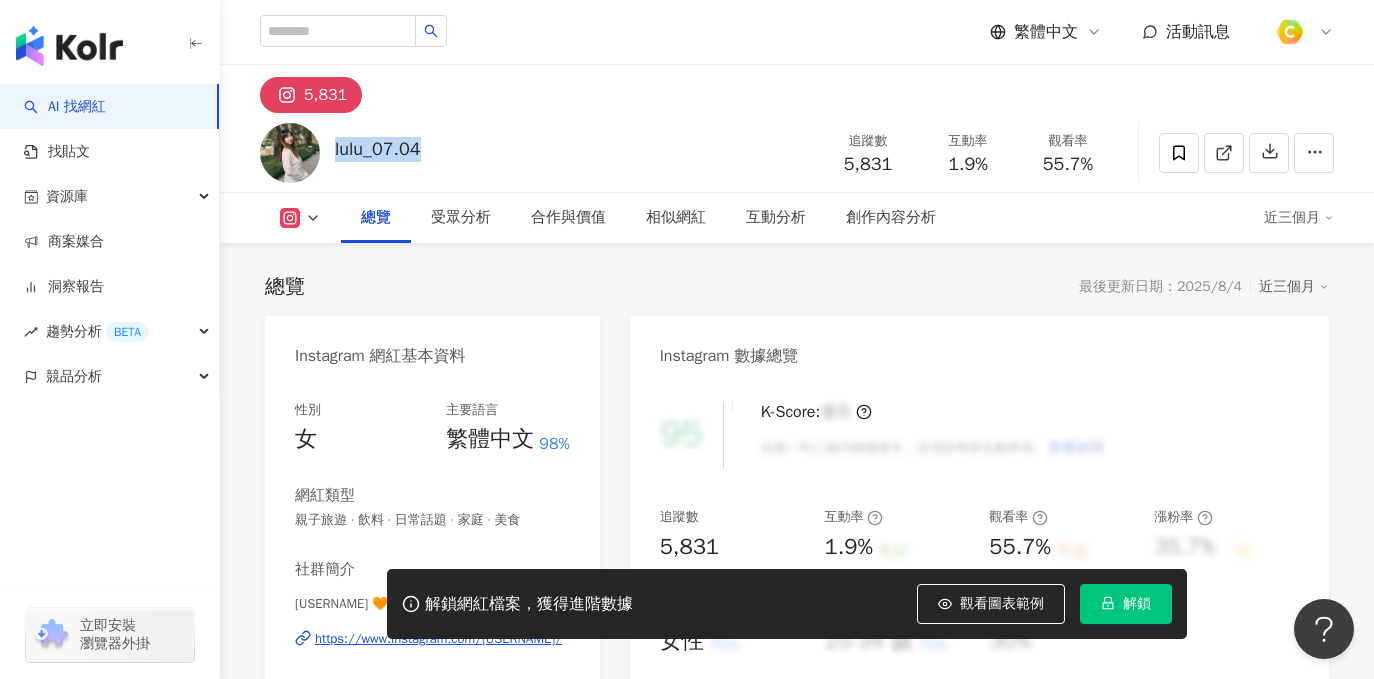 drag, startPoint x: 350, startPoint y: 148, endPoint x: 440, endPoint y: 150, distance: 90.02222 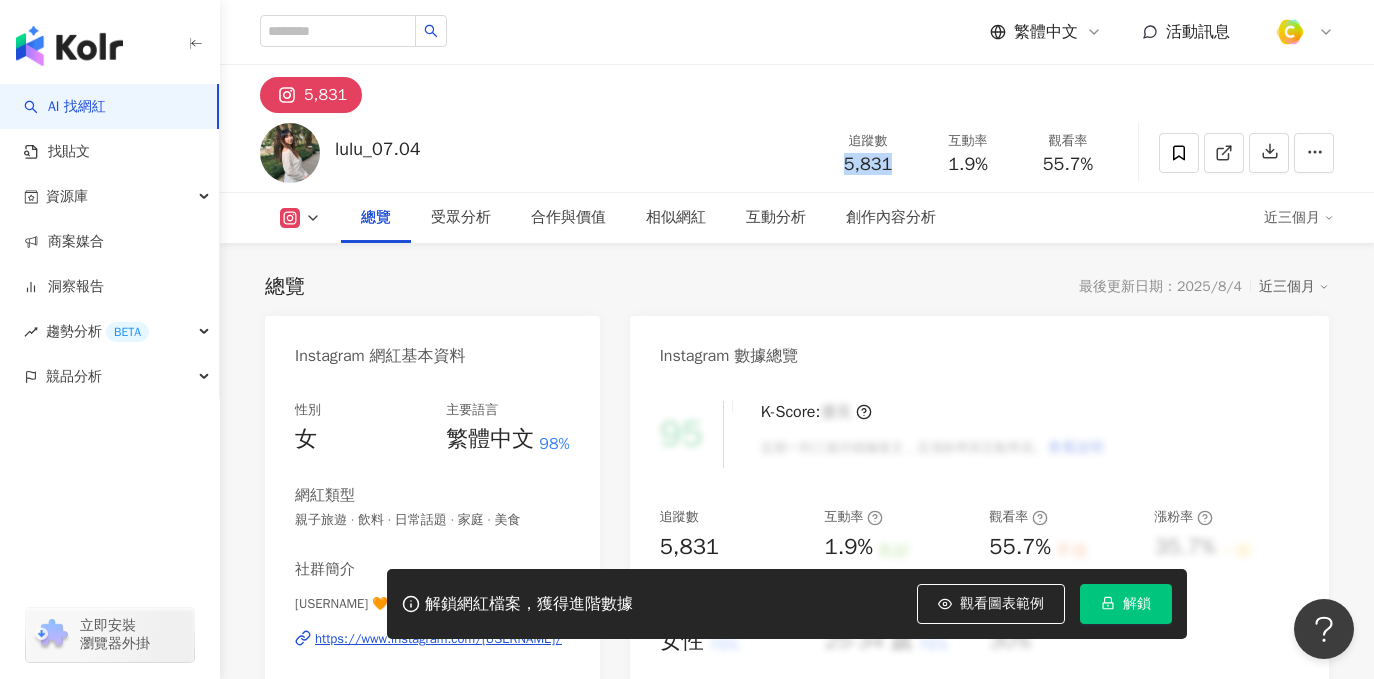 drag, startPoint x: 839, startPoint y: 166, endPoint x: 893, endPoint y: 165, distance: 54.00926 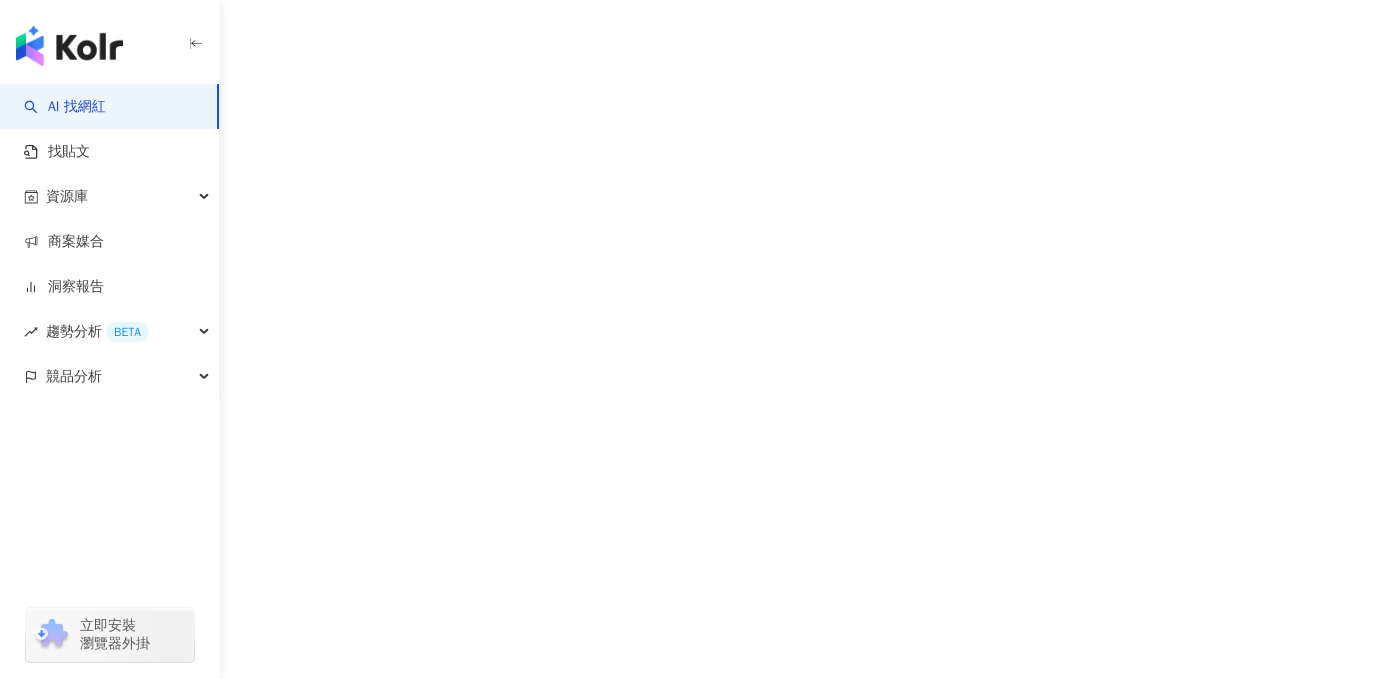 scroll, scrollTop: 0, scrollLeft: 0, axis: both 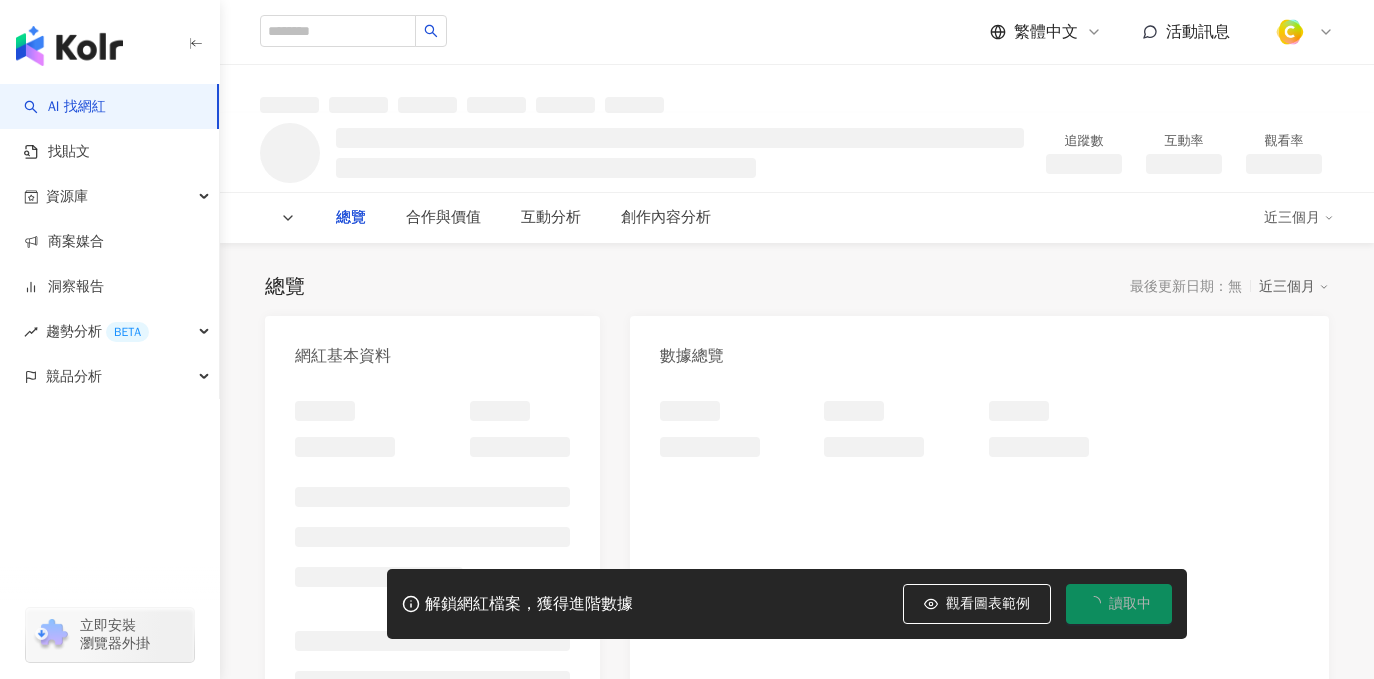 type on "**********" 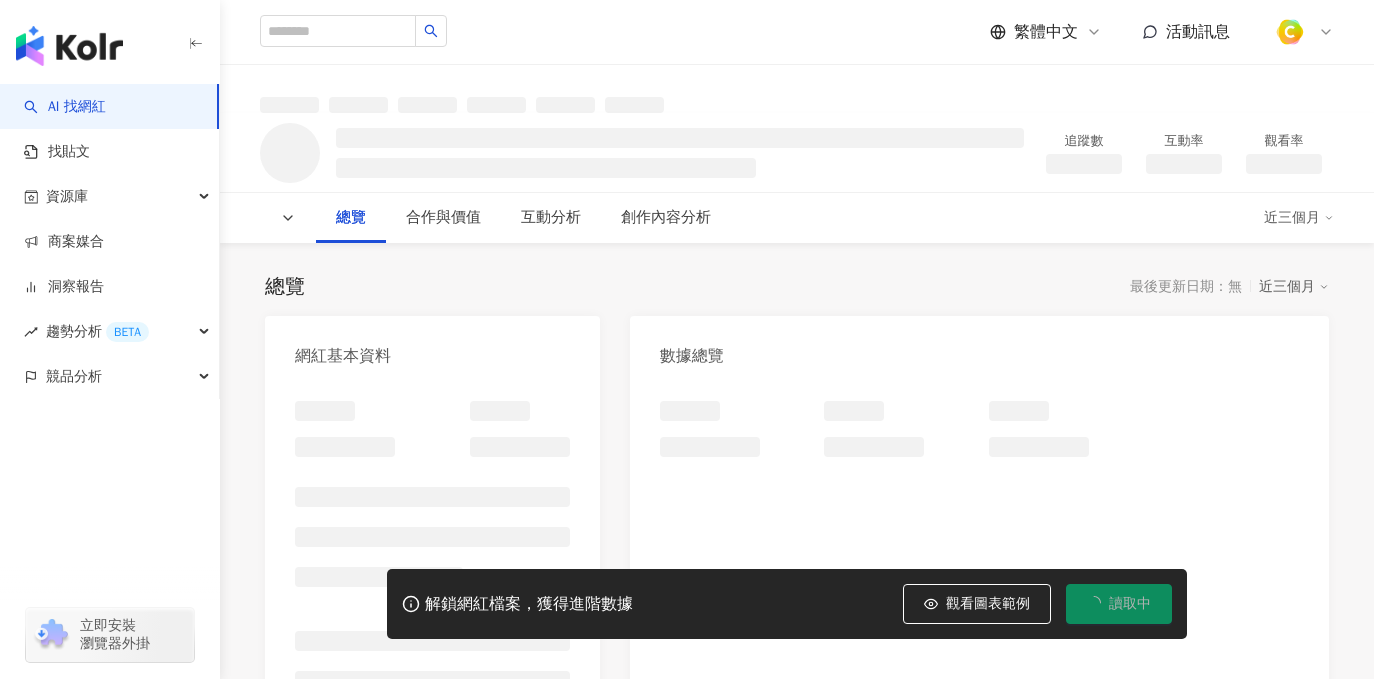 scroll, scrollTop: 0, scrollLeft: 0, axis: both 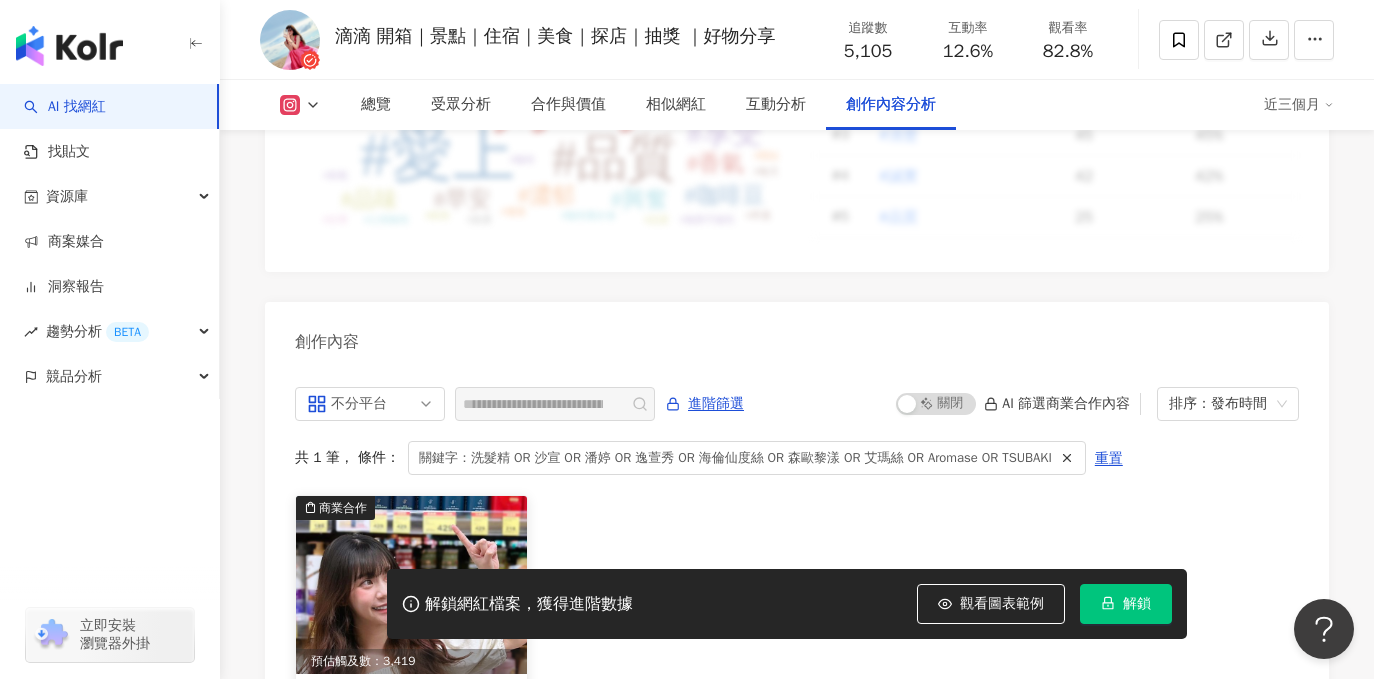 click at bounding box center (411, 585) 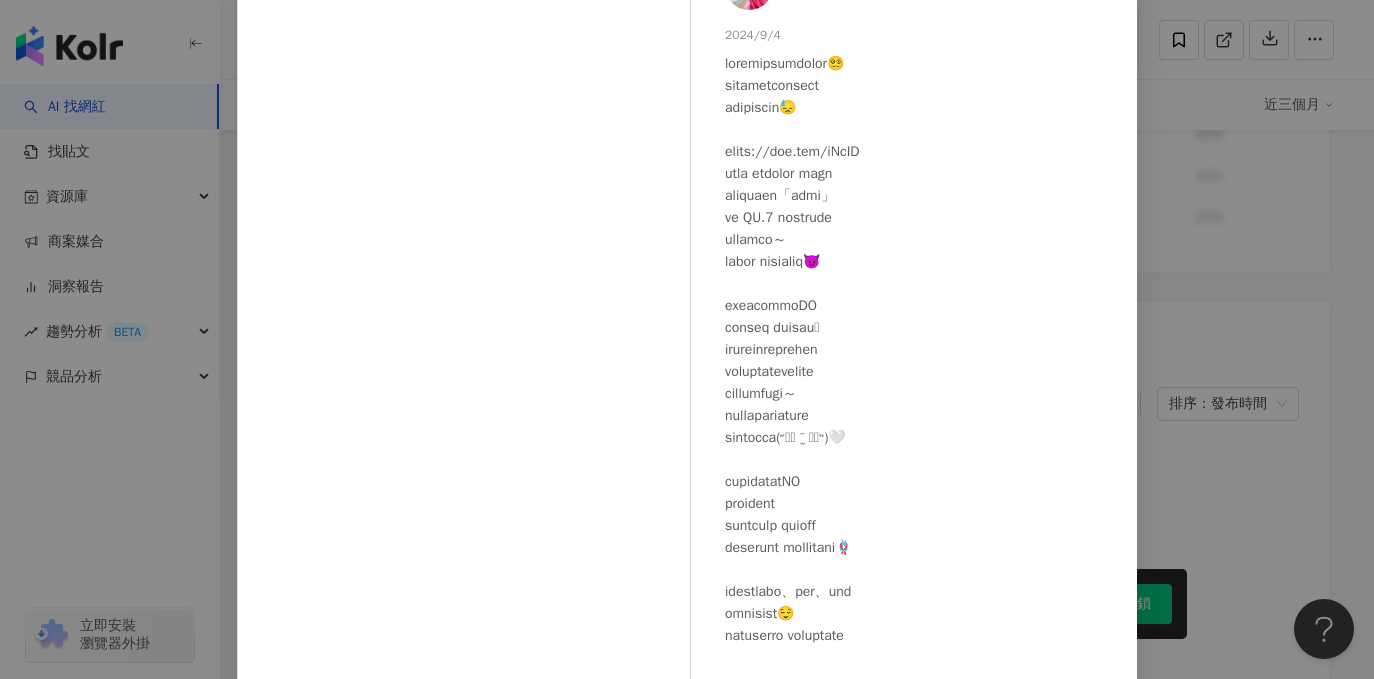 scroll, scrollTop: 0, scrollLeft: 0, axis: both 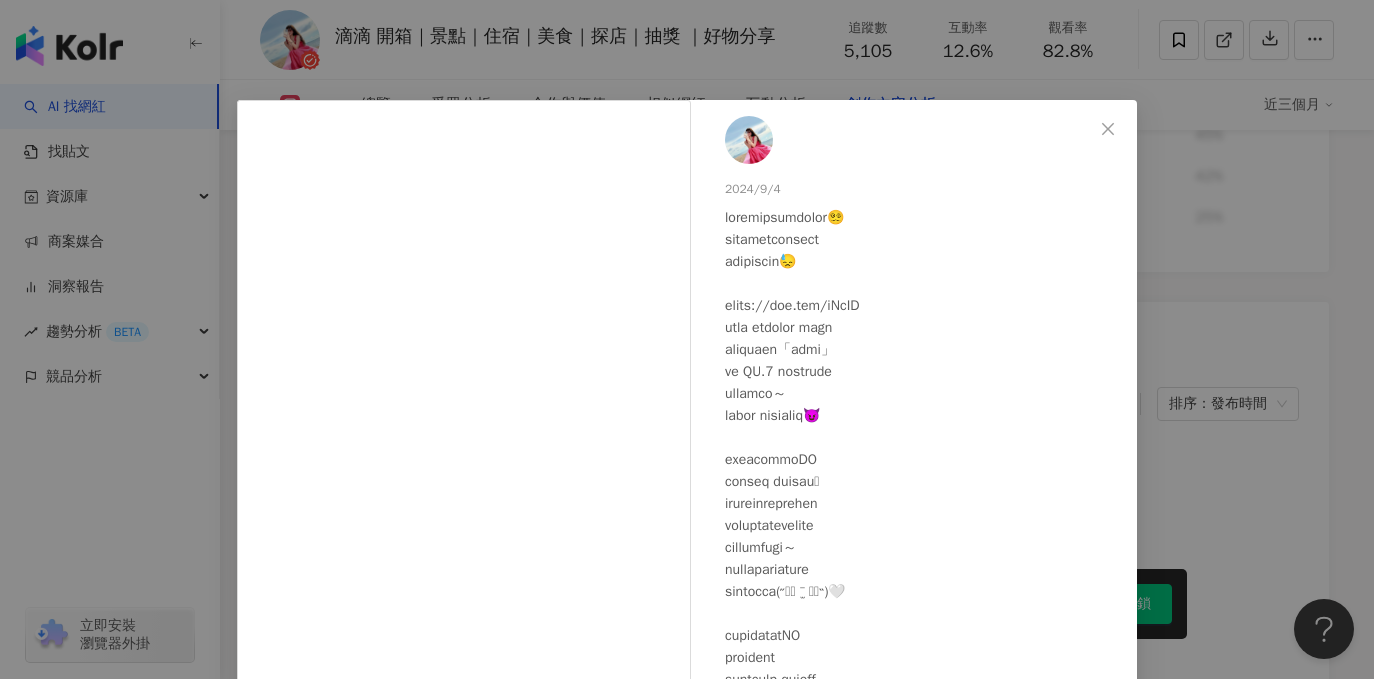 click on "2024/9/4 492 47 查看原始貼文" at bounding box center [687, 339] 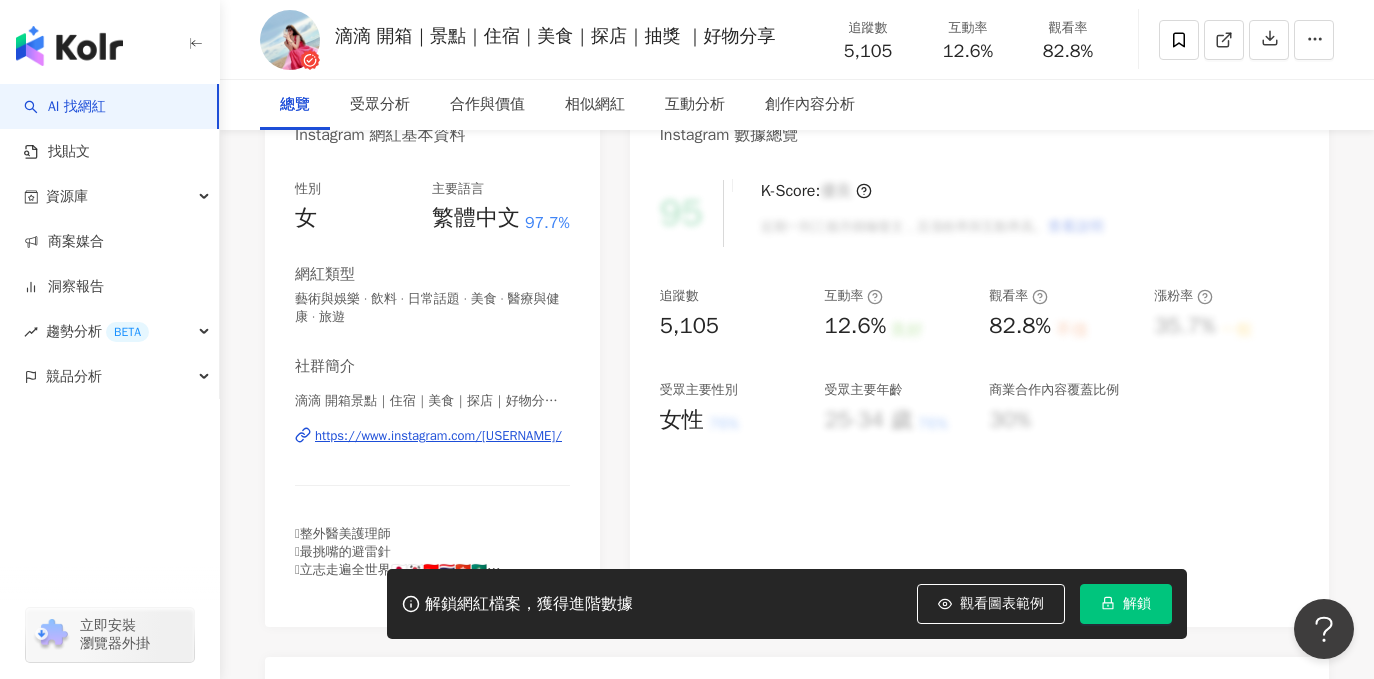 scroll, scrollTop: 353, scrollLeft: 0, axis: vertical 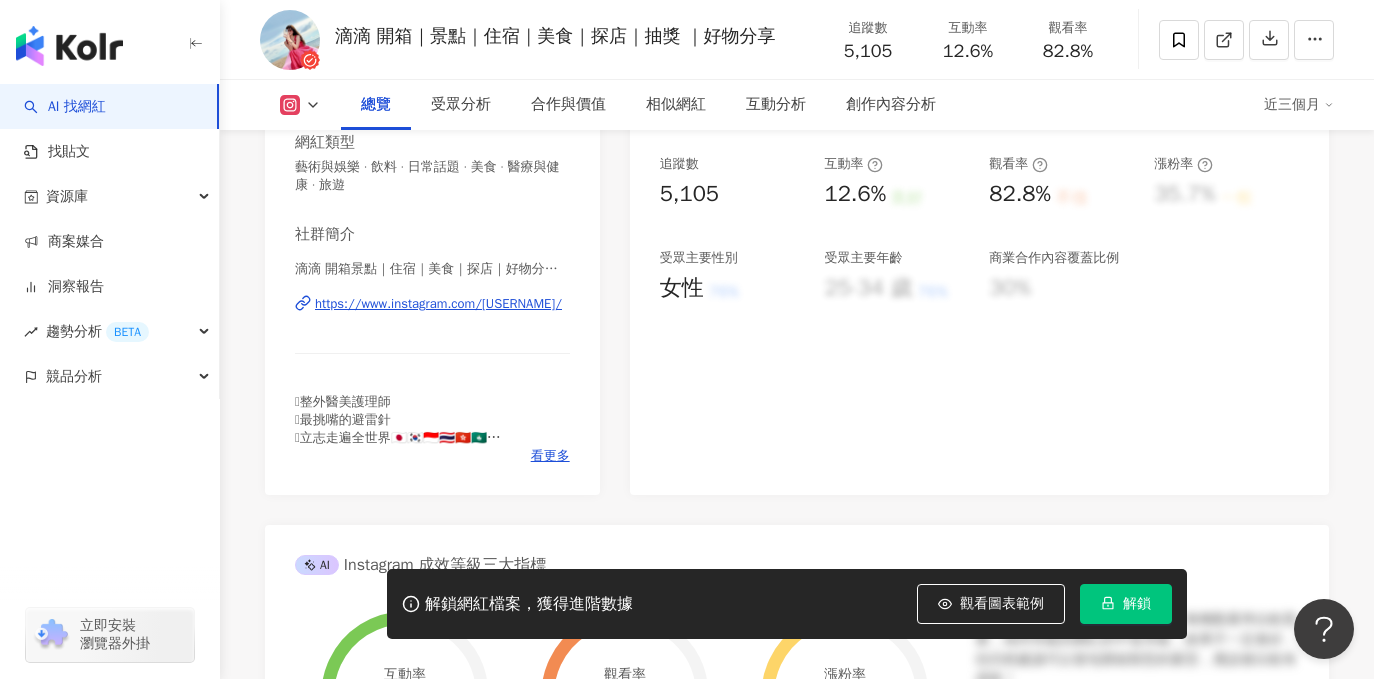 click on "https://www.instagram.com/jiaaachiii/" at bounding box center [438, 304] 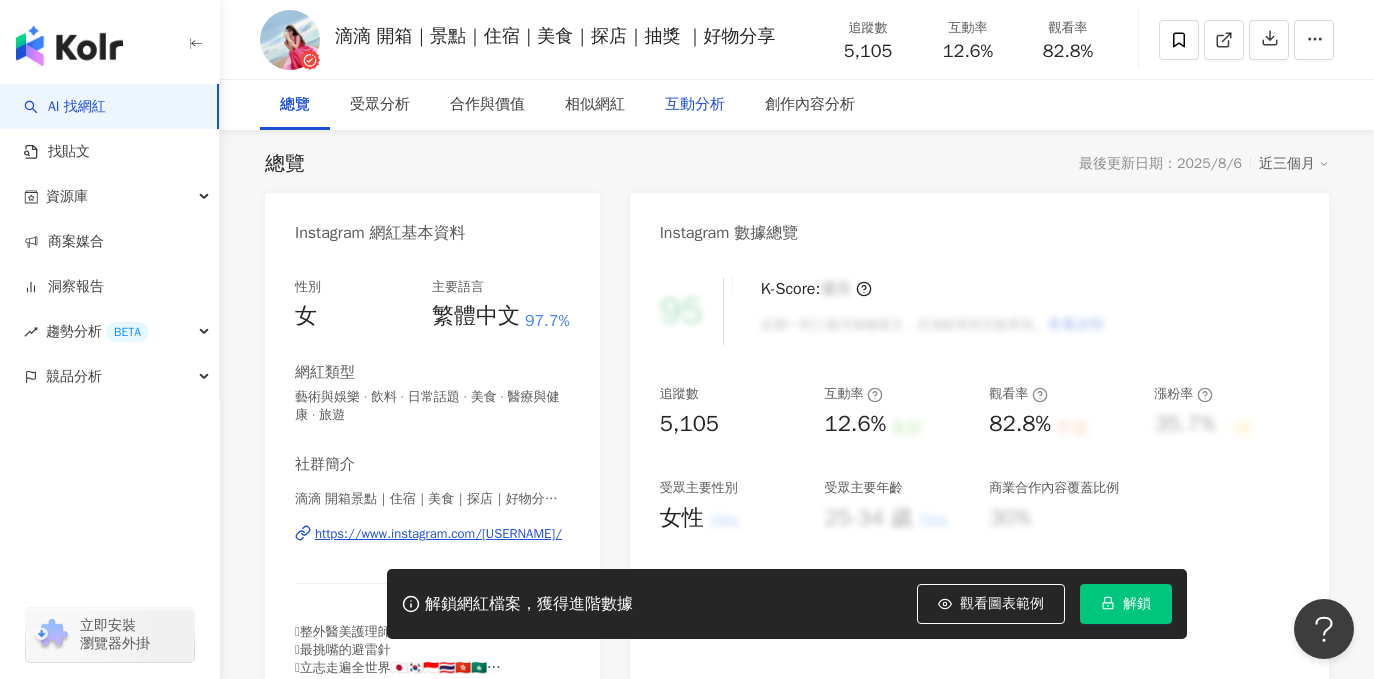 scroll, scrollTop: 0, scrollLeft: 0, axis: both 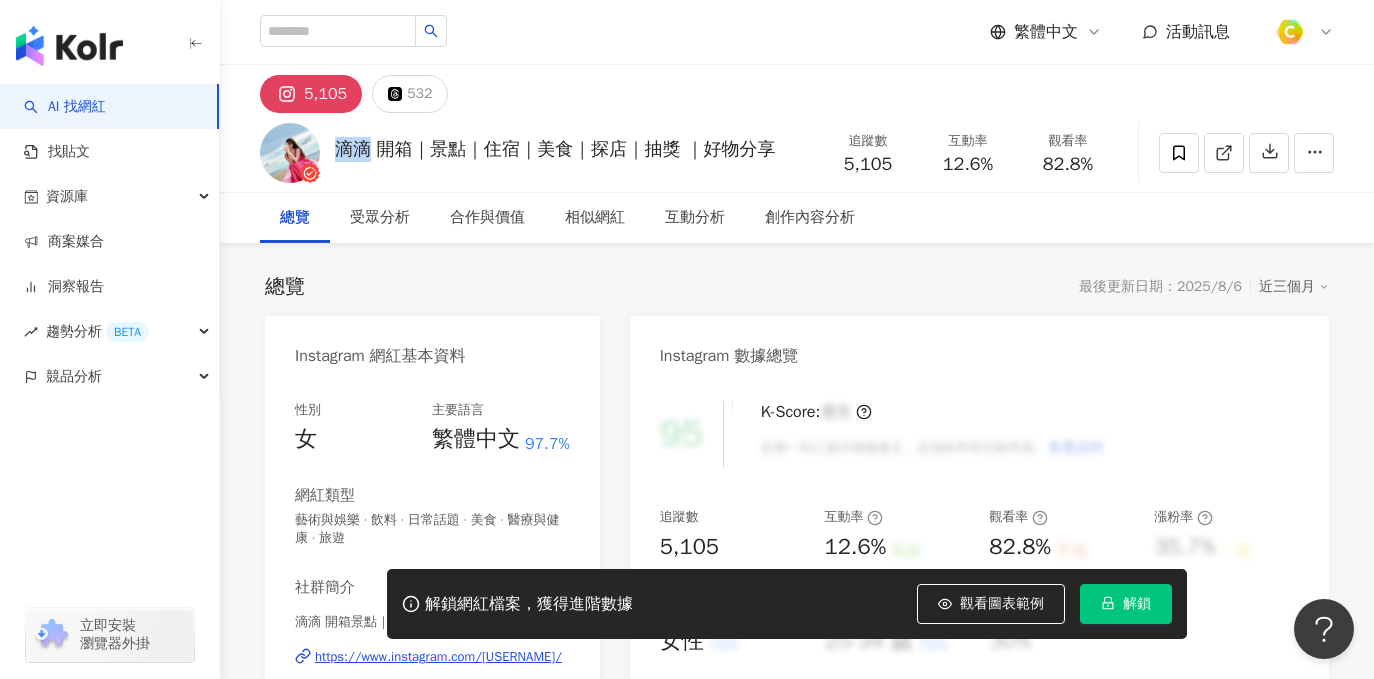 drag, startPoint x: 334, startPoint y: 141, endPoint x: 362, endPoint y: 146, distance: 28.442924 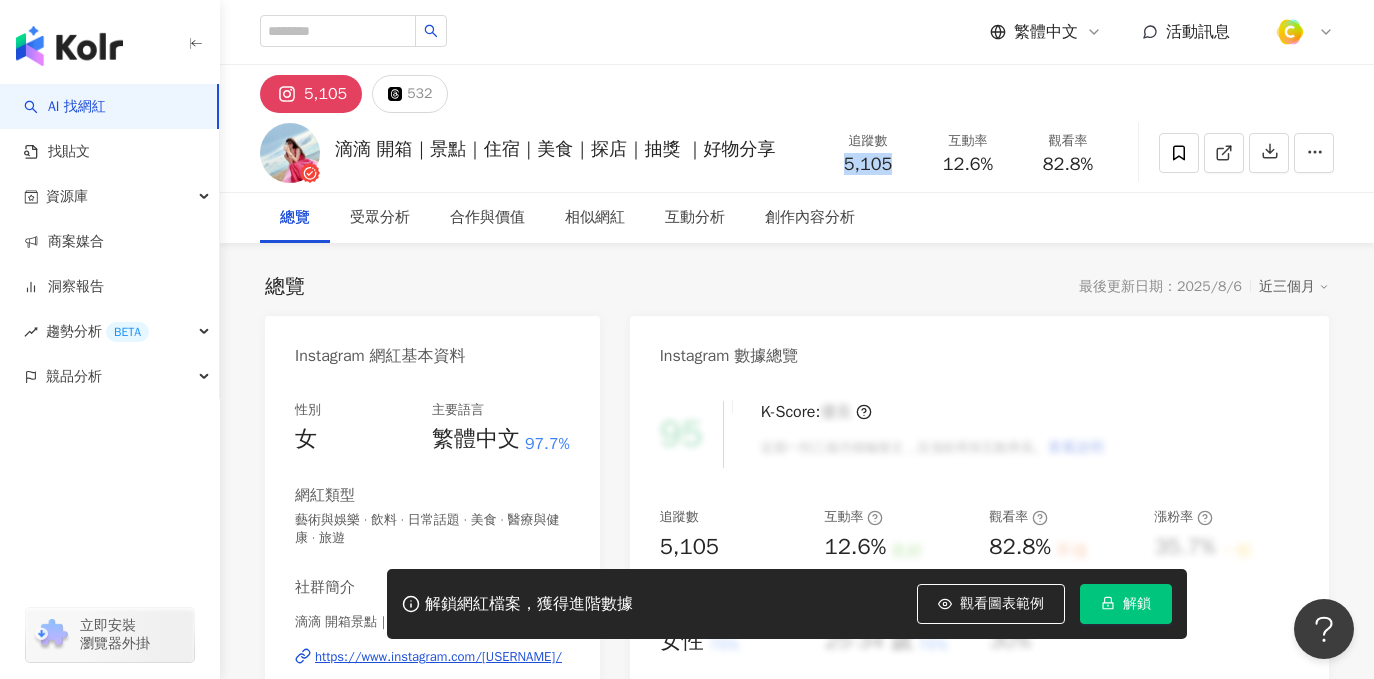 drag, startPoint x: 846, startPoint y: 160, endPoint x: 906, endPoint y: 168, distance: 60.530983 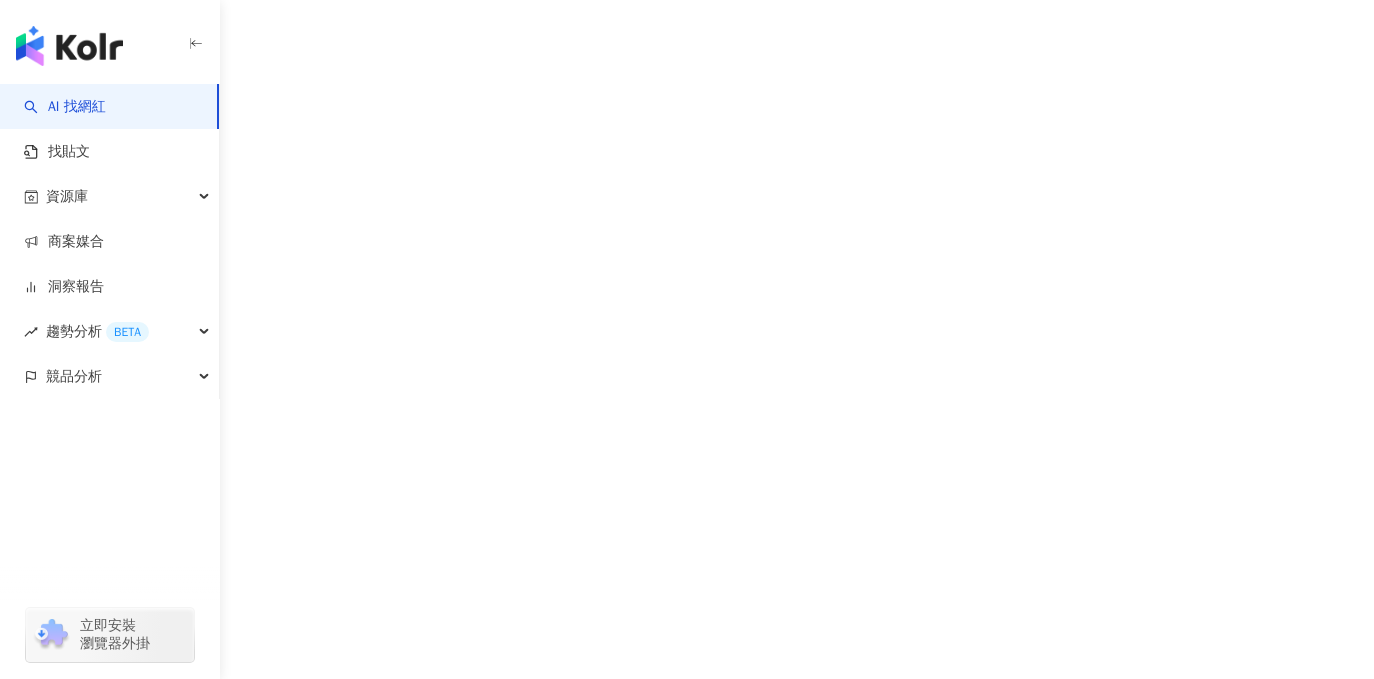 scroll, scrollTop: 0, scrollLeft: 0, axis: both 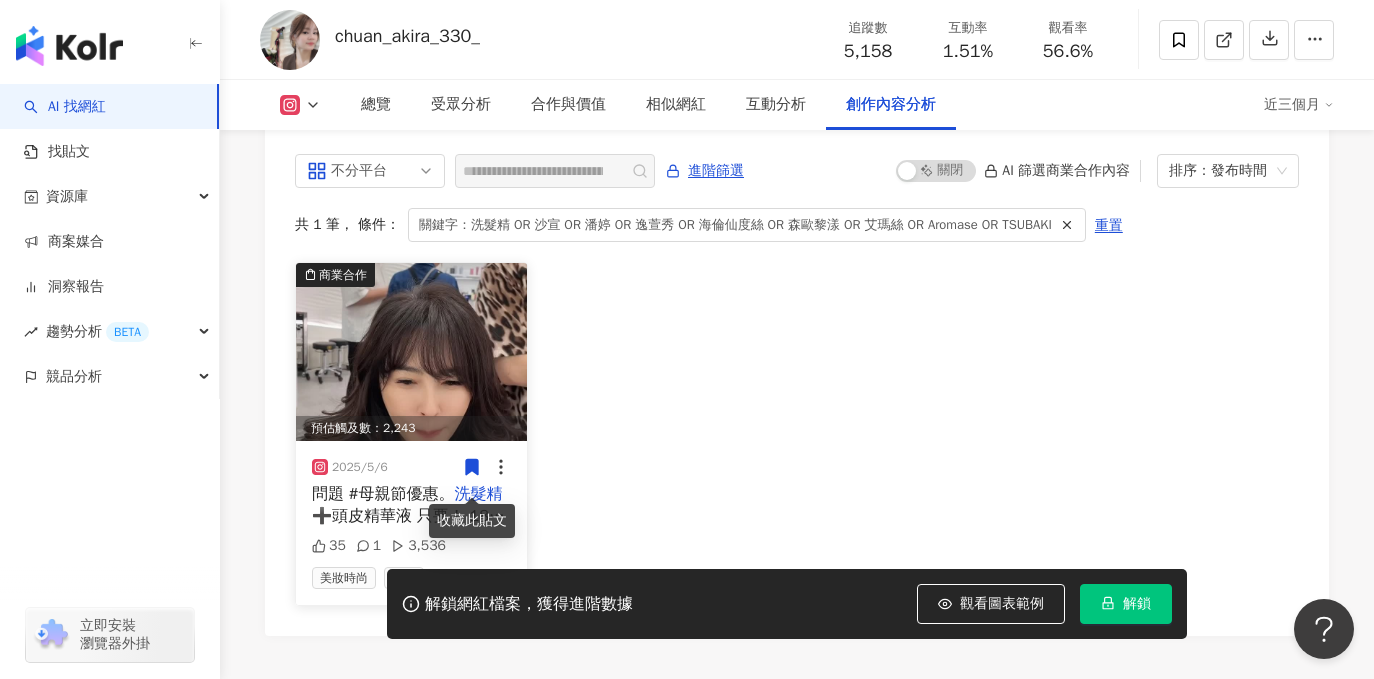 click at bounding box center [411, 352] 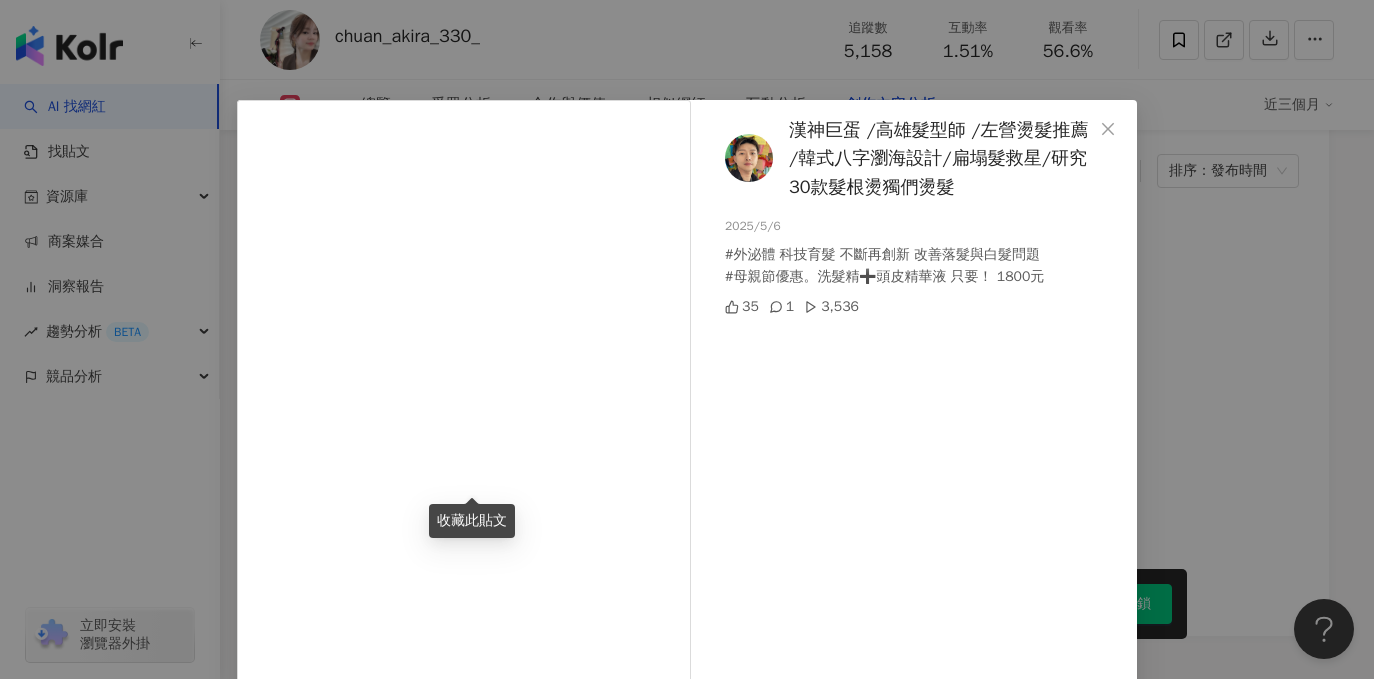 click on "漢神巨蛋 /高雄髮型師 /左營燙髮推薦 /韓式八字瀏海設計/扁塌髮救星/研究30款髮根燙獨們燙髮 2025/5/6 #外泌體 科技育髮 不斷再創新 改善落髮與白髮問題
#母親節優惠。洗髮精➕頭皮精華液  只要！ 1800元 35 1 3,536 查看原始貼文" at bounding box center (687, 339) 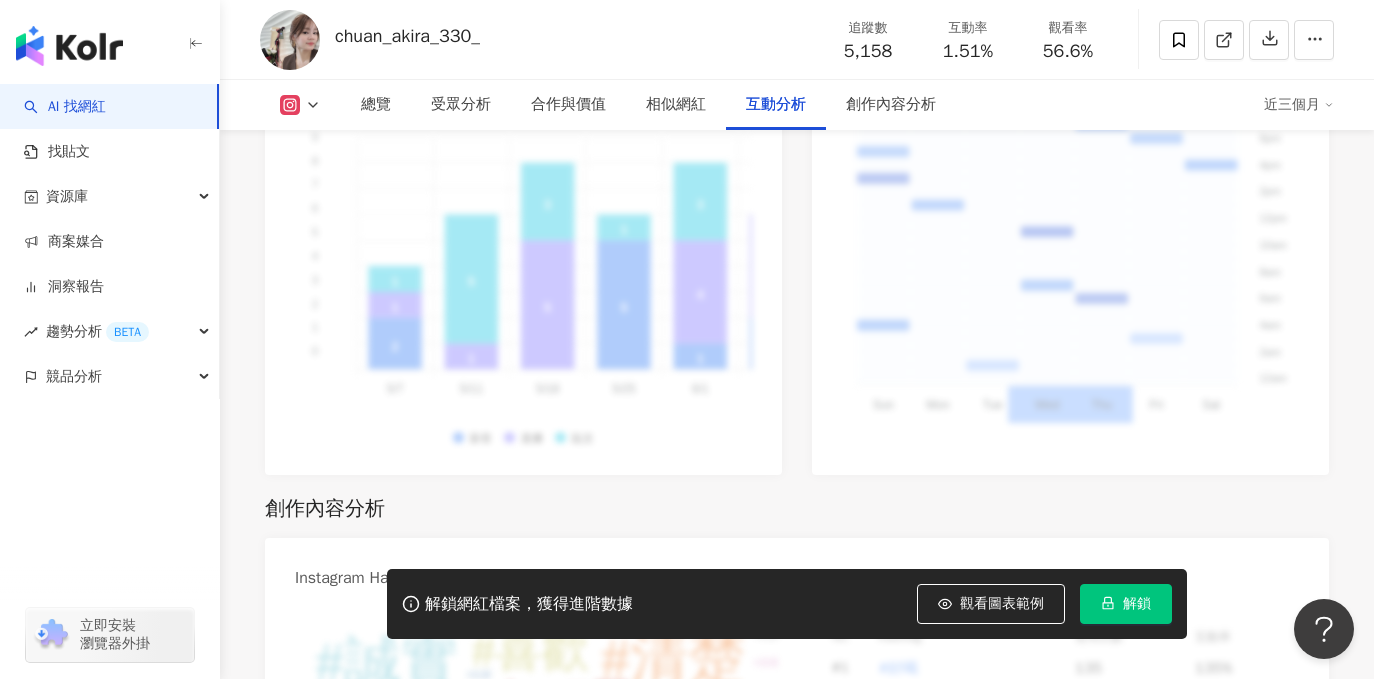 scroll, scrollTop: 4329, scrollLeft: 0, axis: vertical 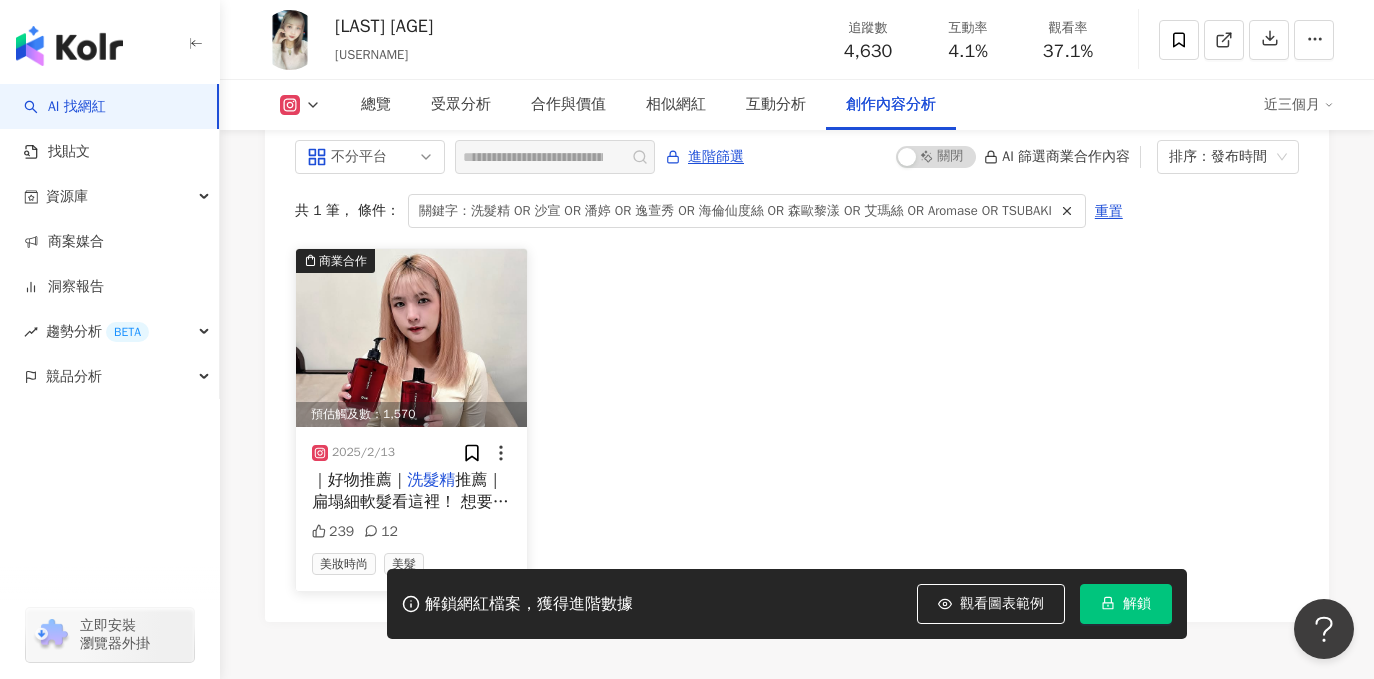 click at bounding box center (411, 338) 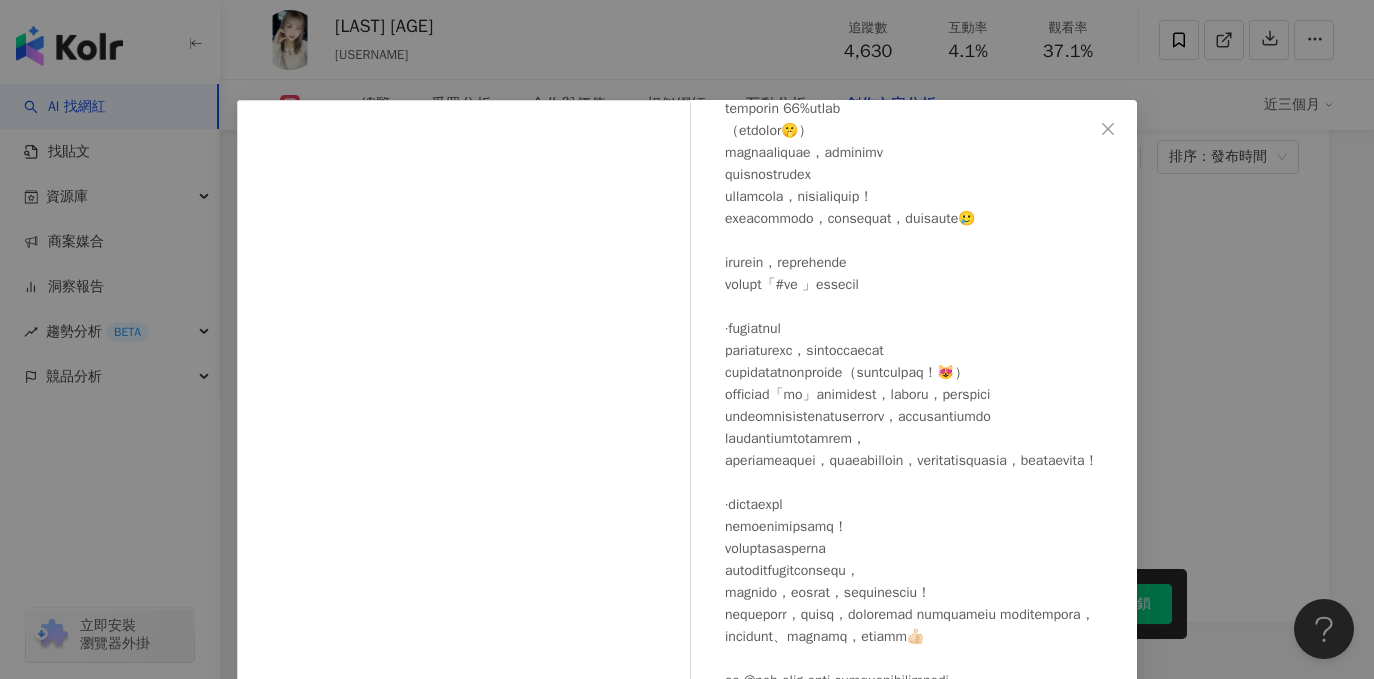 scroll, scrollTop: 367, scrollLeft: 0, axis: vertical 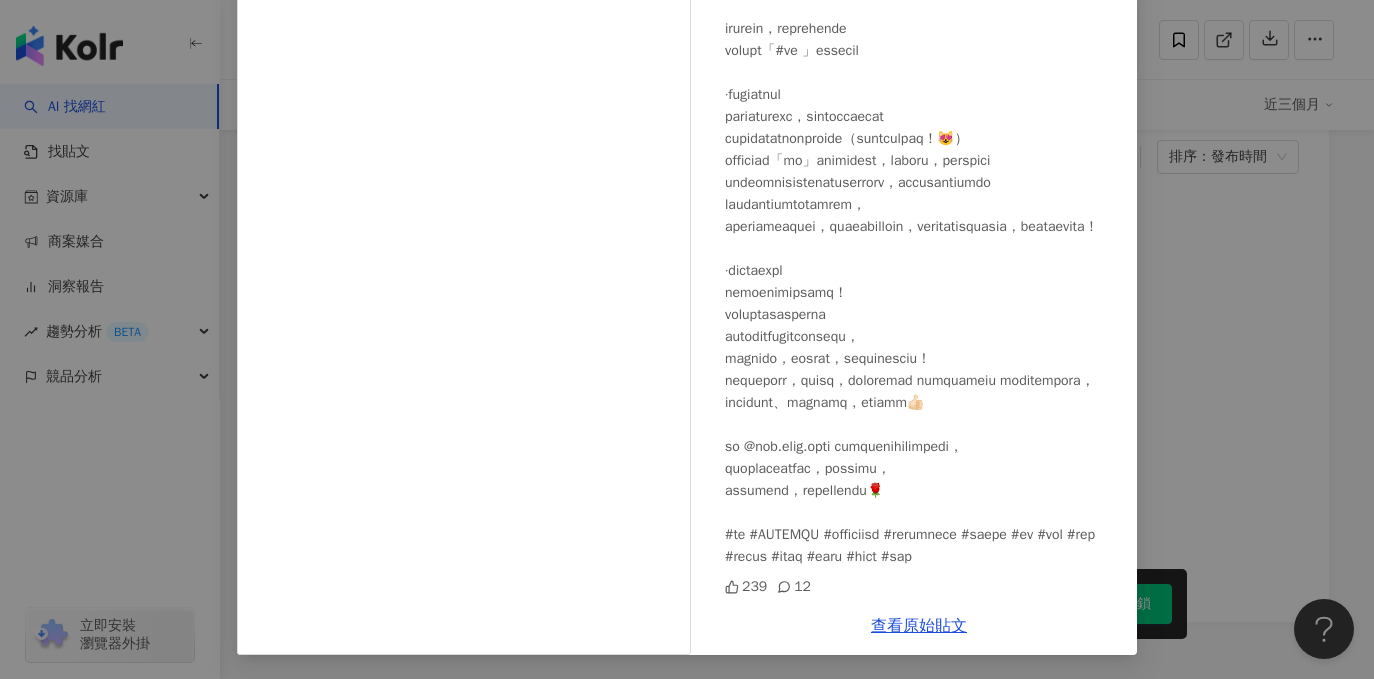 click on "汪汪 18y 2025/2/13 239 12 查看原始貼文" at bounding box center (687, 339) 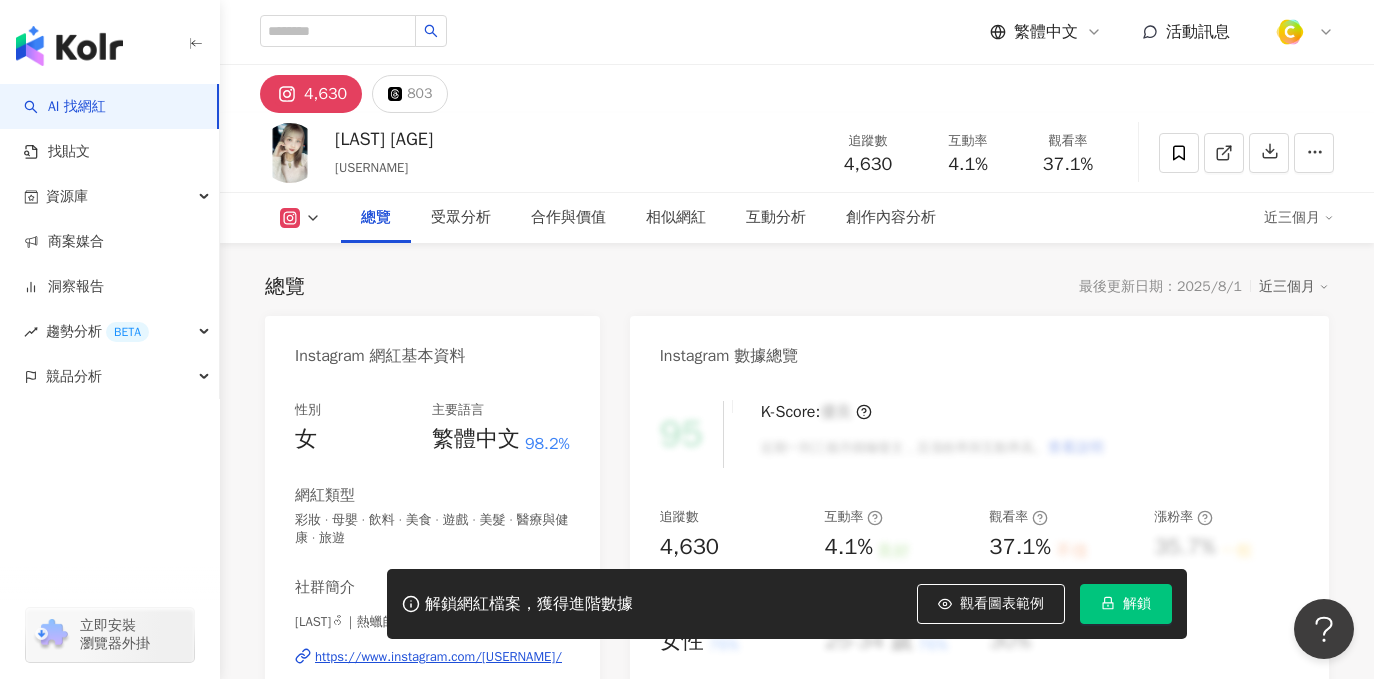 scroll, scrollTop: 311, scrollLeft: 0, axis: vertical 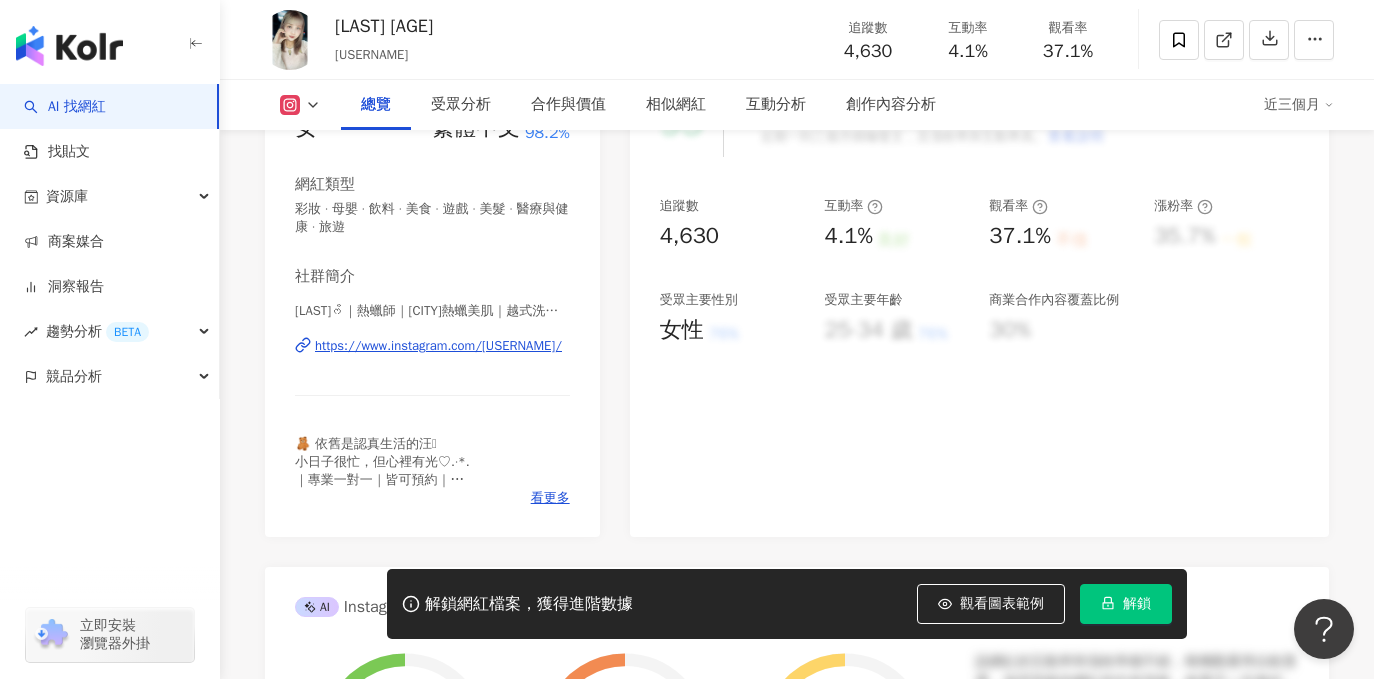 click on "汪汪ᰔᩚ｜熱蠟師｜台中熱蠟美肌｜越式洗髮 | wwang_1024 https://www.instagram.com/wwang_1024/" at bounding box center (432, 360) 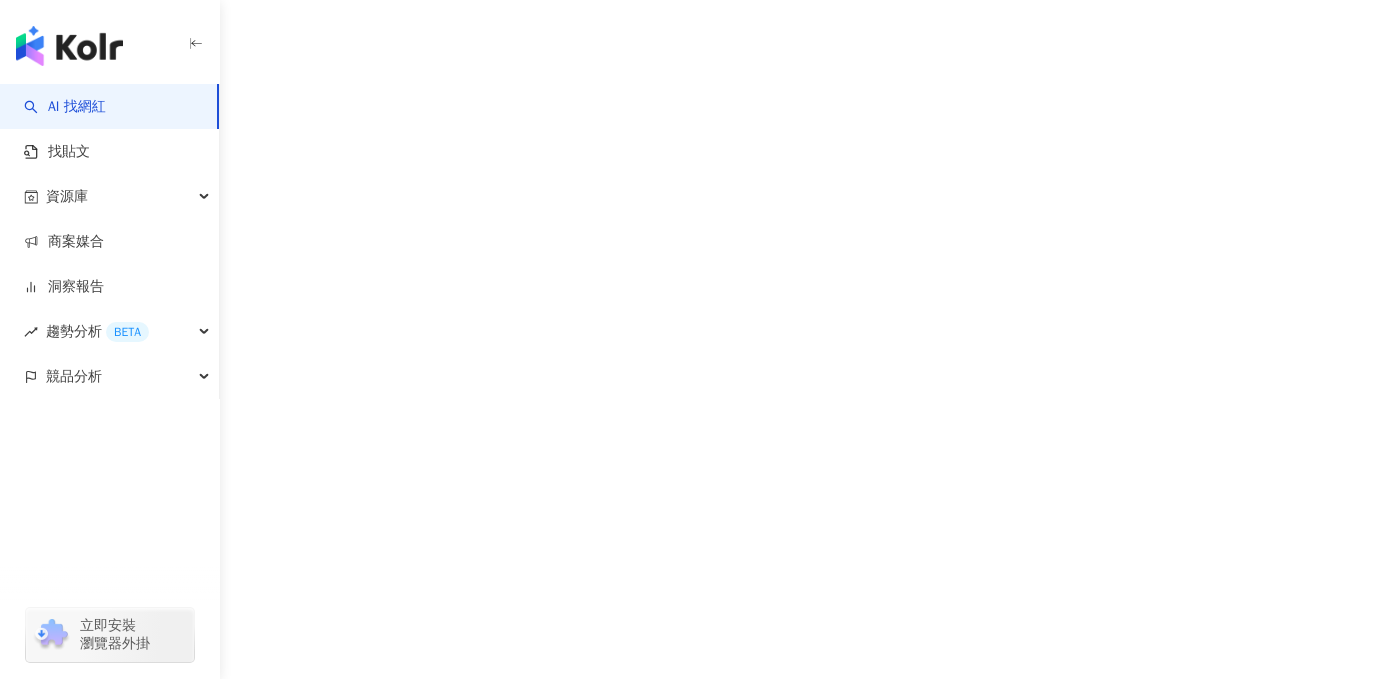 scroll, scrollTop: 0, scrollLeft: 0, axis: both 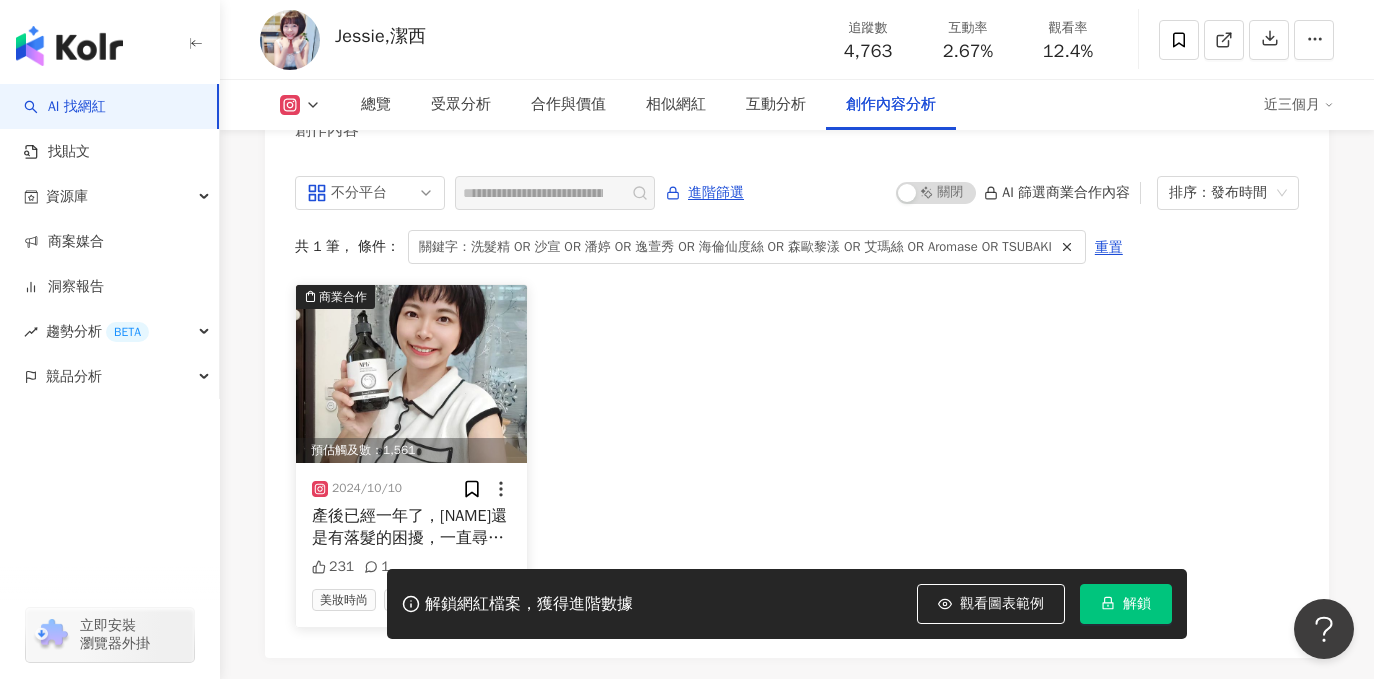 click at bounding box center (411, 374) 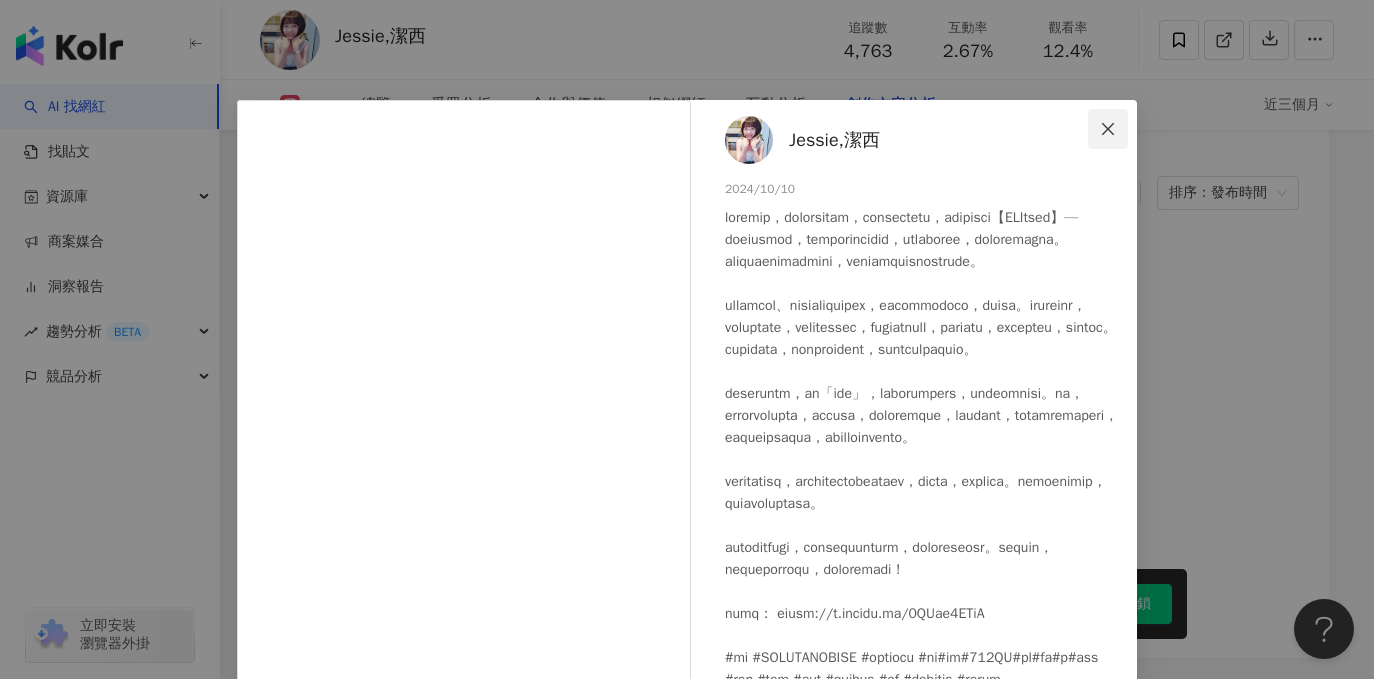 click 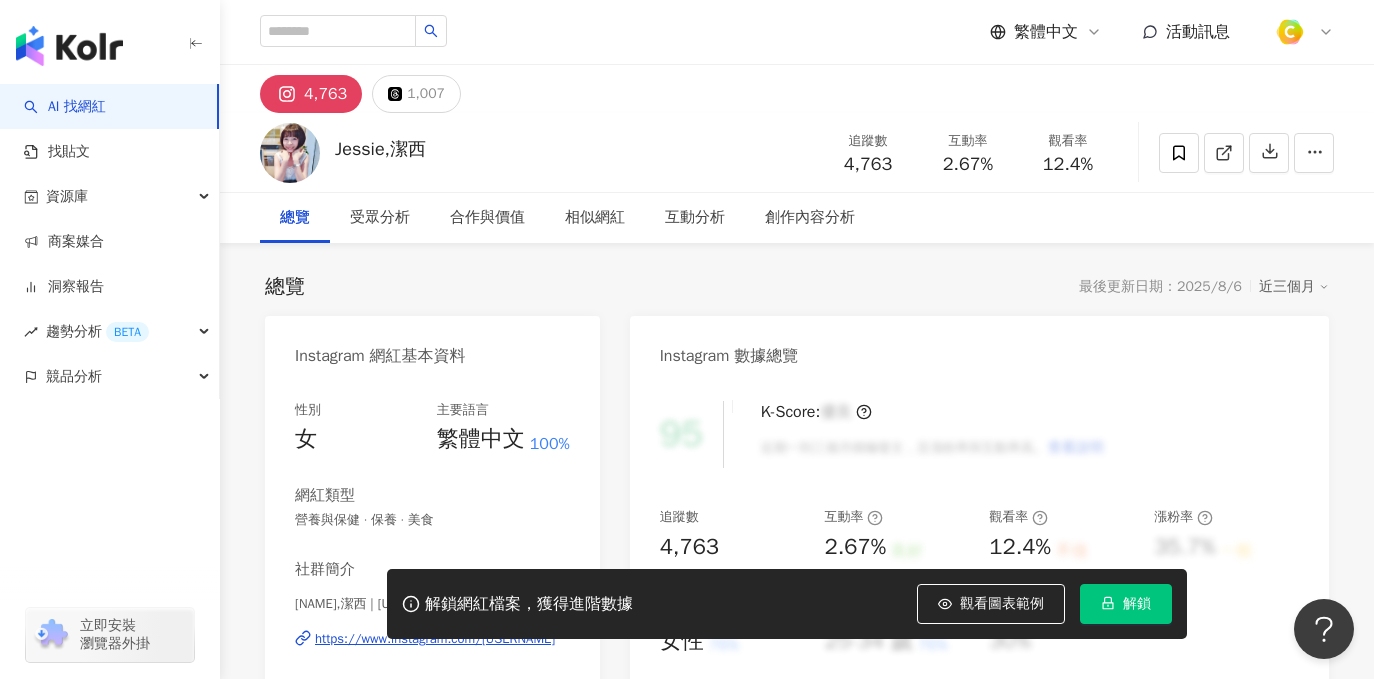 scroll, scrollTop: 247, scrollLeft: 0, axis: vertical 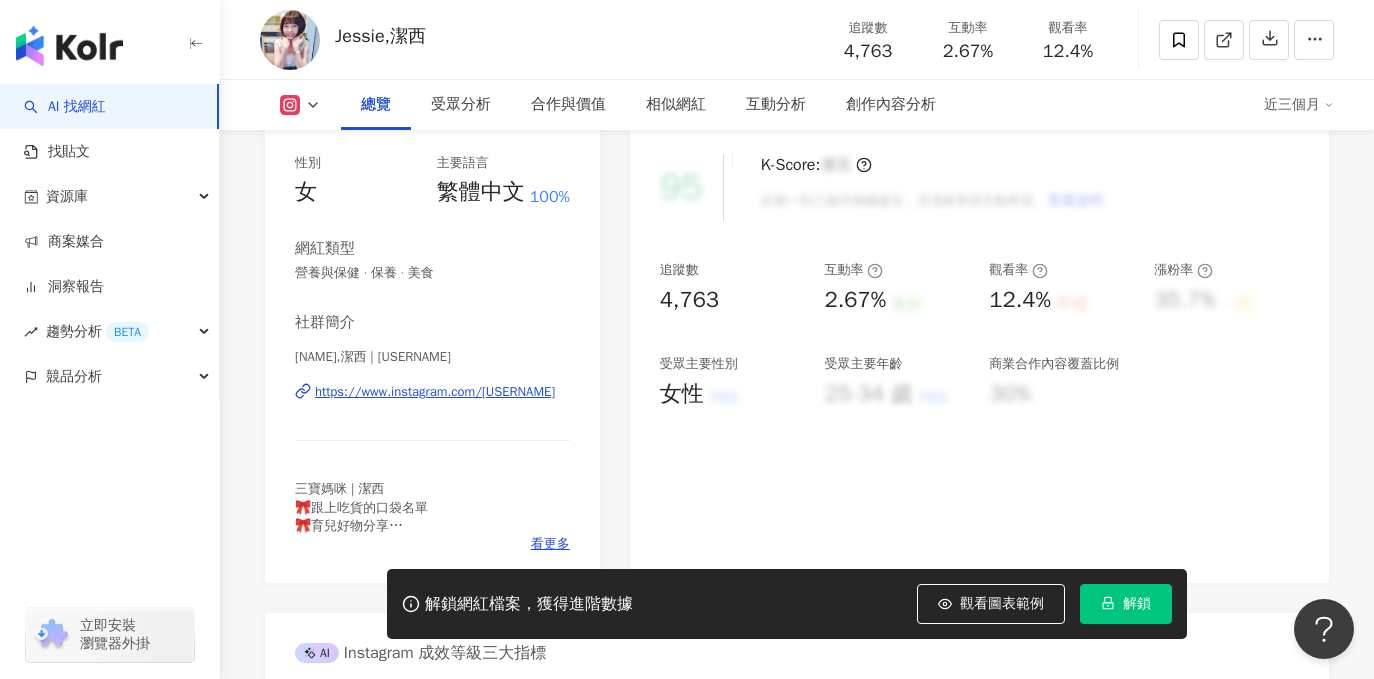 click on "https://www.instagram.com/avenger0988/" at bounding box center [435, 392] 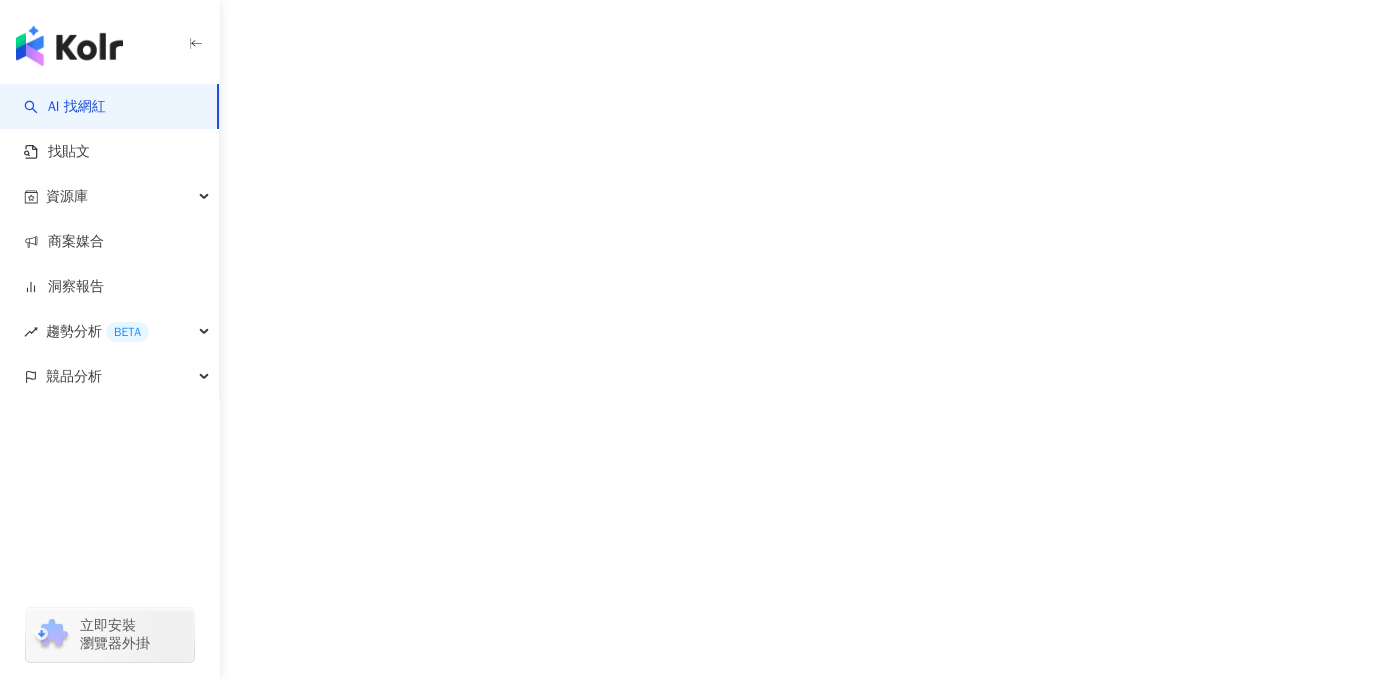 scroll, scrollTop: 0, scrollLeft: 0, axis: both 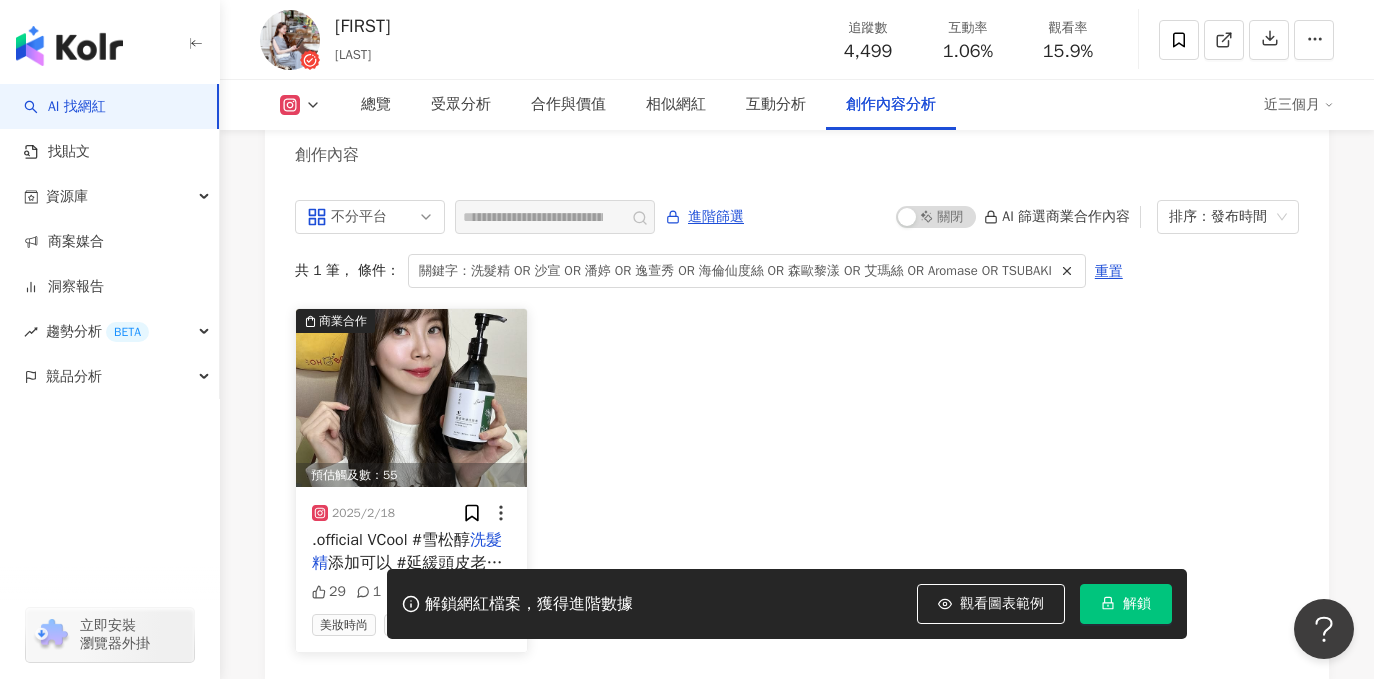 click at bounding box center (411, 398) 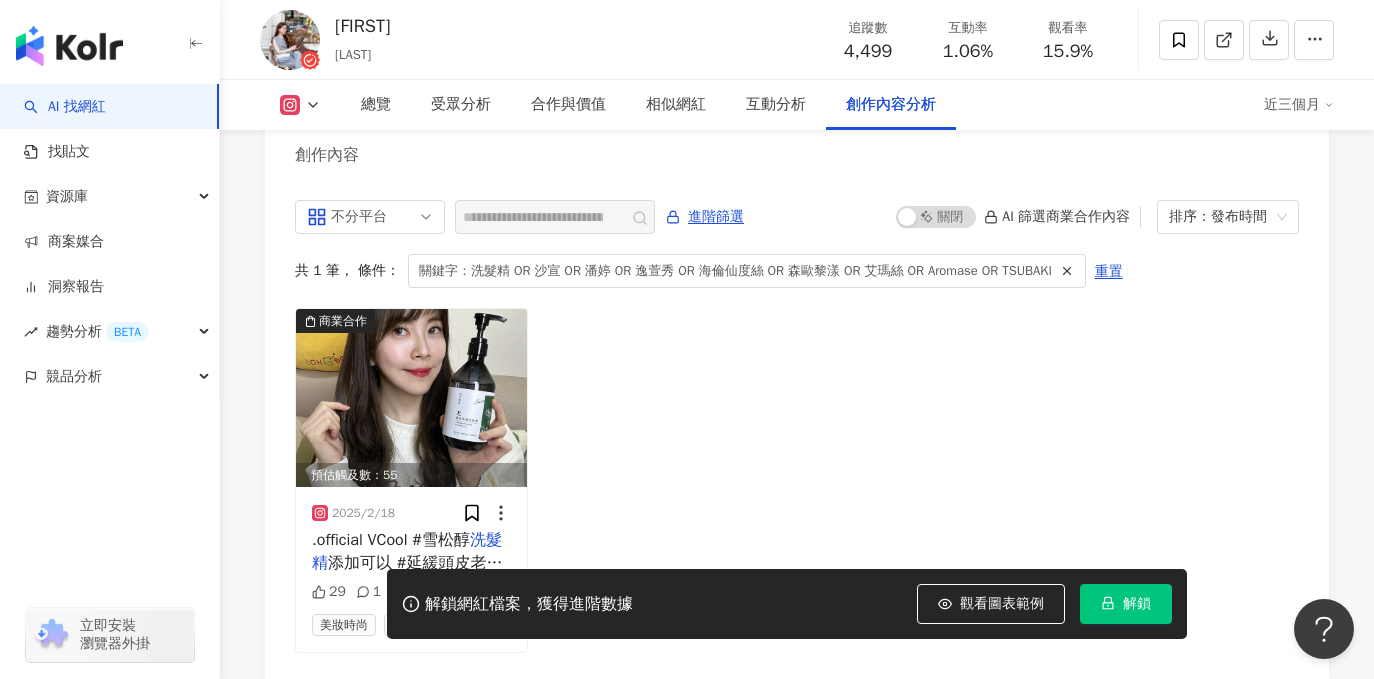 click on "View post on Instagram" at bounding box center (465, 286) 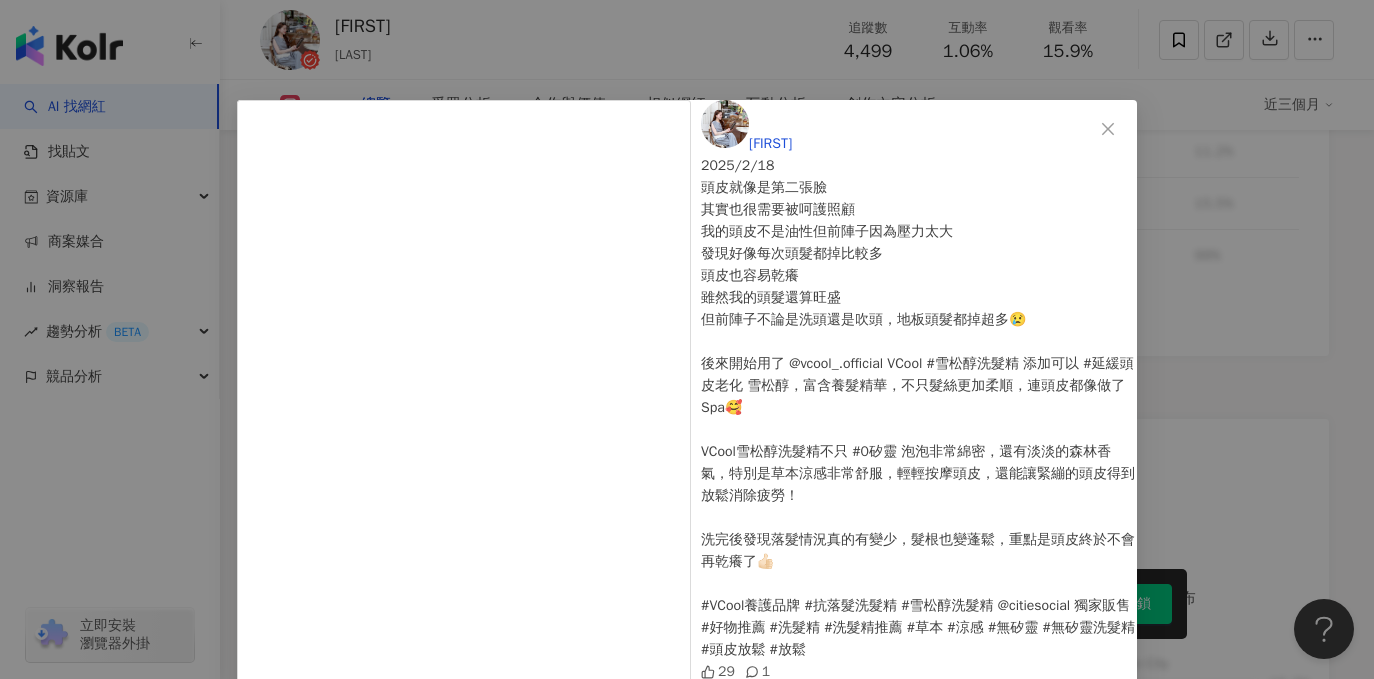 scroll, scrollTop: 0, scrollLeft: 0, axis: both 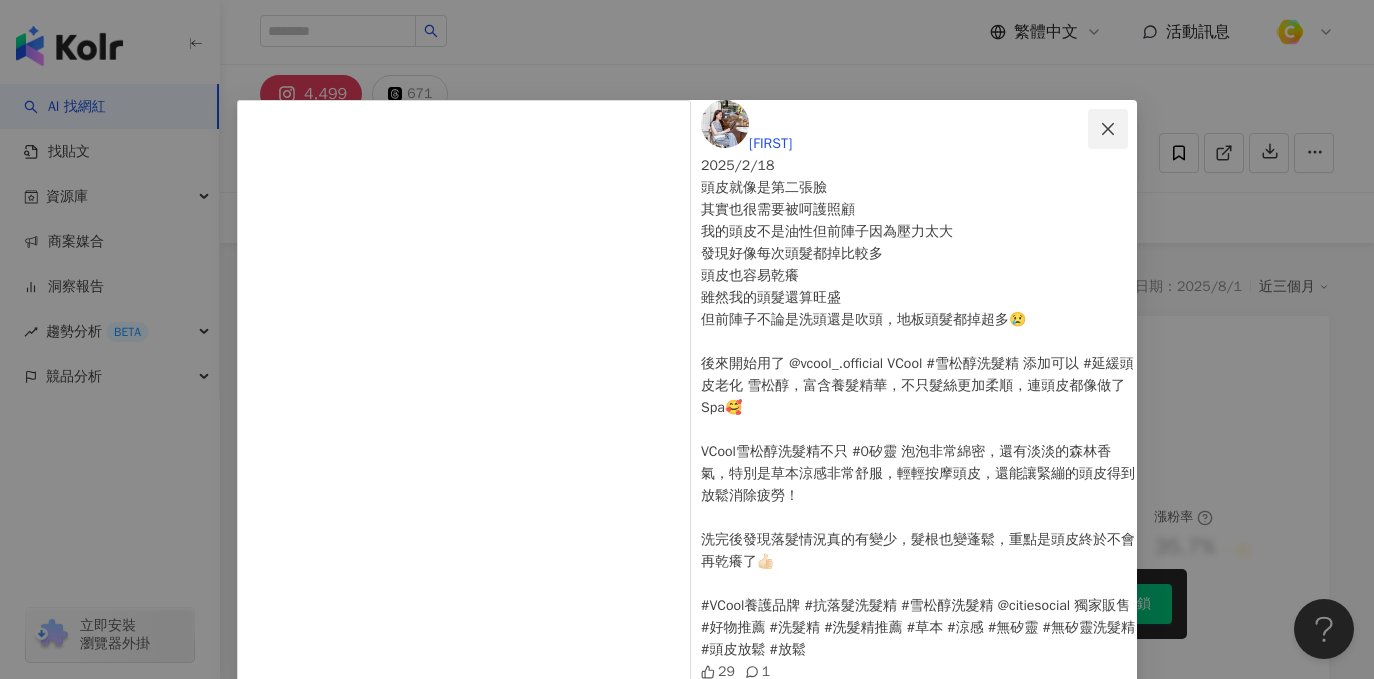 click 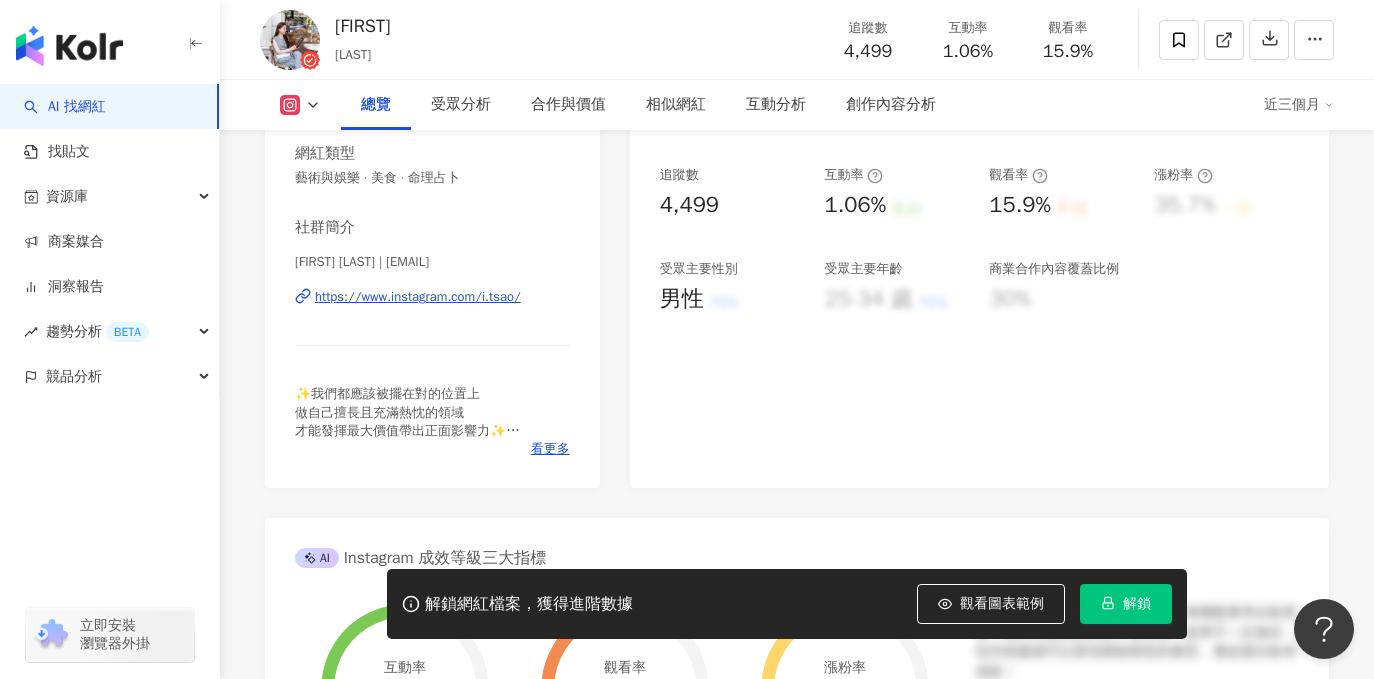 scroll, scrollTop: 343, scrollLeft: 0, axis: vertical 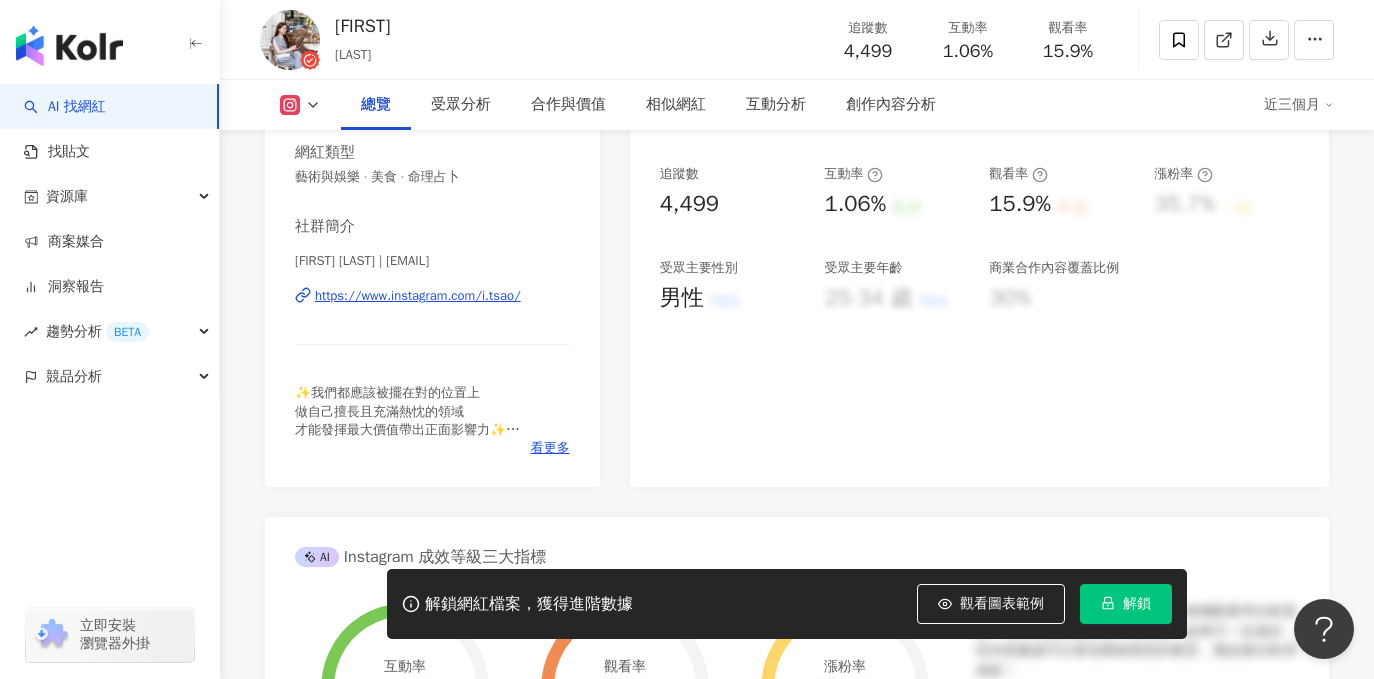 click on "https://www.instagram.com/i.tsao/" at bounding box center (418, 296) 